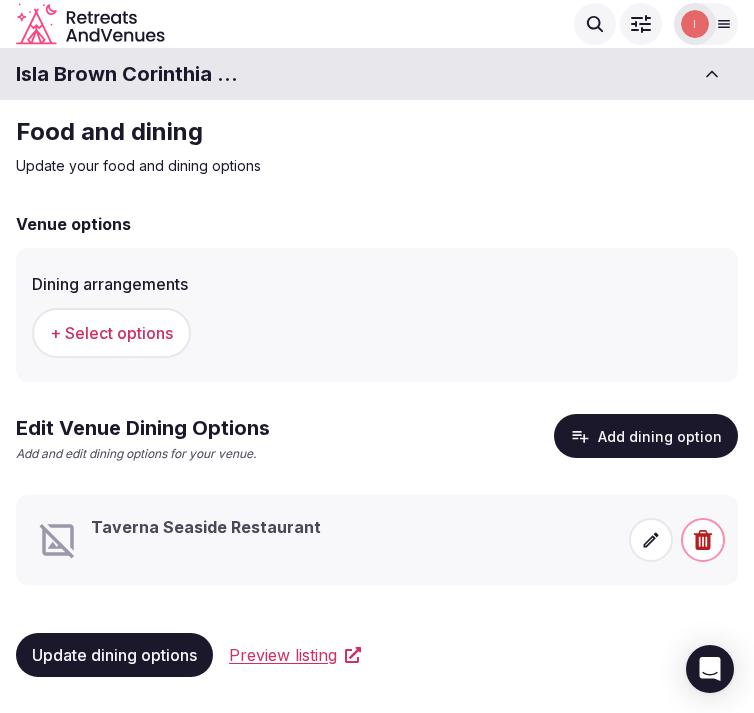 scroll, scrollTop: 0, scrollLeft: 0, axis: both 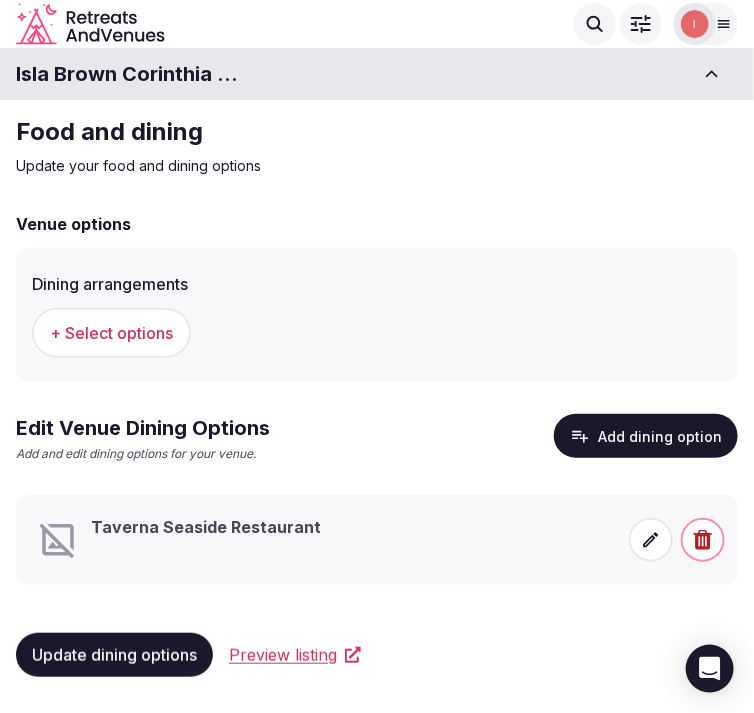 click on "Taverna Seaside Restaurant" at bounding box center [327, 540] 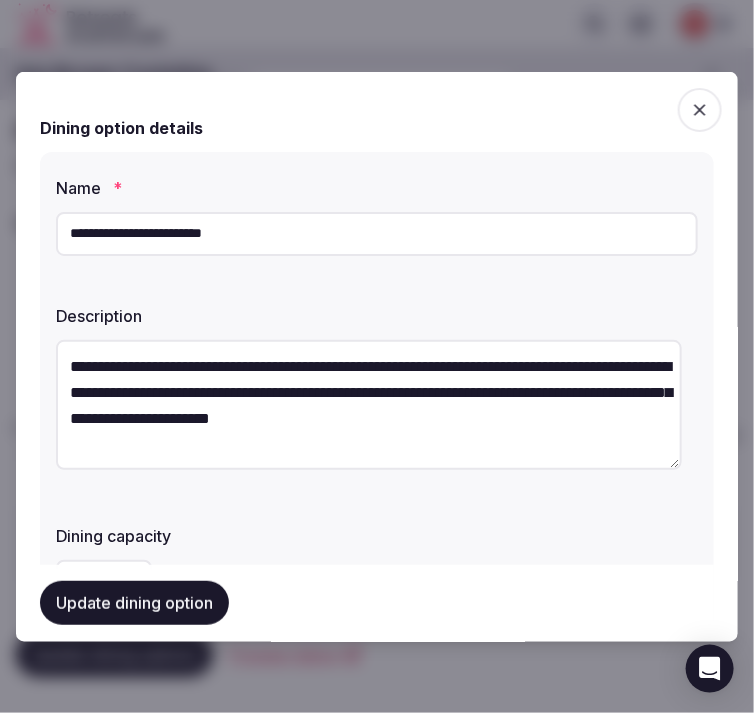 scroll, scrollTop: 52, scrollLeft: 0, axis: vertical 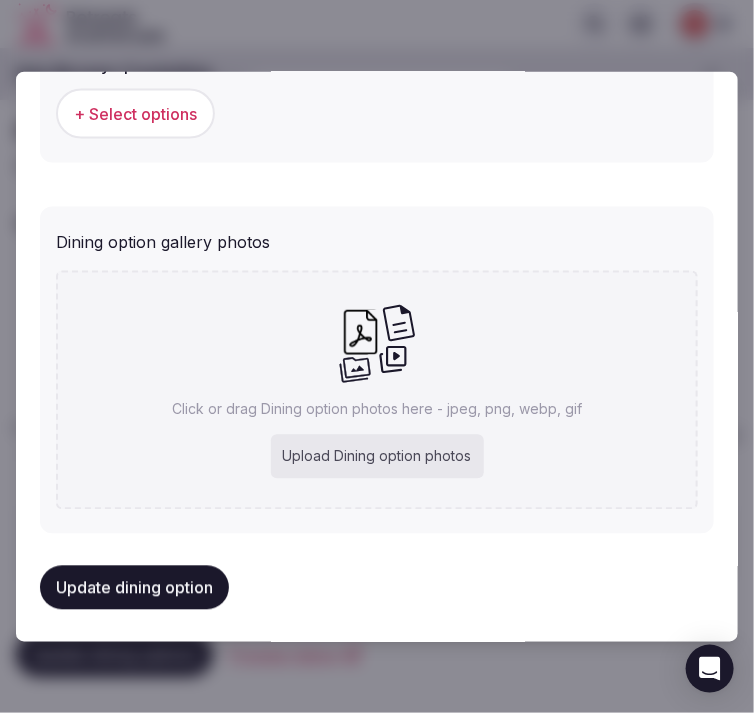click 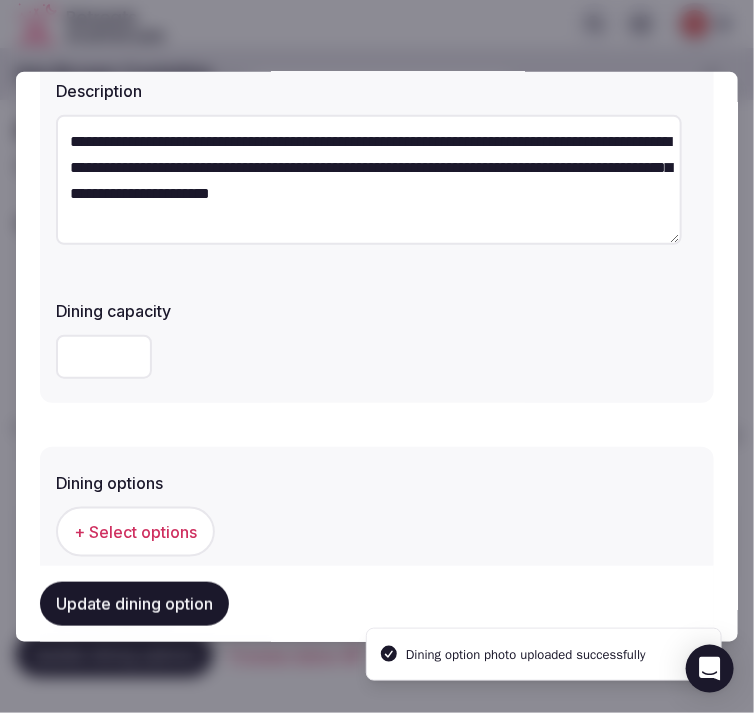 scroll, scrollTop: 444, scrollLeft: 0, axis: vertical 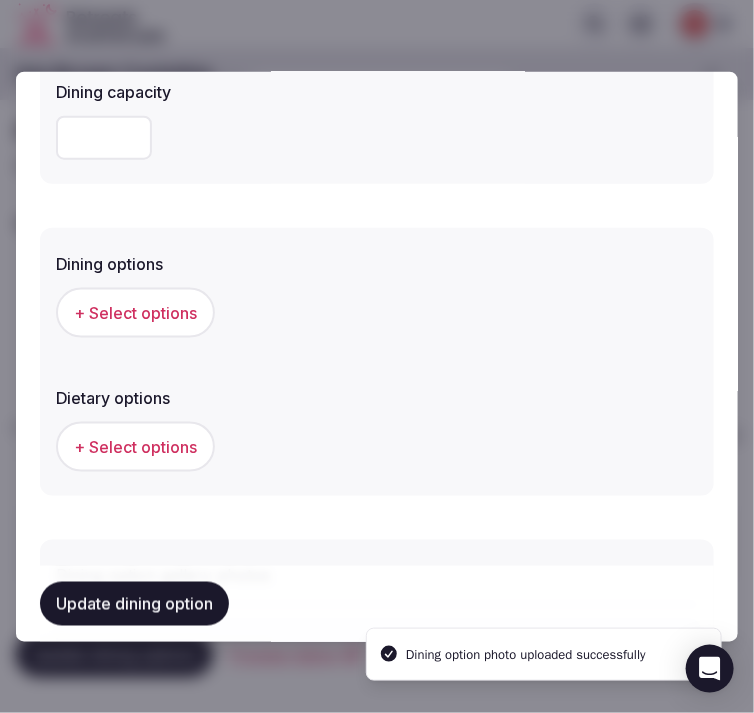 click on "+ Select options" at bounding box center (135, 312) 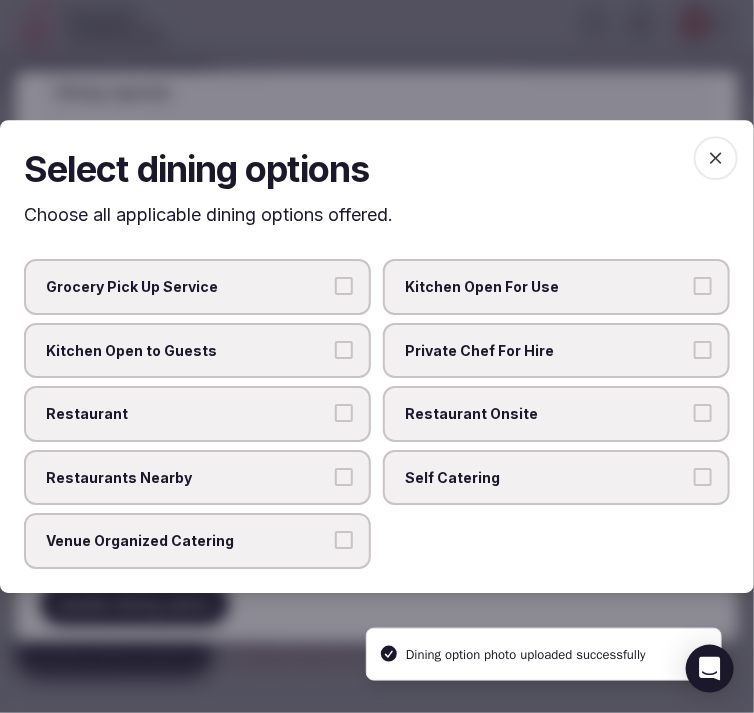 drag, startPoint x: 684, startPoint y: 416, endPoint x: 445, endPoint y: 426, distance: 239.2091 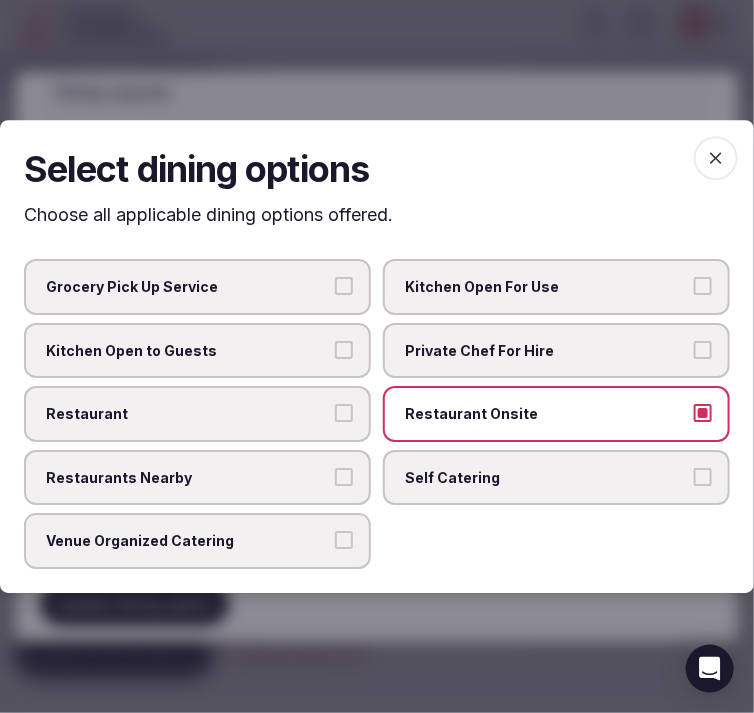 click on "Restaurant" at bounding box center [344, 413] 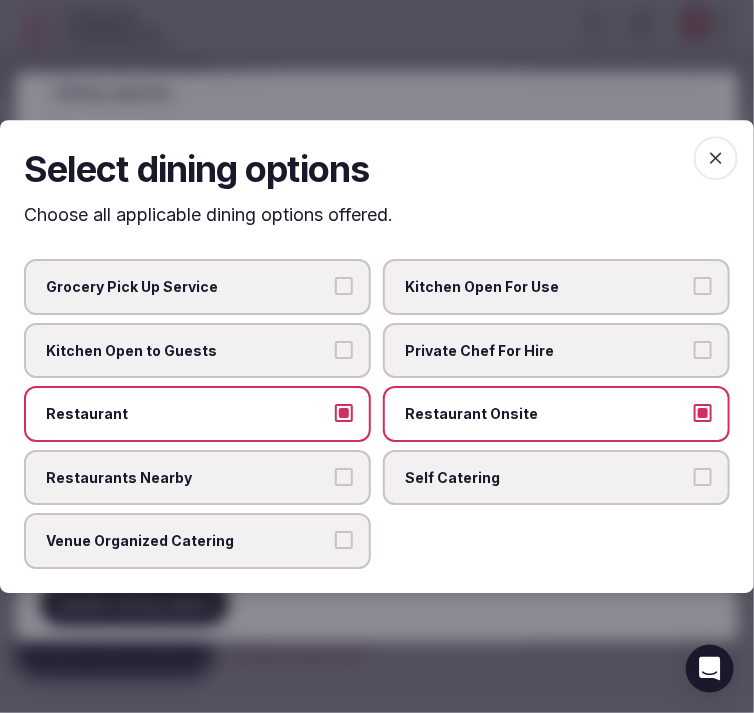 click on "Venue Organized Catering" at bounding box center [187, 542] 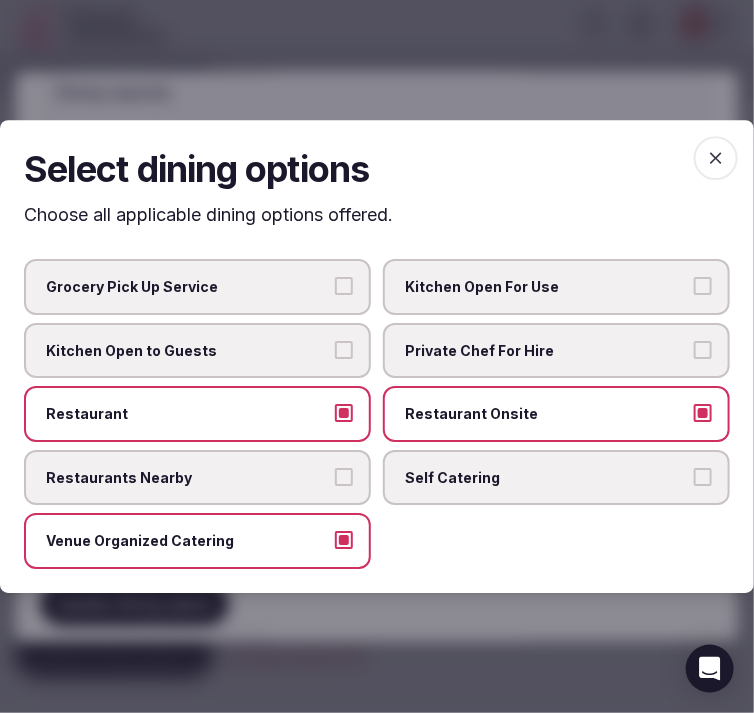 drag, startPoint x: 712, startPoint y: 163, endPoint x: 540, endPoint y: 338, distance: 245.37523 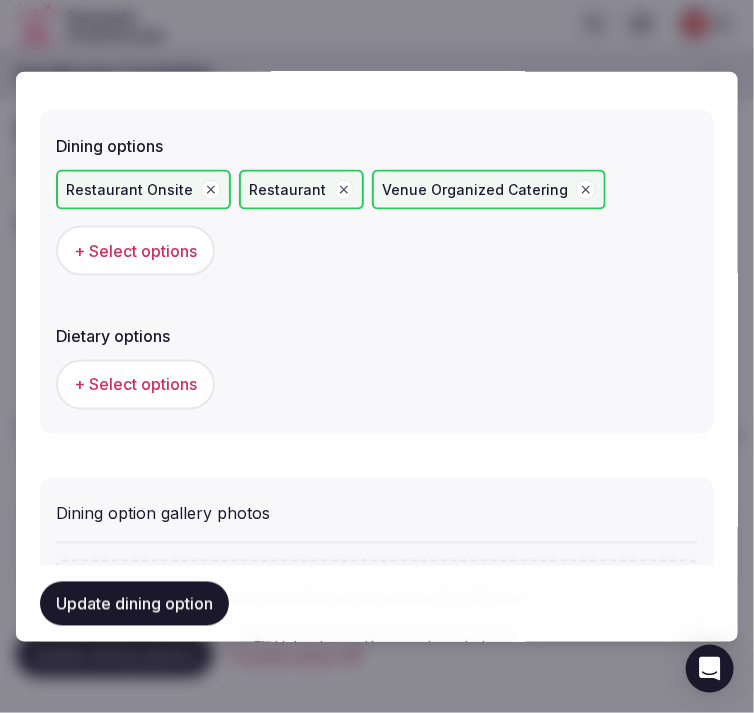 scroll, scrollTop: 777, scrollLeft: 0, axis: vertical 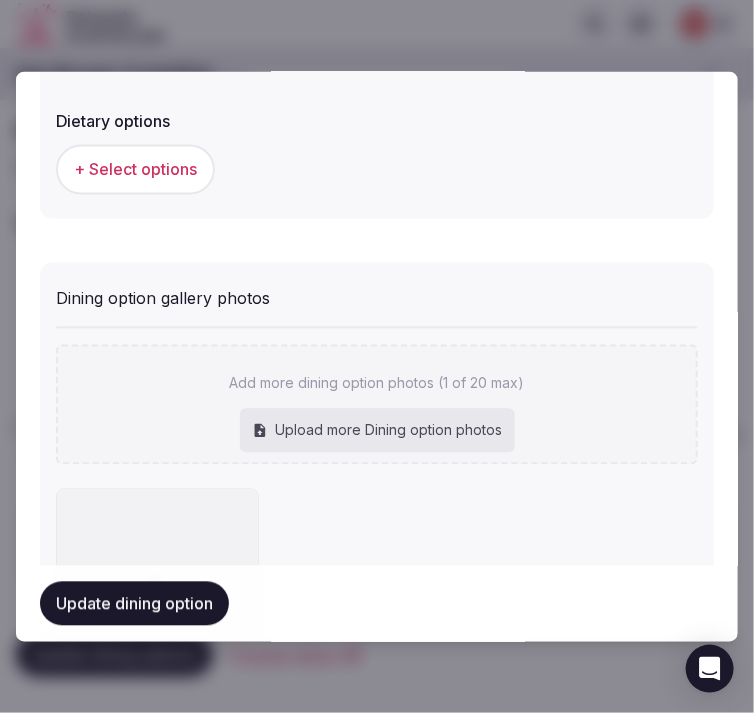 click on "+ Select options" at bounding box center [135, 170] 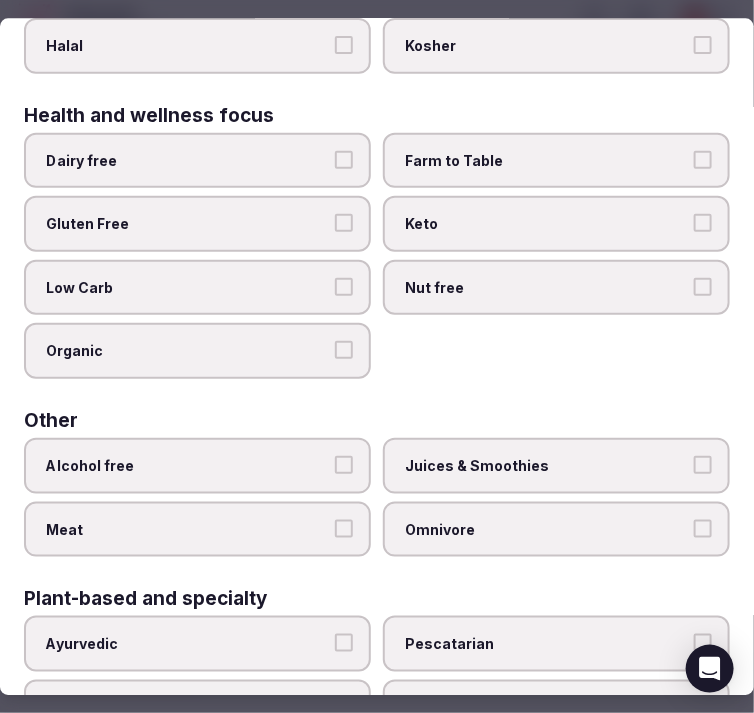 scroll, scrollTop: 0, scrollLeft: 0, axis: both 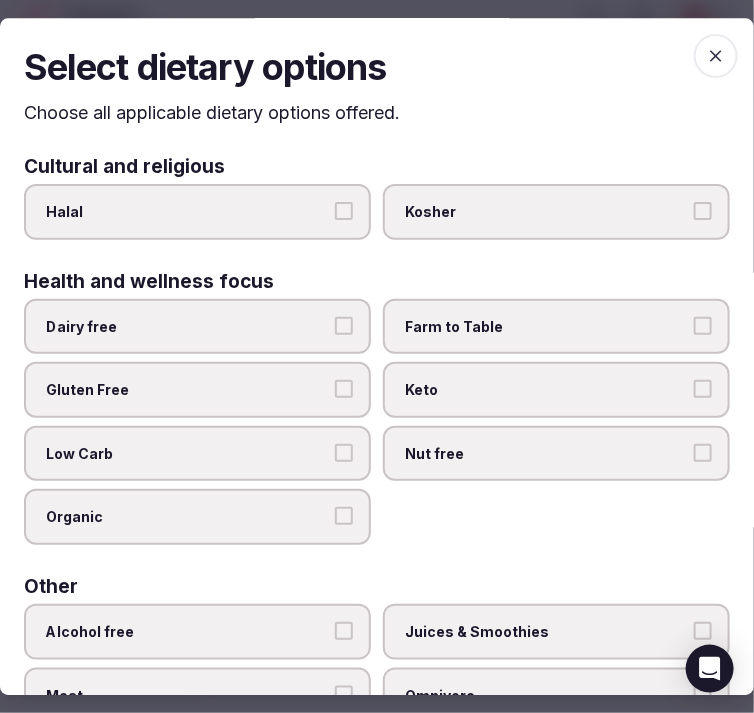 drag, startPoint x: 704, startPoint y: 38, endPoint x: 605, endPoint y: 216, distance: 203.67867 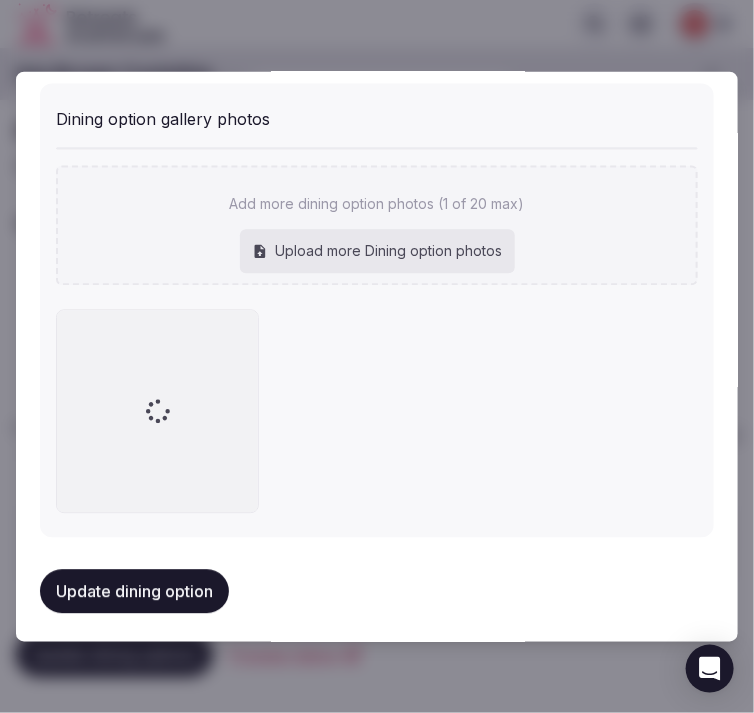 click on "Update dining option" at bounding box center (134, 592) 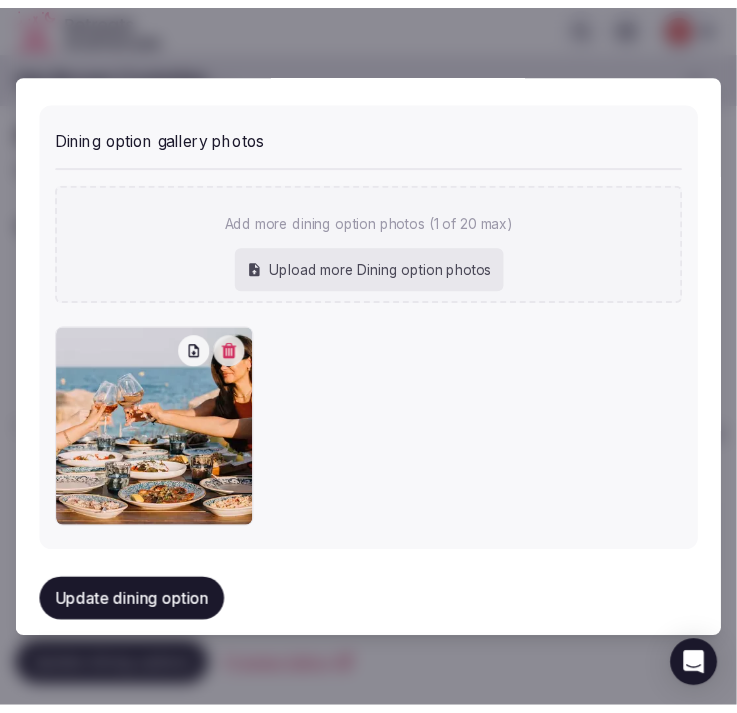 scroll, scrollTop: 956, scrollLeft: 0, axis: vertical 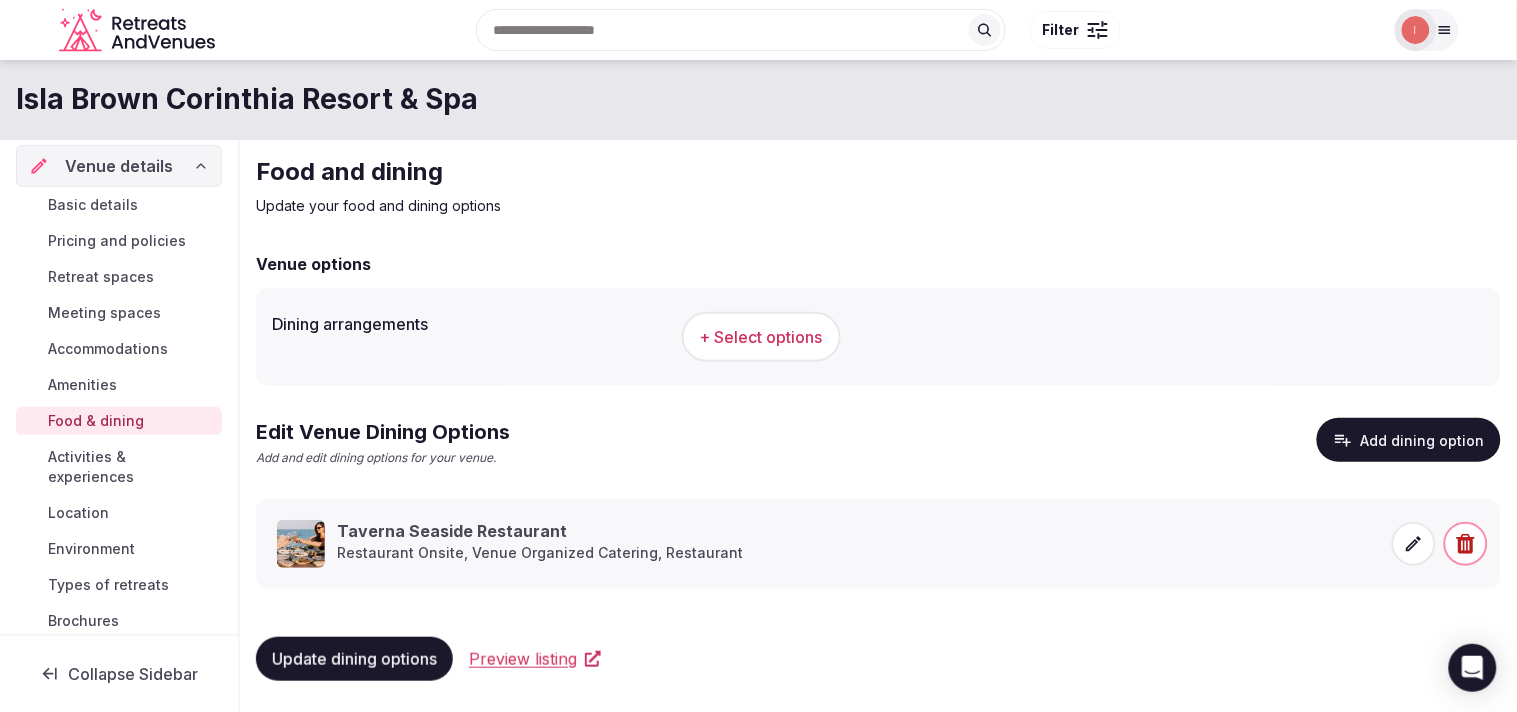 click on "Activities & experiences" at bounding box center (131, 467) 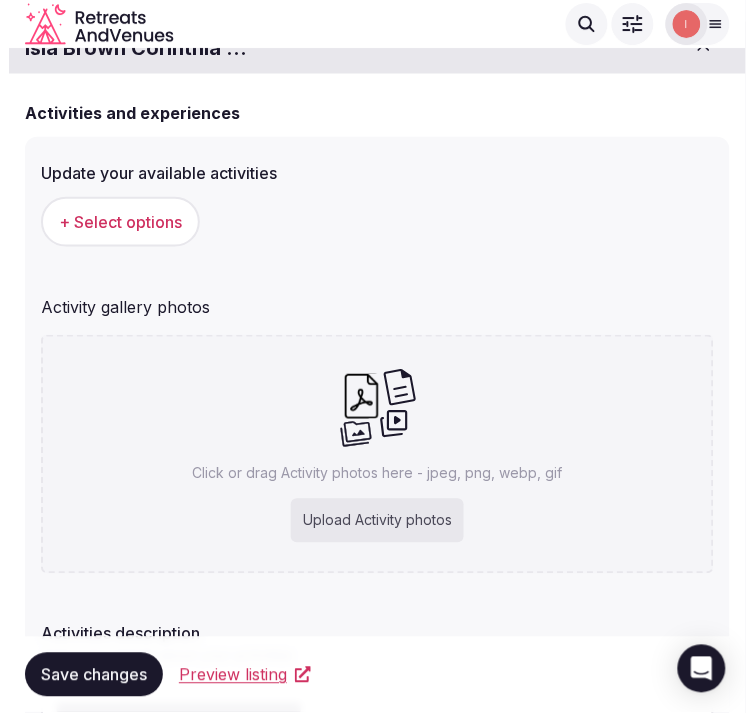 scroll, scrollTop: 0, scrollLeft: 0, axis: both 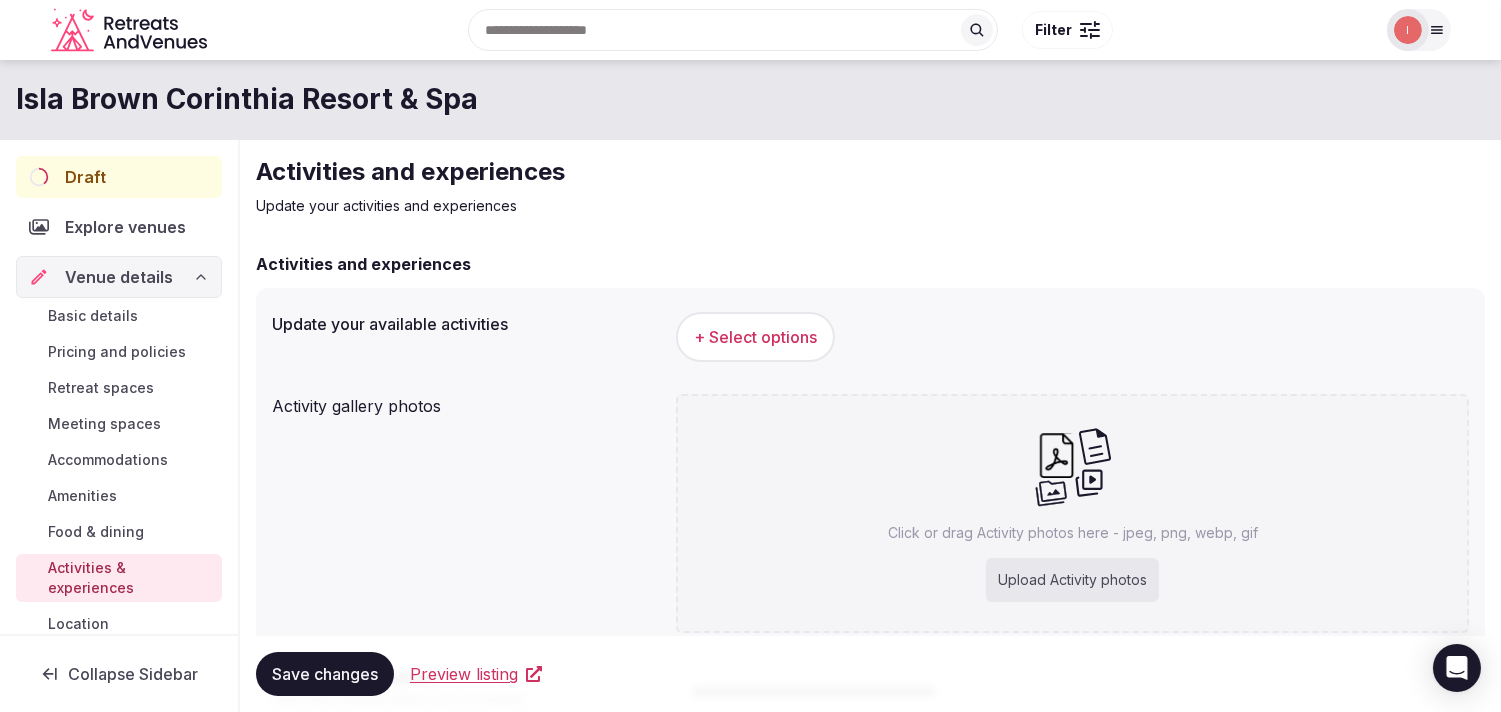 click on "Food & dining" at bounding box center [96, 532] 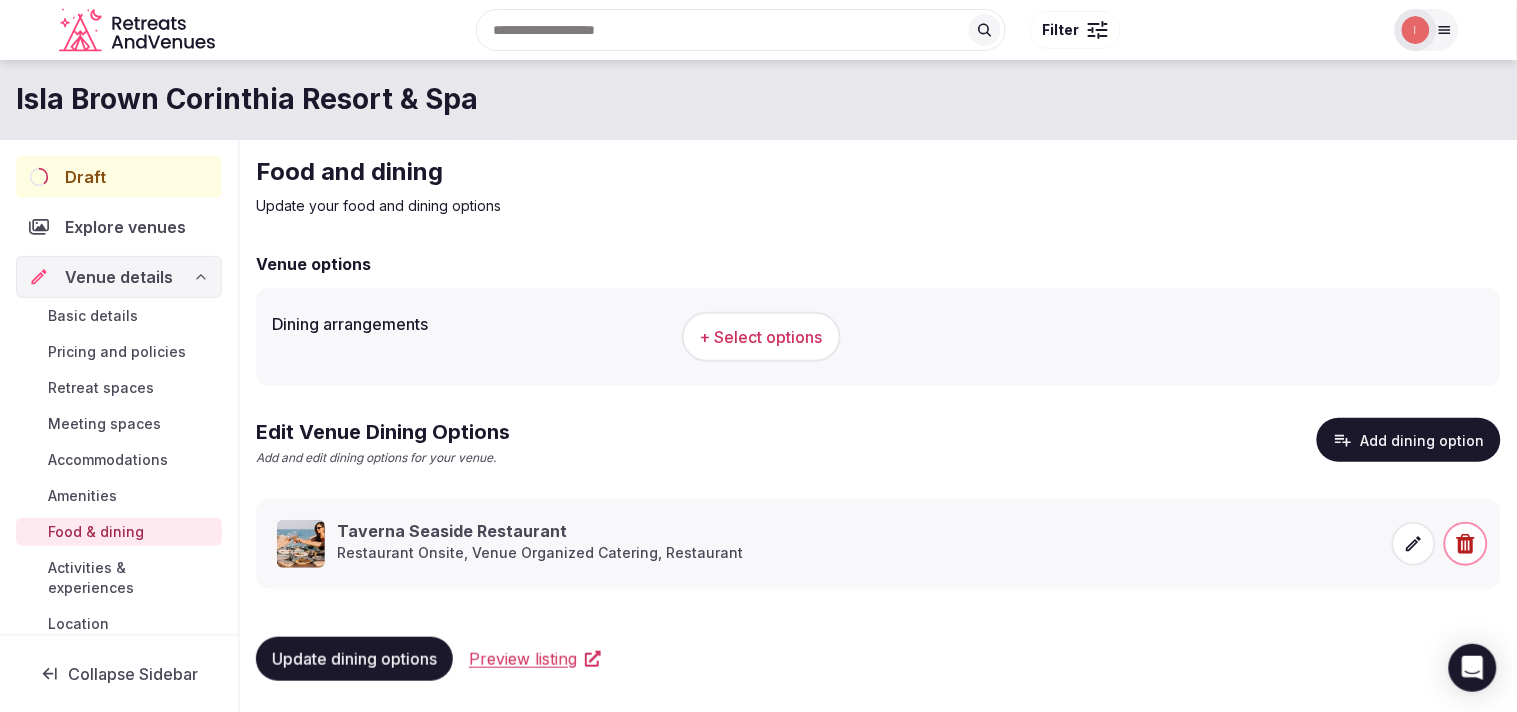 click 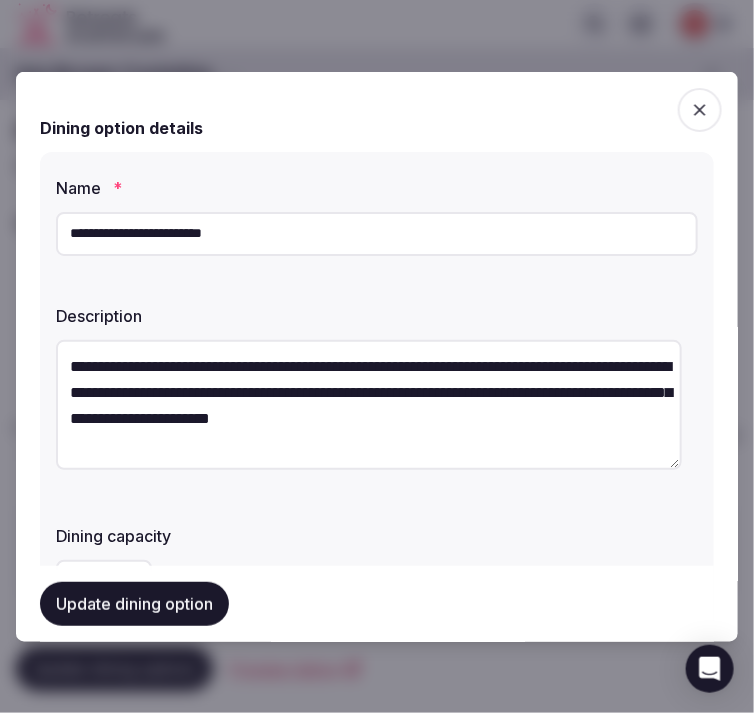 scroll, scrollTop: 52, scrollLeft: 0, axis: vertical 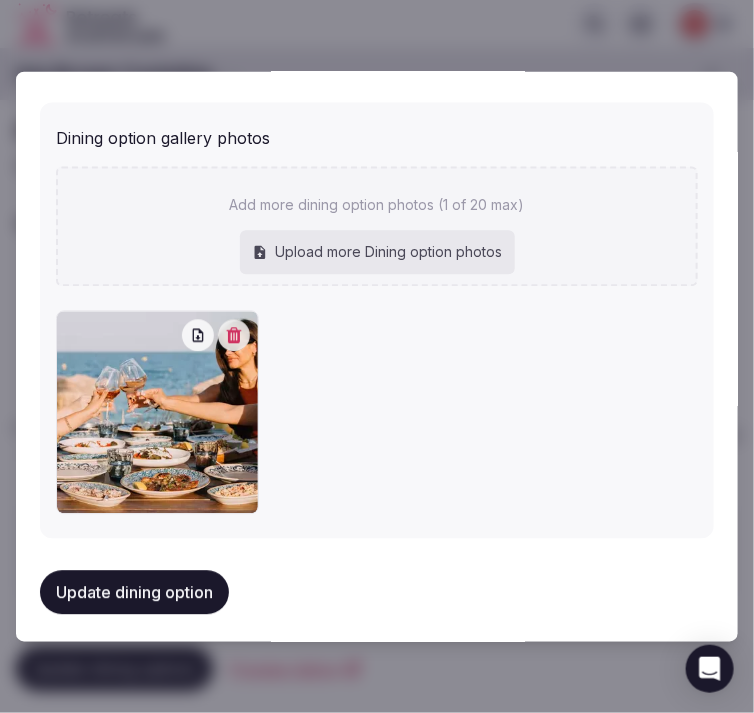 click at bounding box center [377, 412] 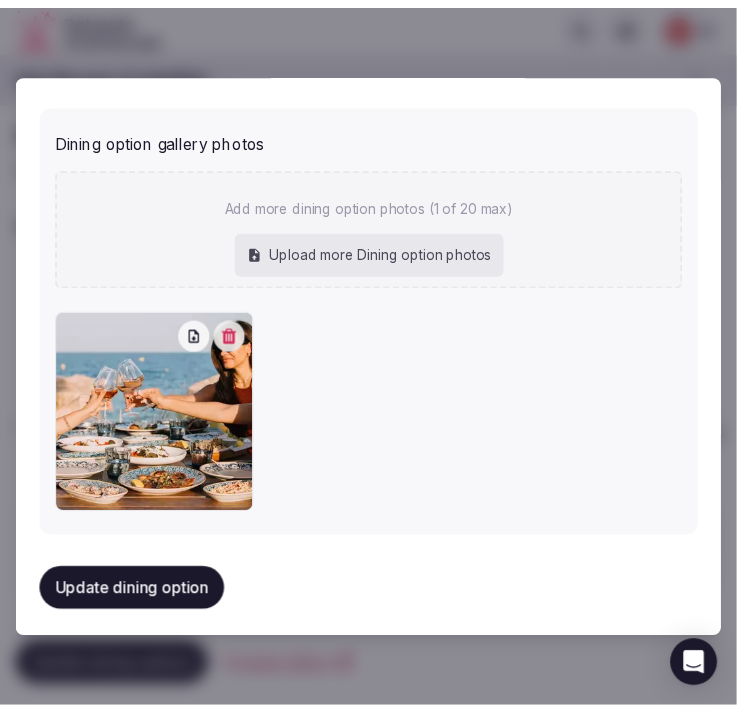 scroll, scrollTop: 826, scrollLeft: 0, axis: vertical 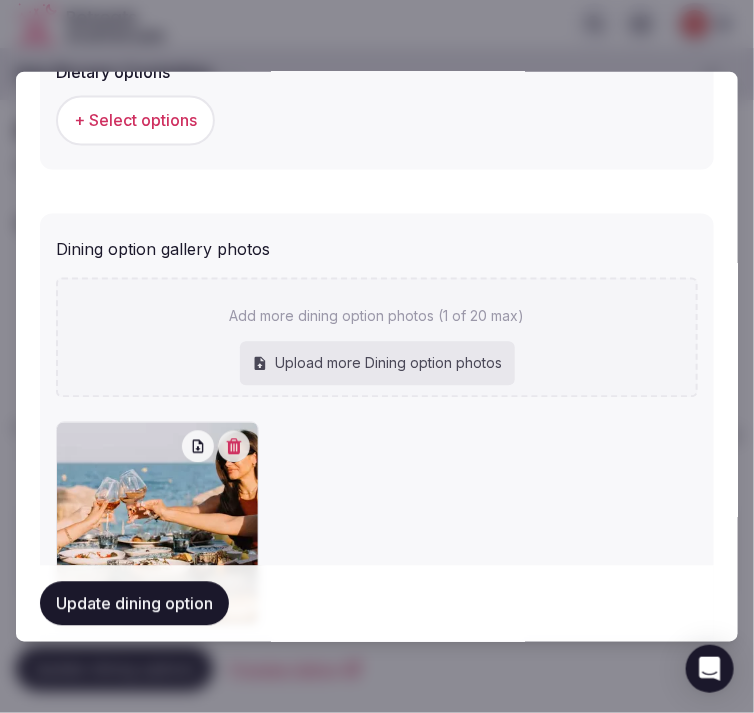 type on "**********" 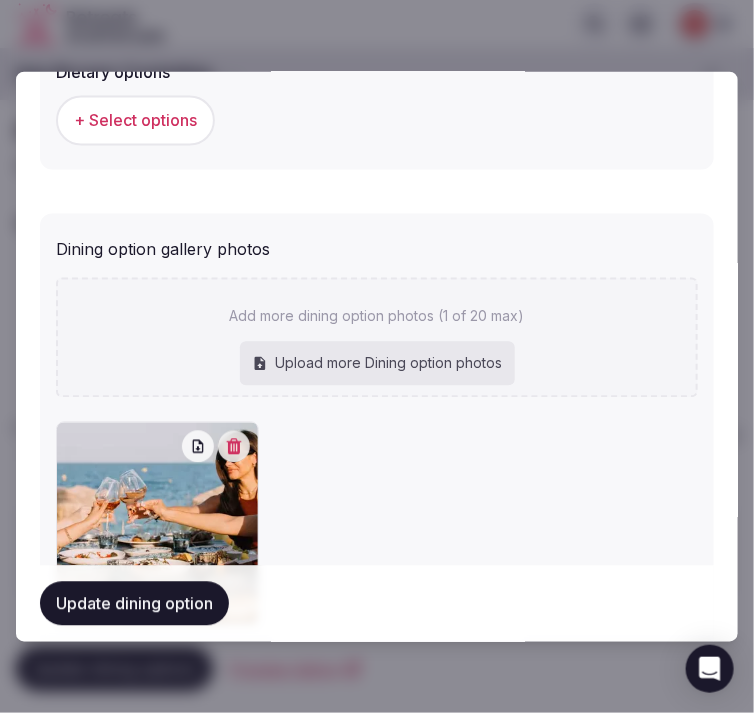 click on "Upload more Dining option photos" at bounding box center (377, 364) 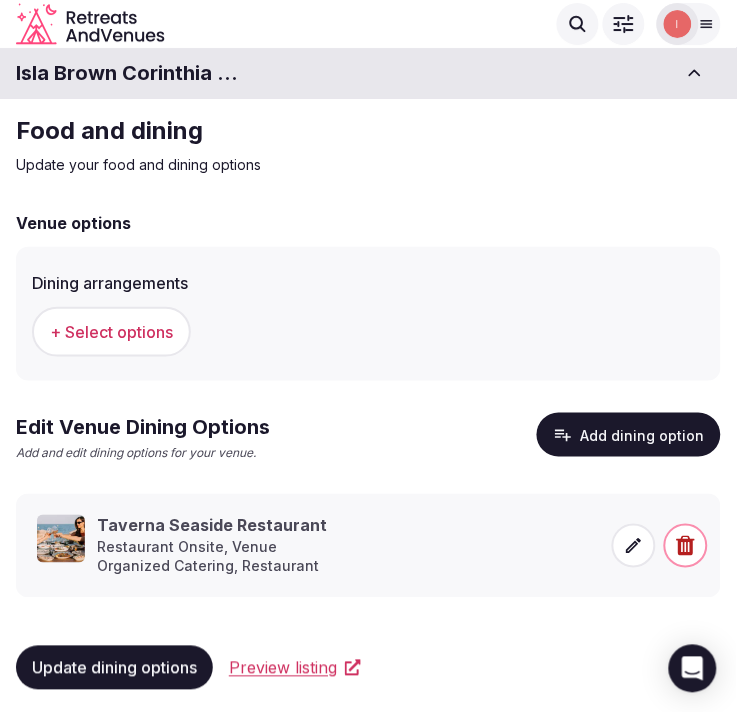 scroll, scrollTop: 0, scrollLeft: 0, axis: both 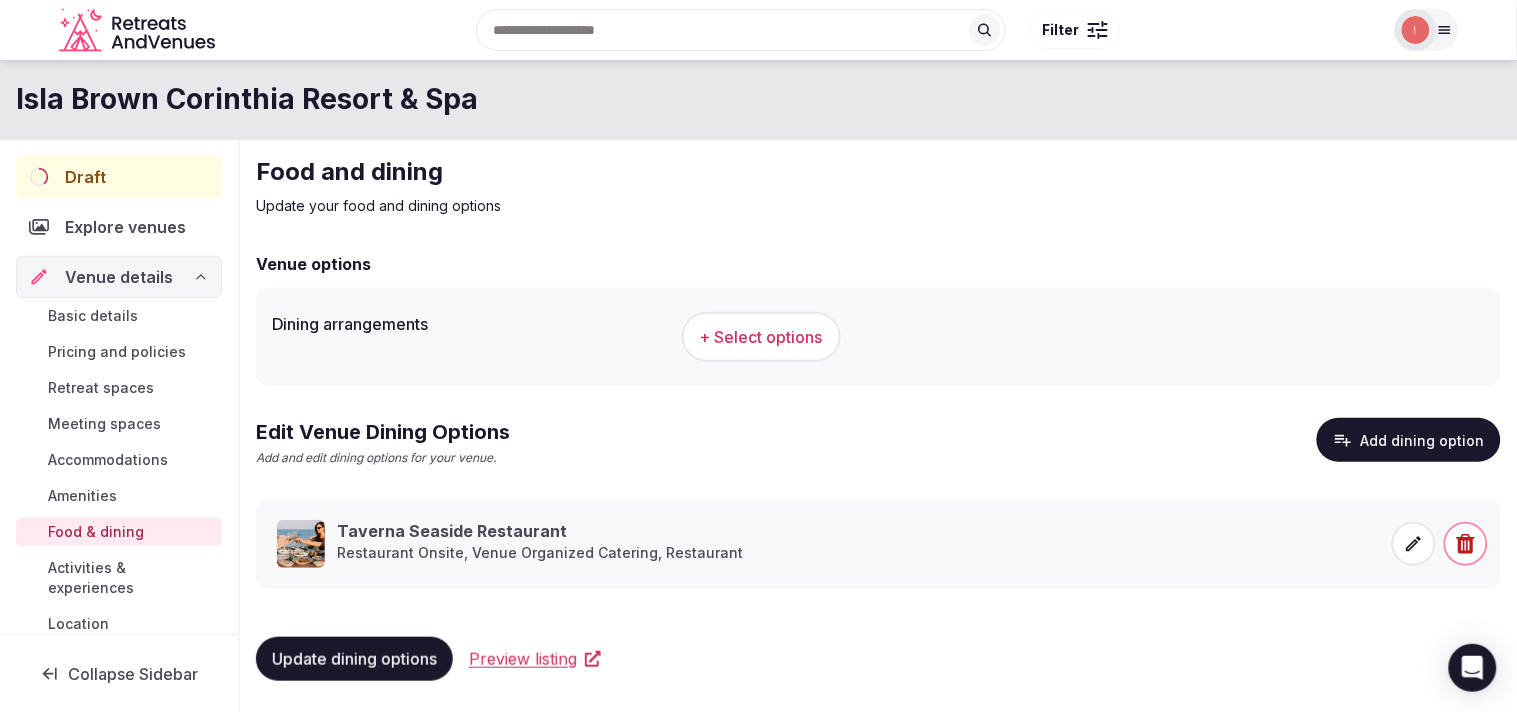 click on "Activities & experiences" at bounding box center [131, 578] 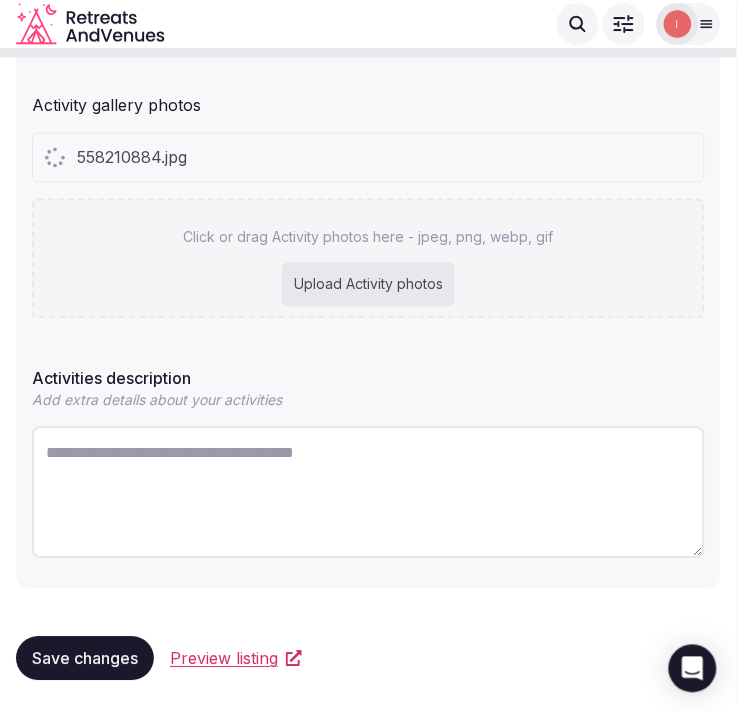 scroll, scrollTop: 310, scrollLeft: 0, axis: vertical 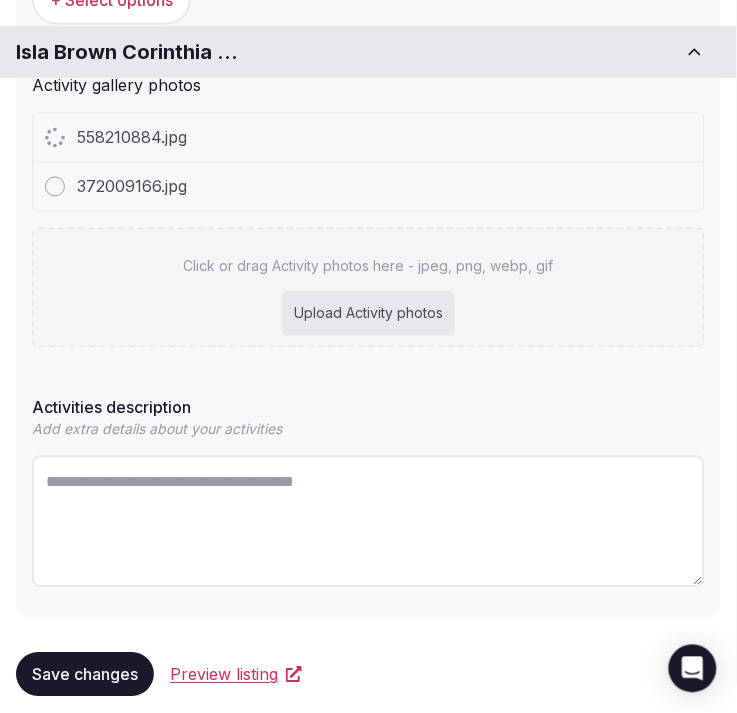 click on "Click or drag Activity photos here - jpeg, png, webp, gif Upload Activity photos" at bounding box center (368, 288) 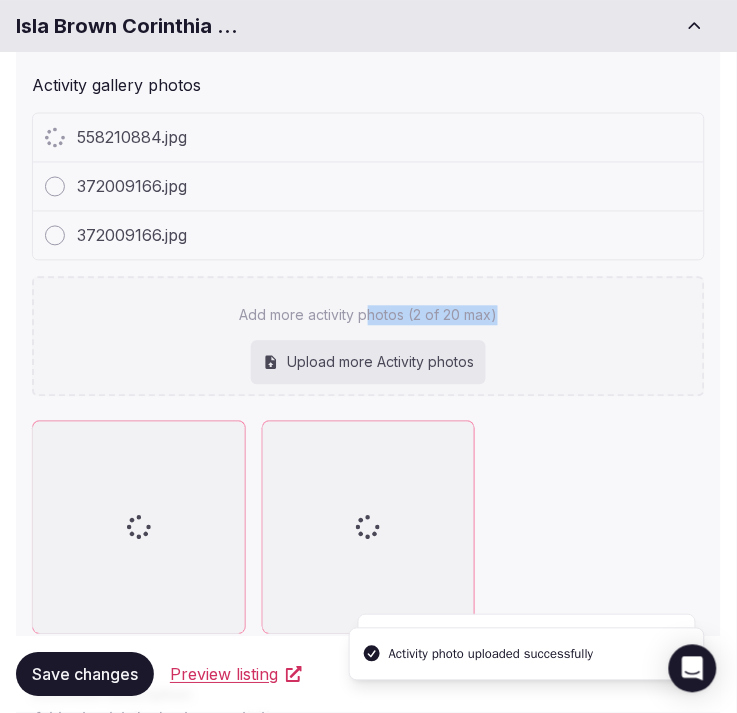 drag, startPoint x: 377, startPoint y: 262, endPoint x: 355, endPoint y: 343, distance: 83.9345 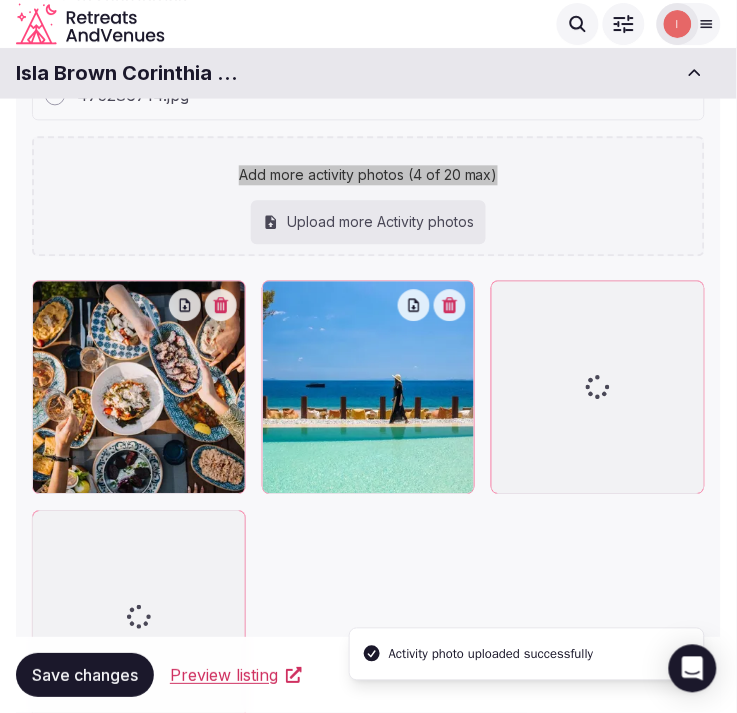 scroll, scrollTop: 444, scrollLeft: 0, axis: vertical 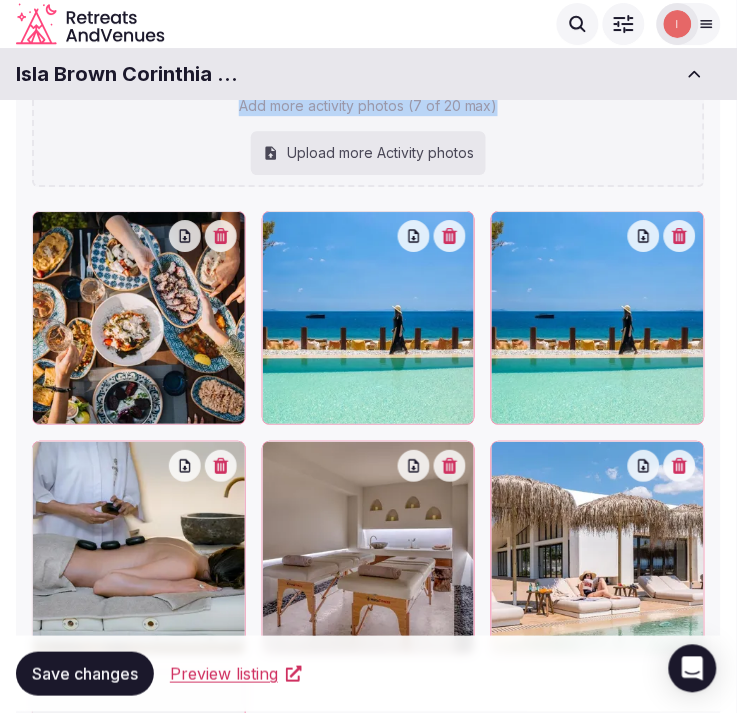 click 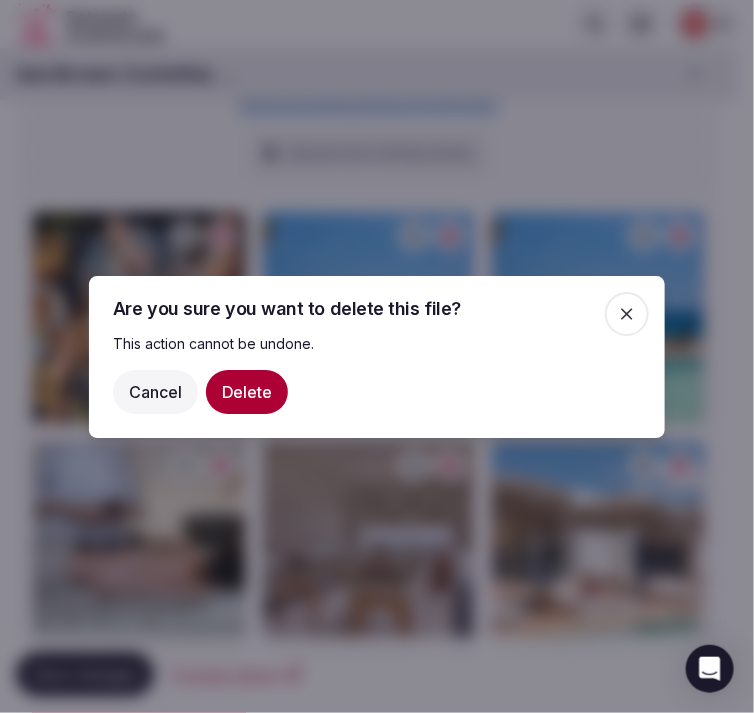 click on "Delete" at bounding box center (247, 391) 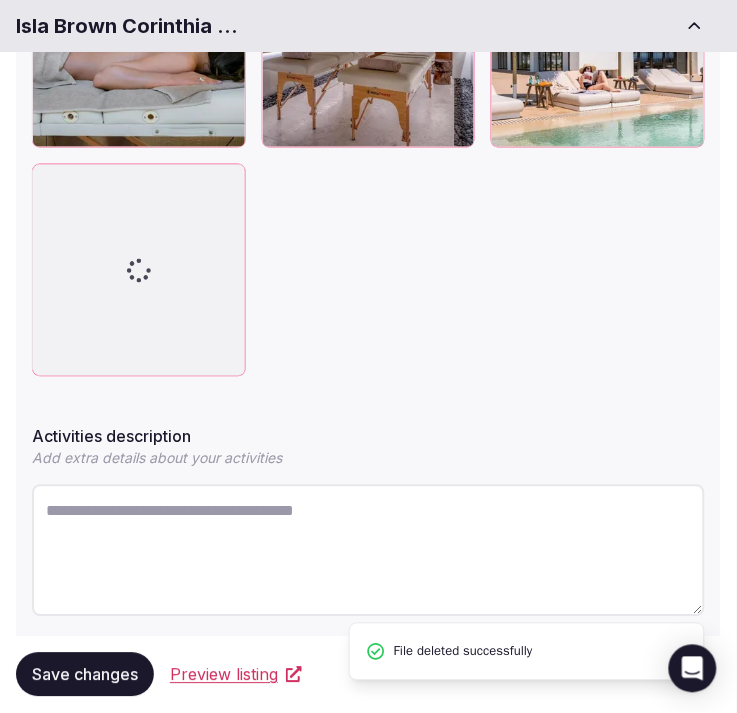 scroll, scrollTop: 1253, scrollLeft: 0, axis: vertical 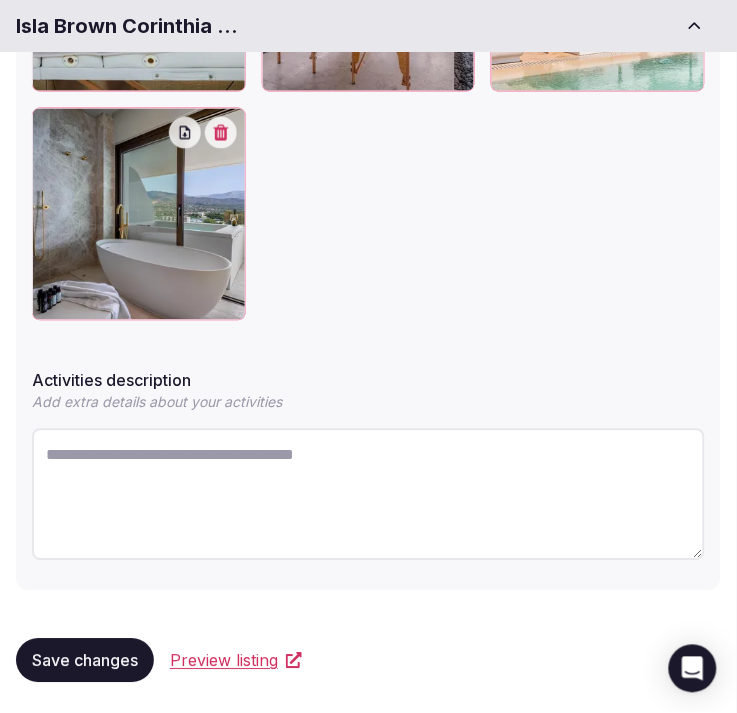 click at bounding box center (368, 495) 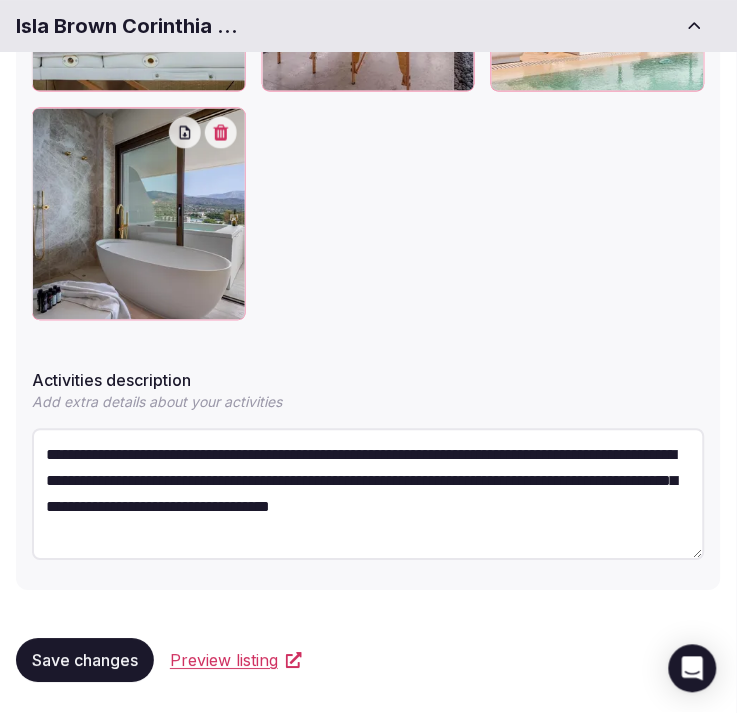 scroll, scrollTop: 36, scrollLeft: 0, axis: vertical 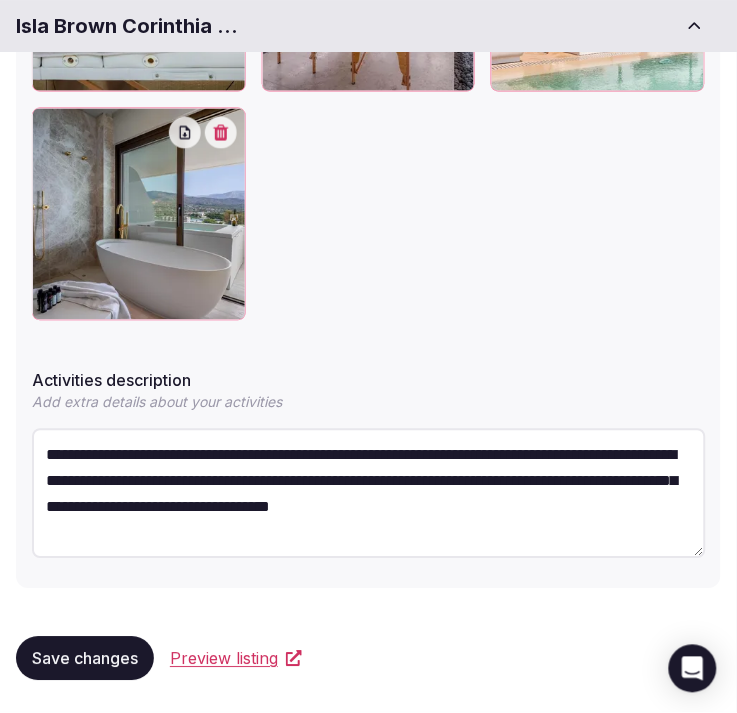 type on "**********" 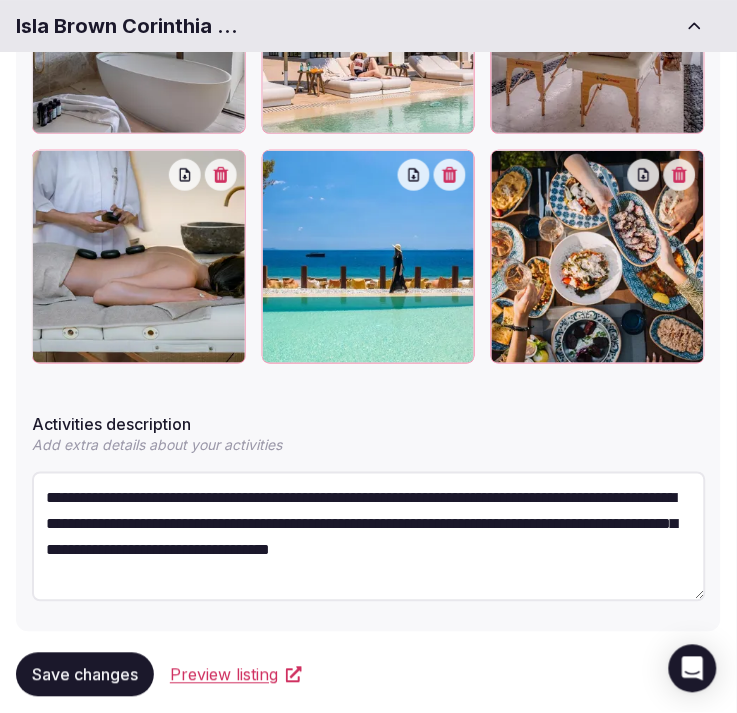 scroll, scrollTop: 1023, scrollLeft: 0, axis: vertical 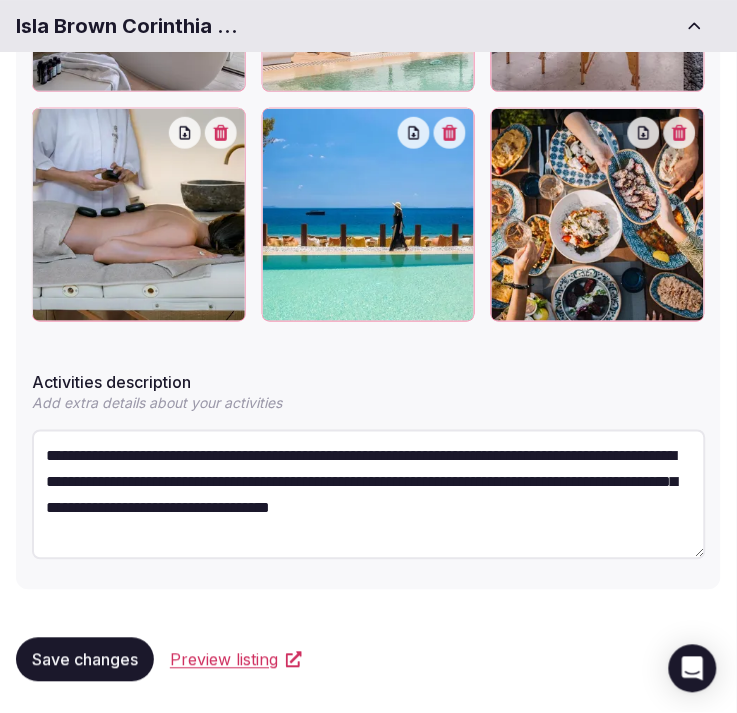 click on "Save changes" at bounding box center [85, 660] 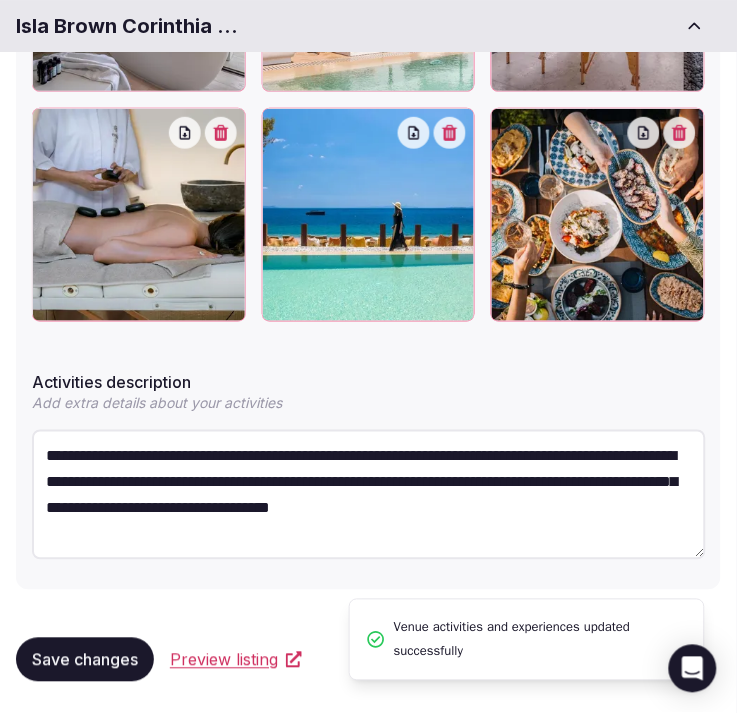 click on "Save changes" at bounding box center (85, 660) 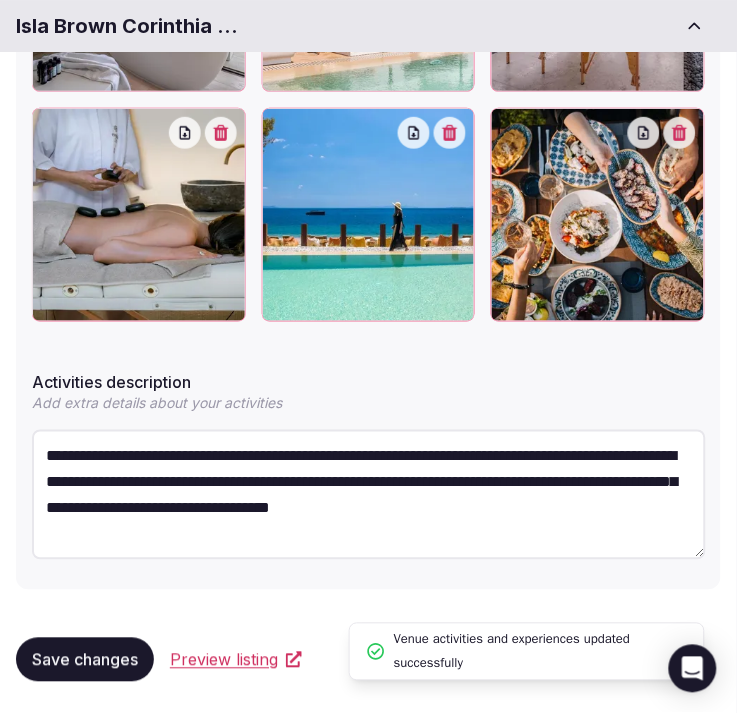 scroll, scrollTop: 52, scrollLeft: 0, axis: vertical 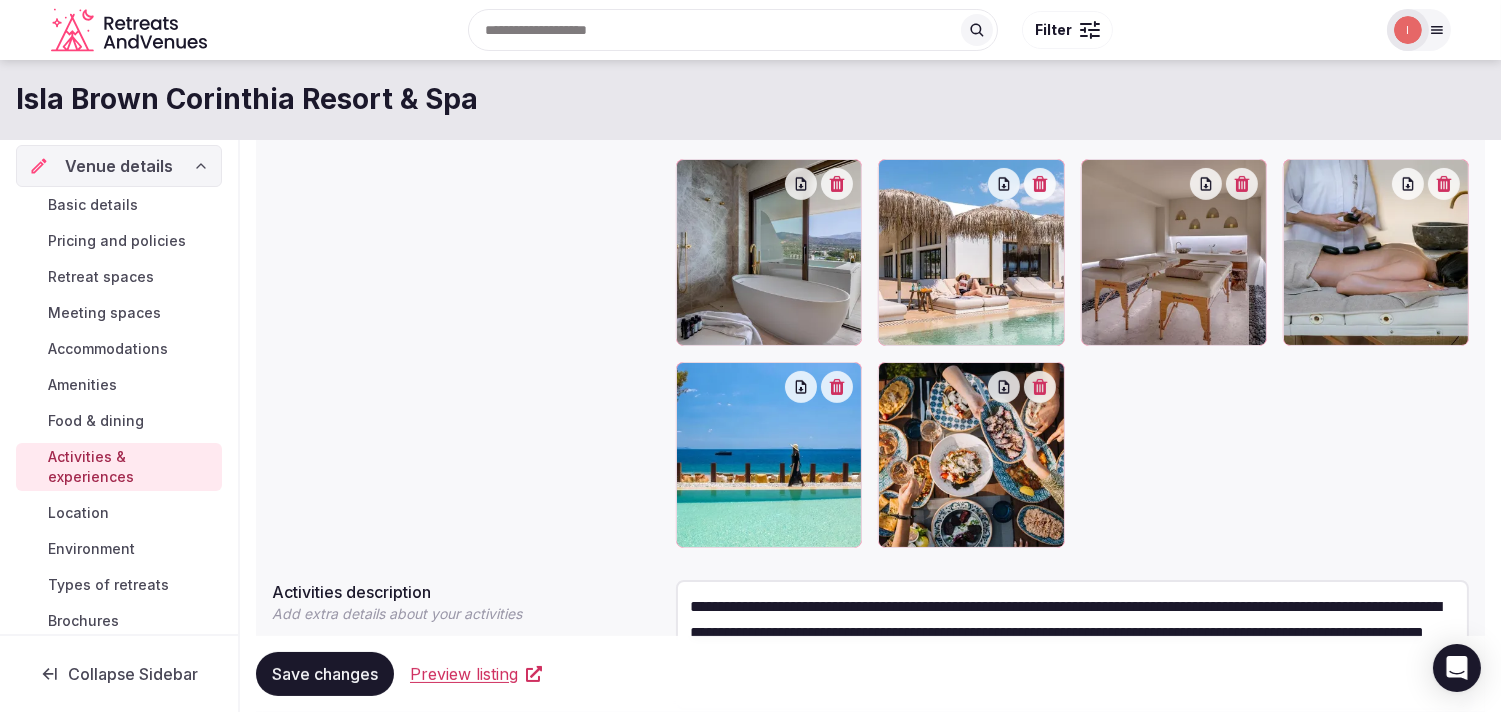 click on "Location" at bounding box center (78, 513) 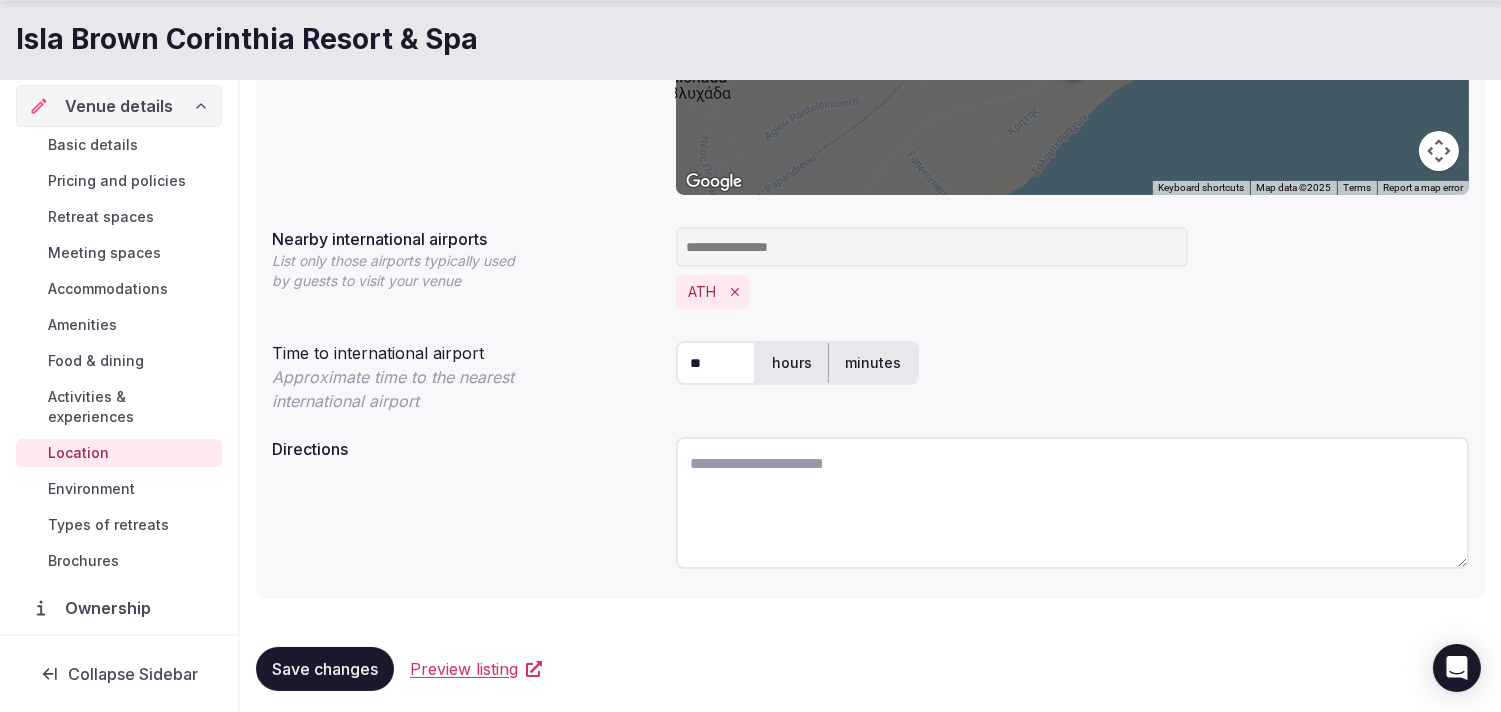 scroll, scrollTop: 482, scrollLeft: 0, axis: vertical 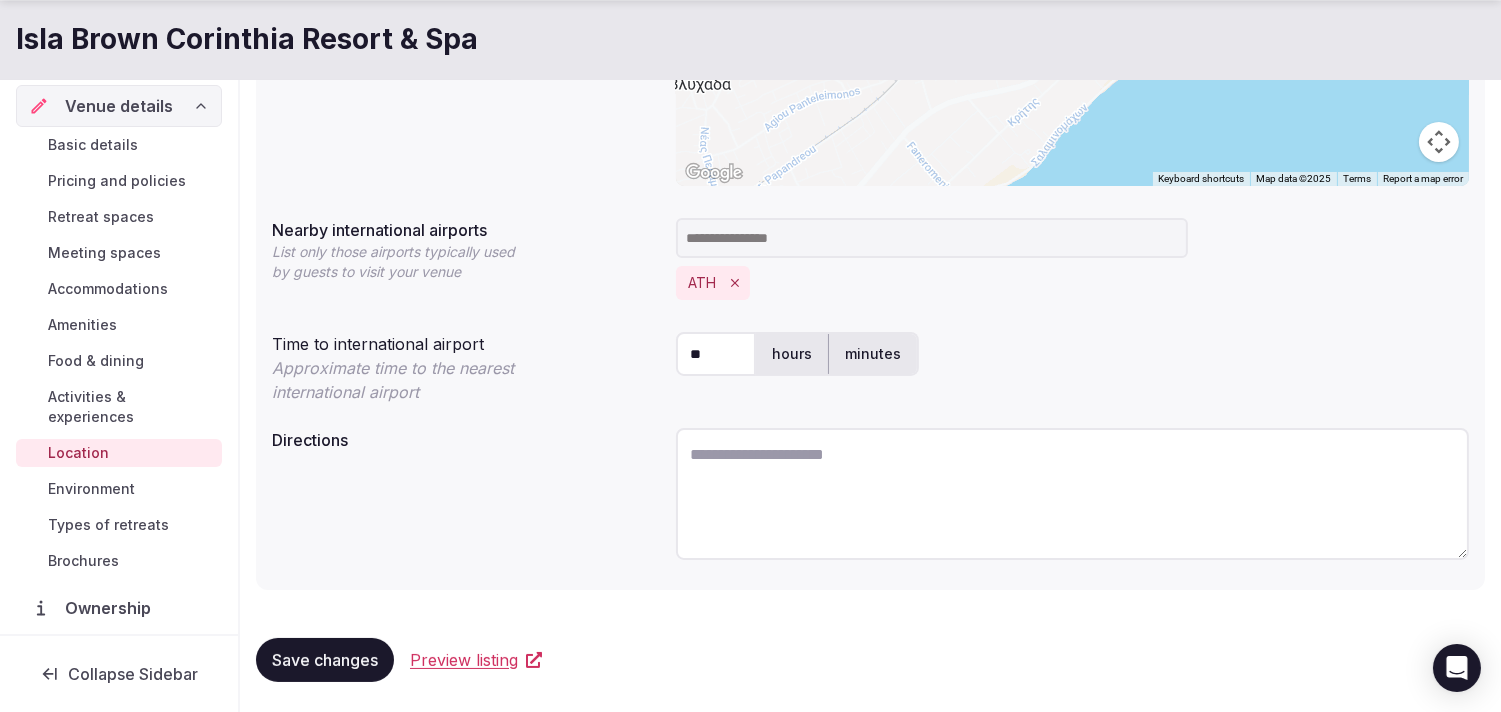 click on "Environment" at bounding box center (91, 489) 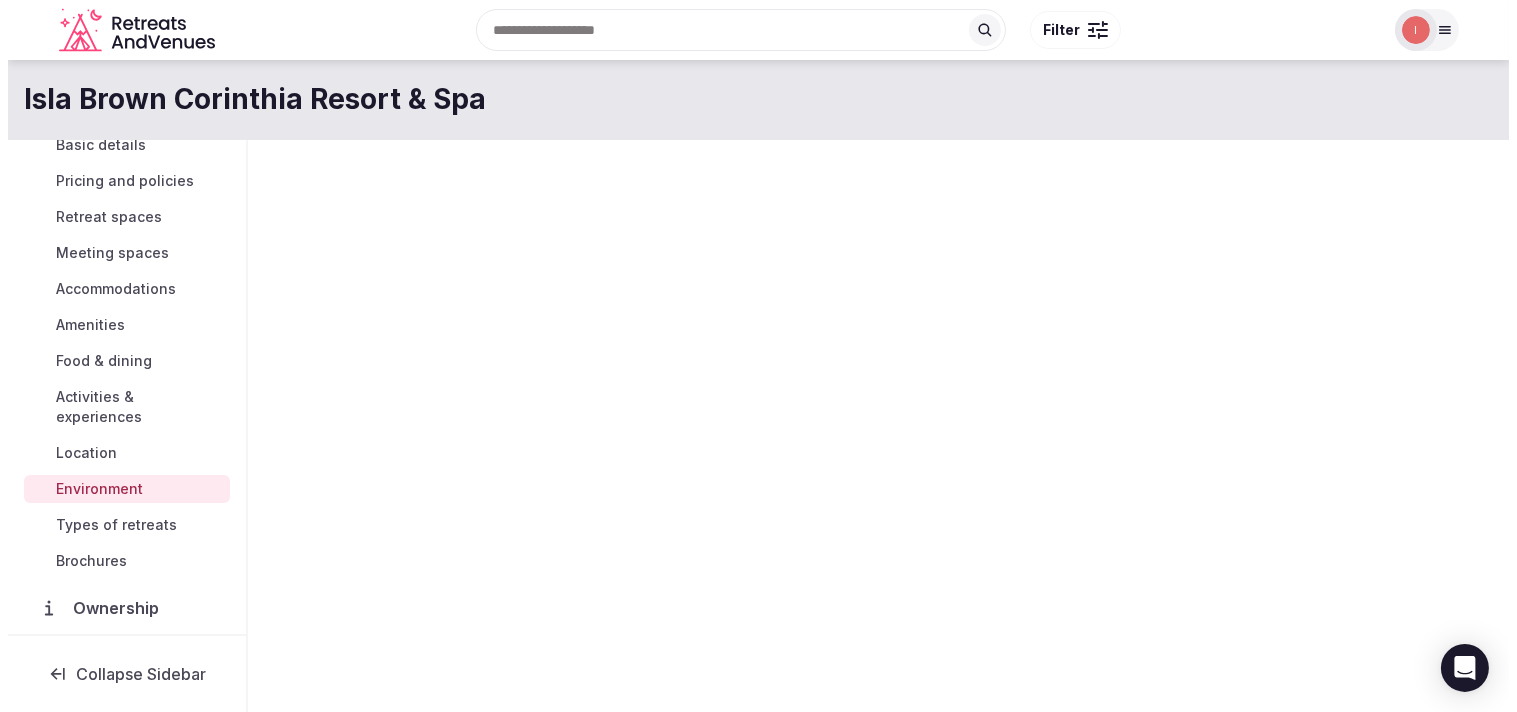 scroll, scrollTop: 0, scrollLeft: 0, axis: both 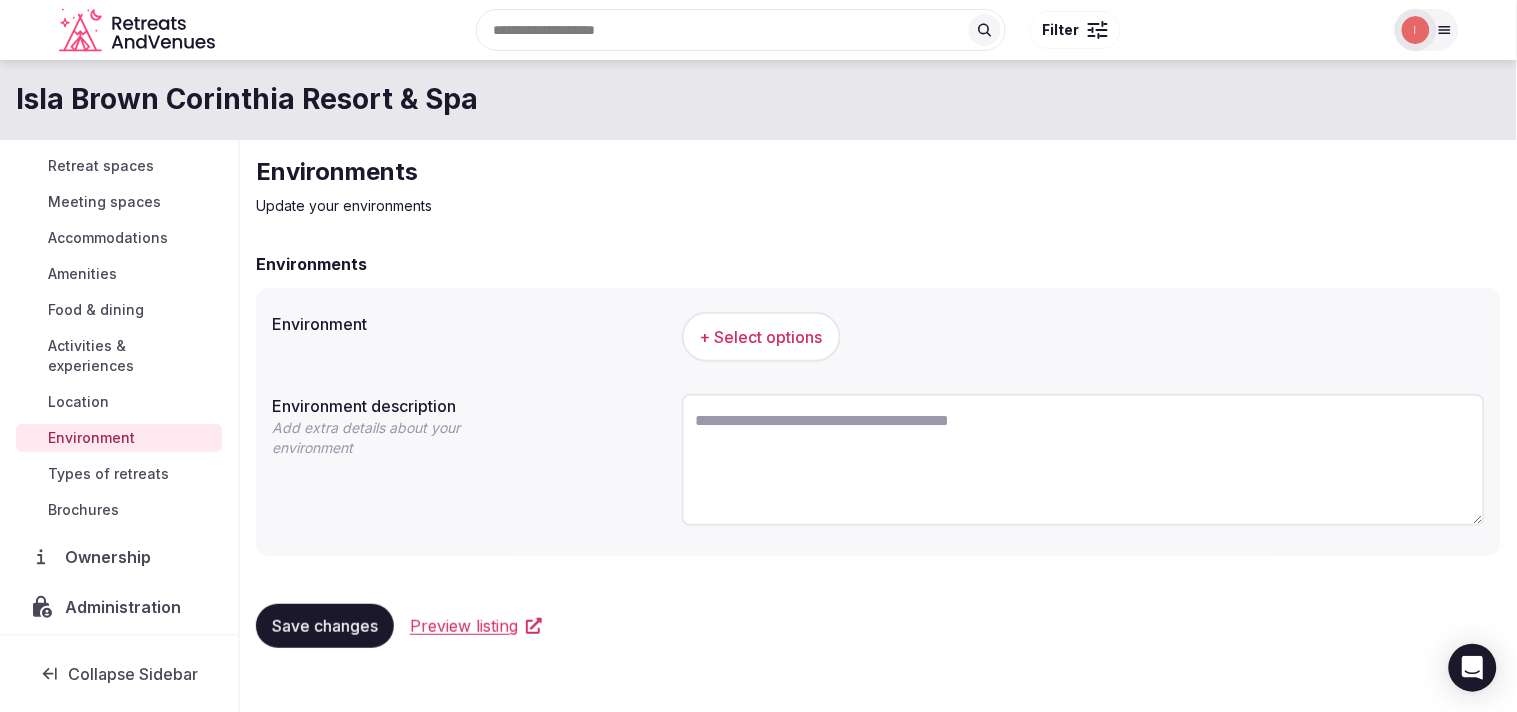 click on "Types of retreats" at bounding box center (108, 474) 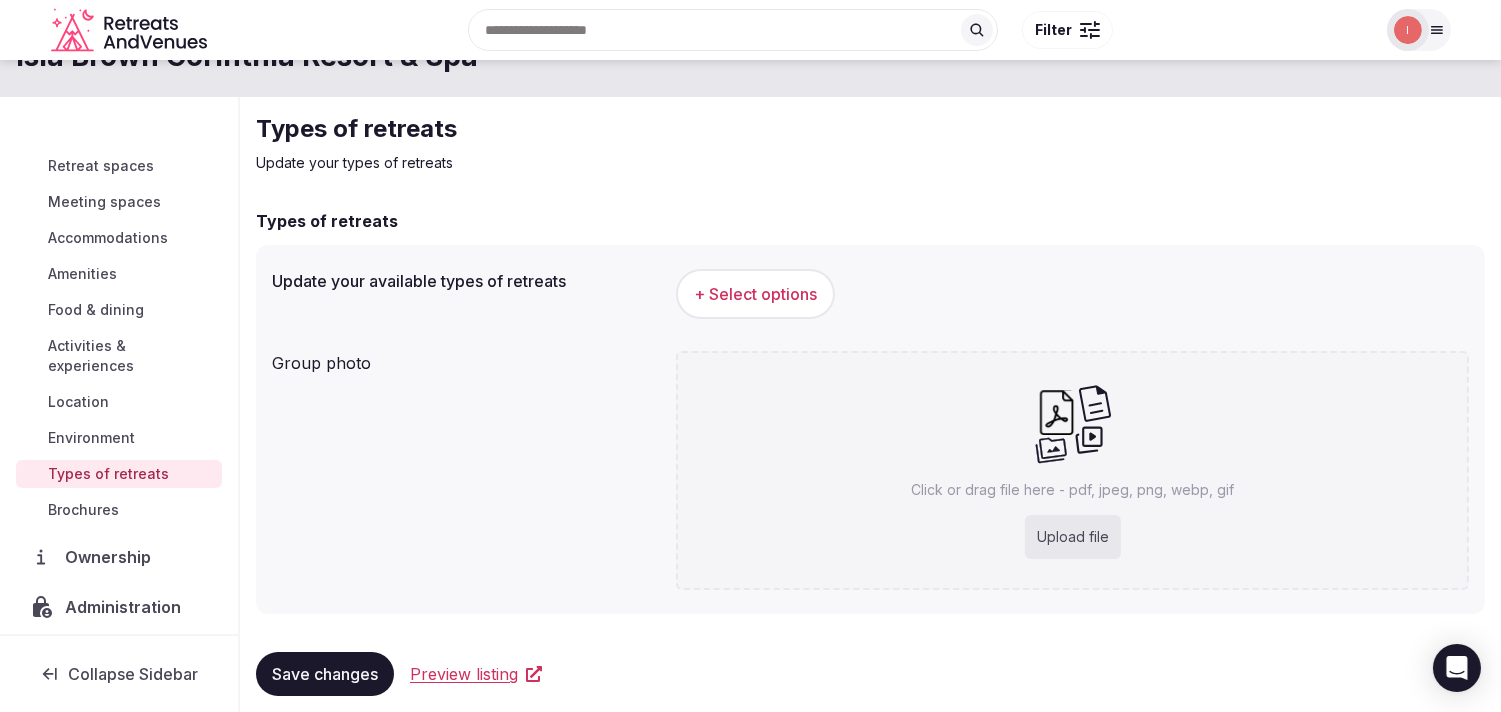 scroll, scrollTop: 66, scrollLeft: 0, axis: vertical 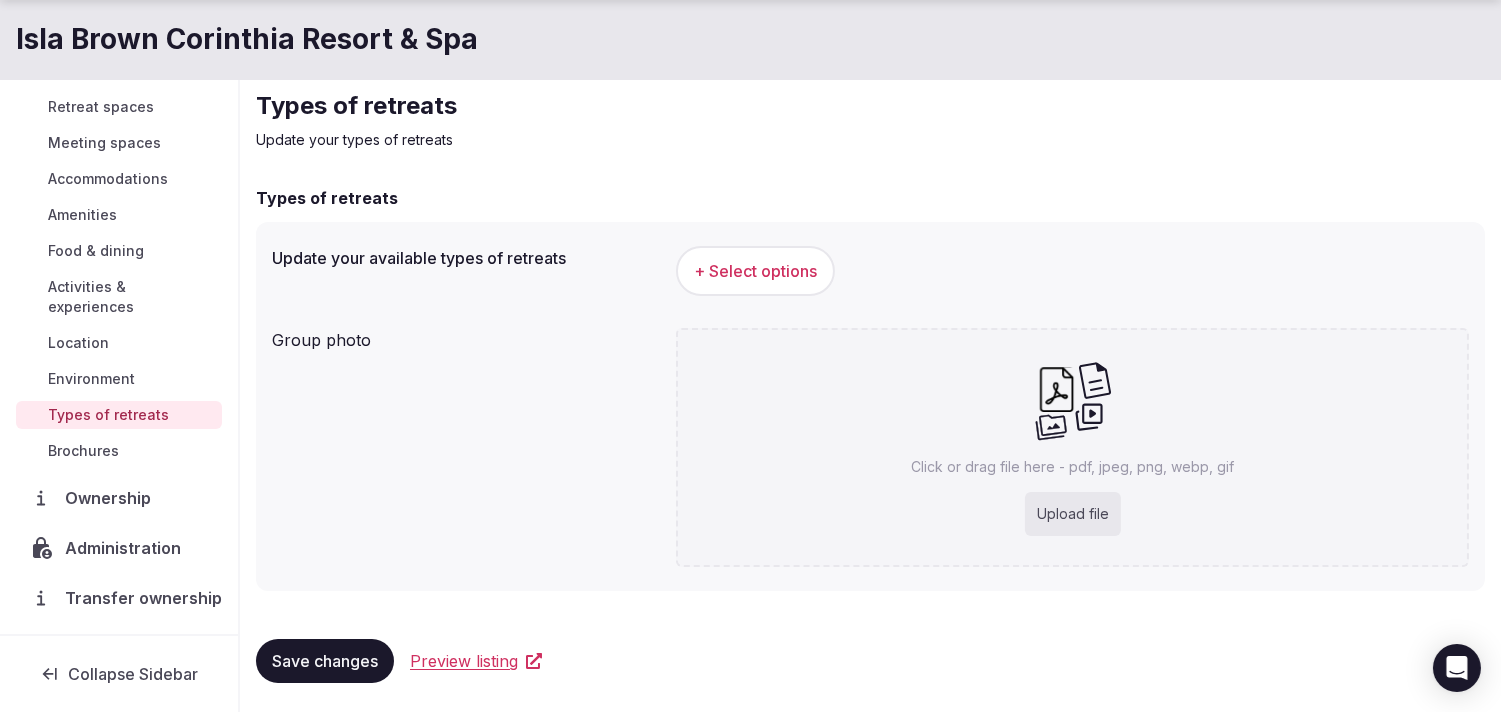 click on "+ Select options" at bounding box center [755, 271] 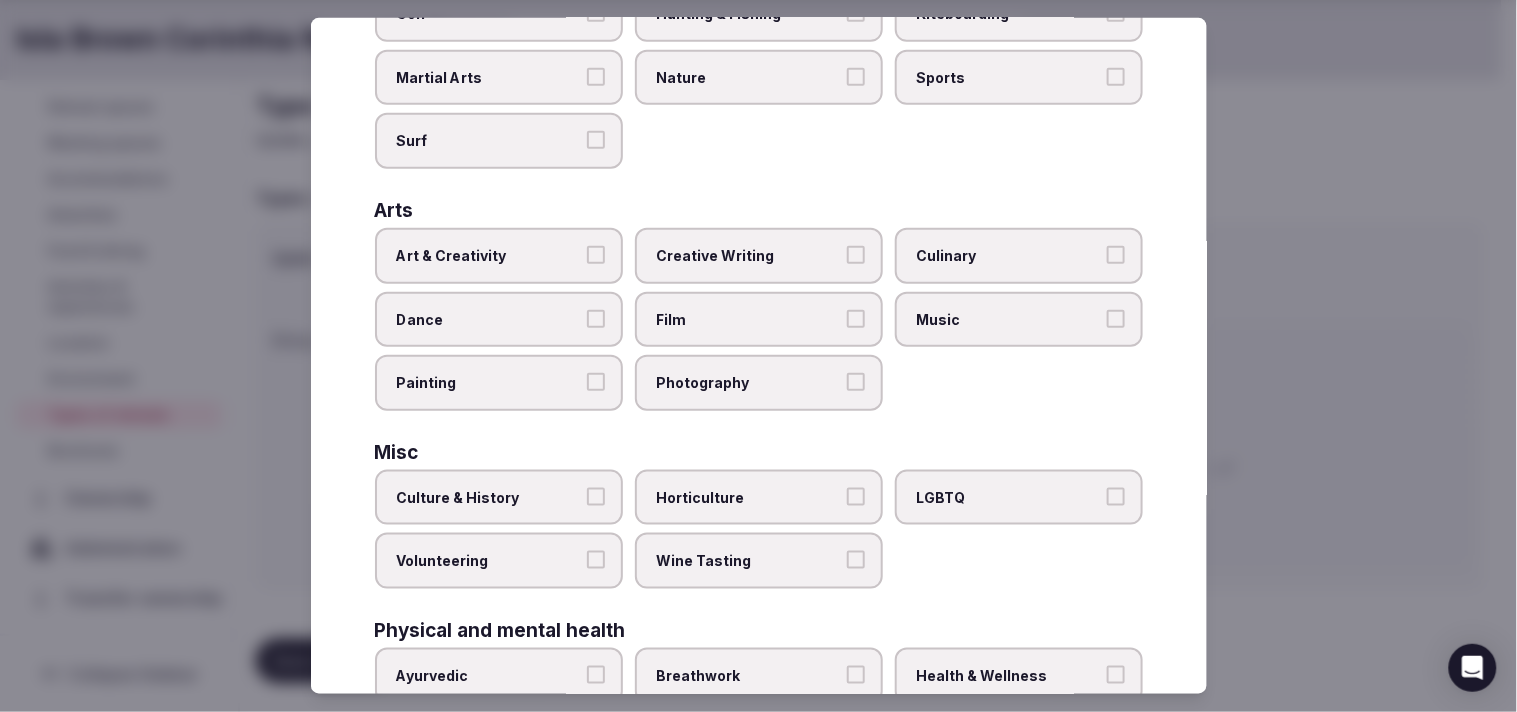 scroll, scrollTop: 444, scrollLeft: 0, axis: vertical 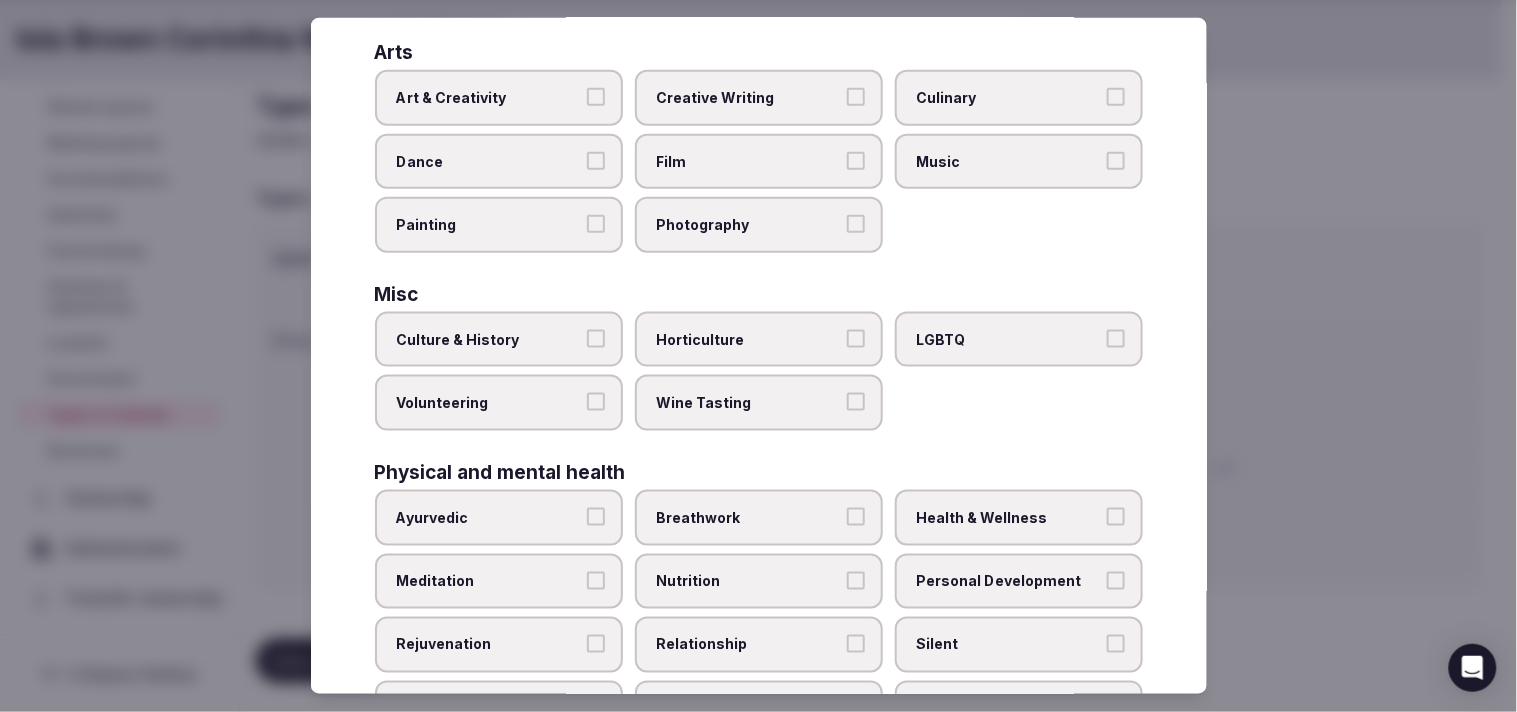click on "Personal Development" at bounding box center (1116, 580) 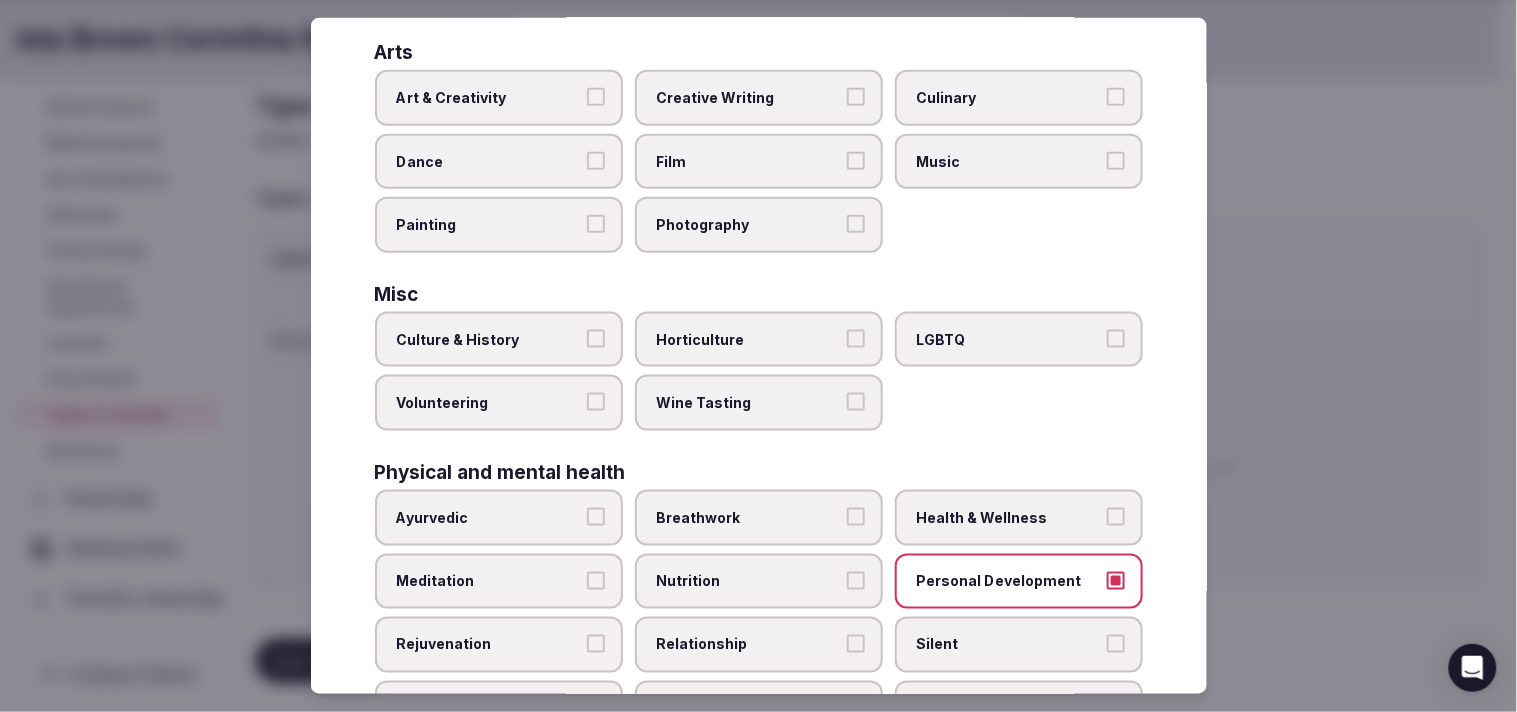 click on "Culture & History" at bounding box center [499, 340] 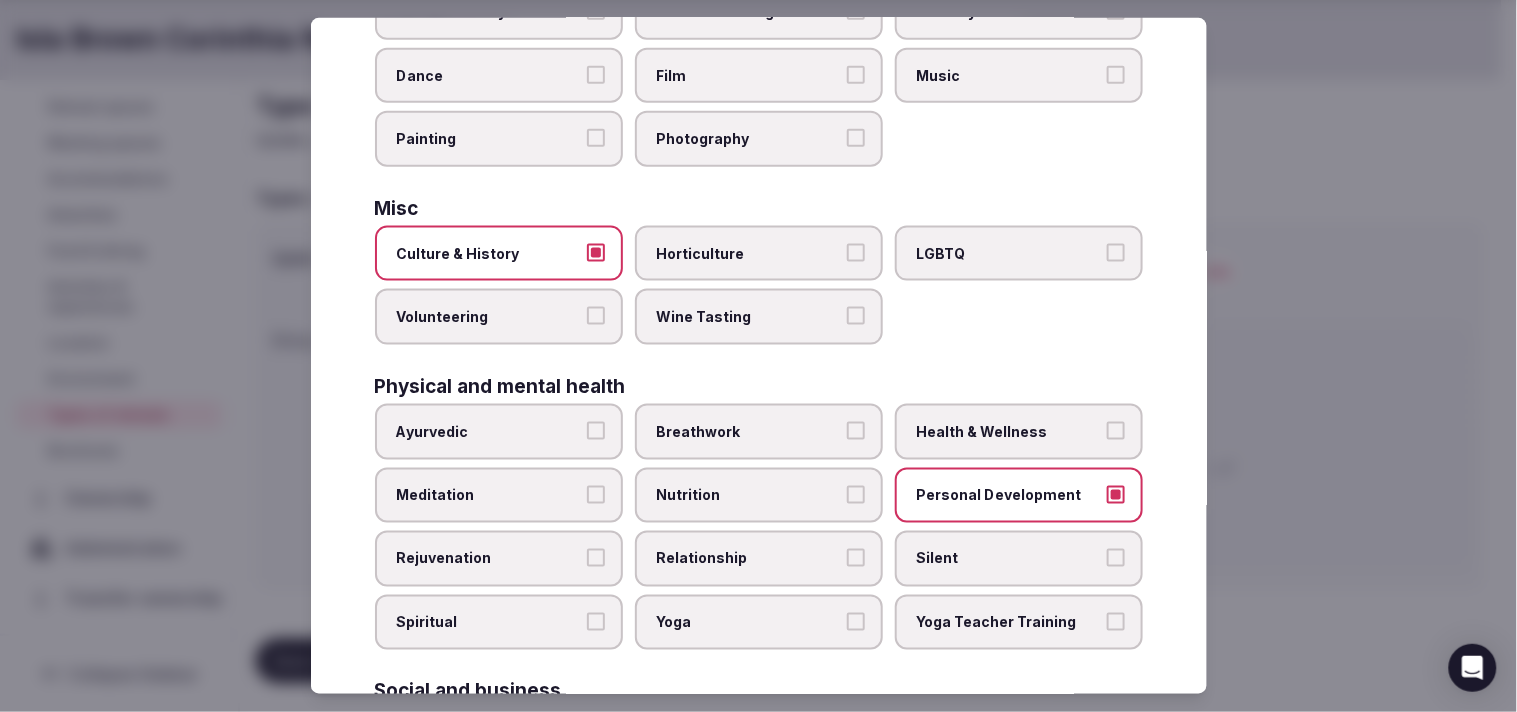scroll, scrollTop: 666, scrollLeft: 0, axis: vertical 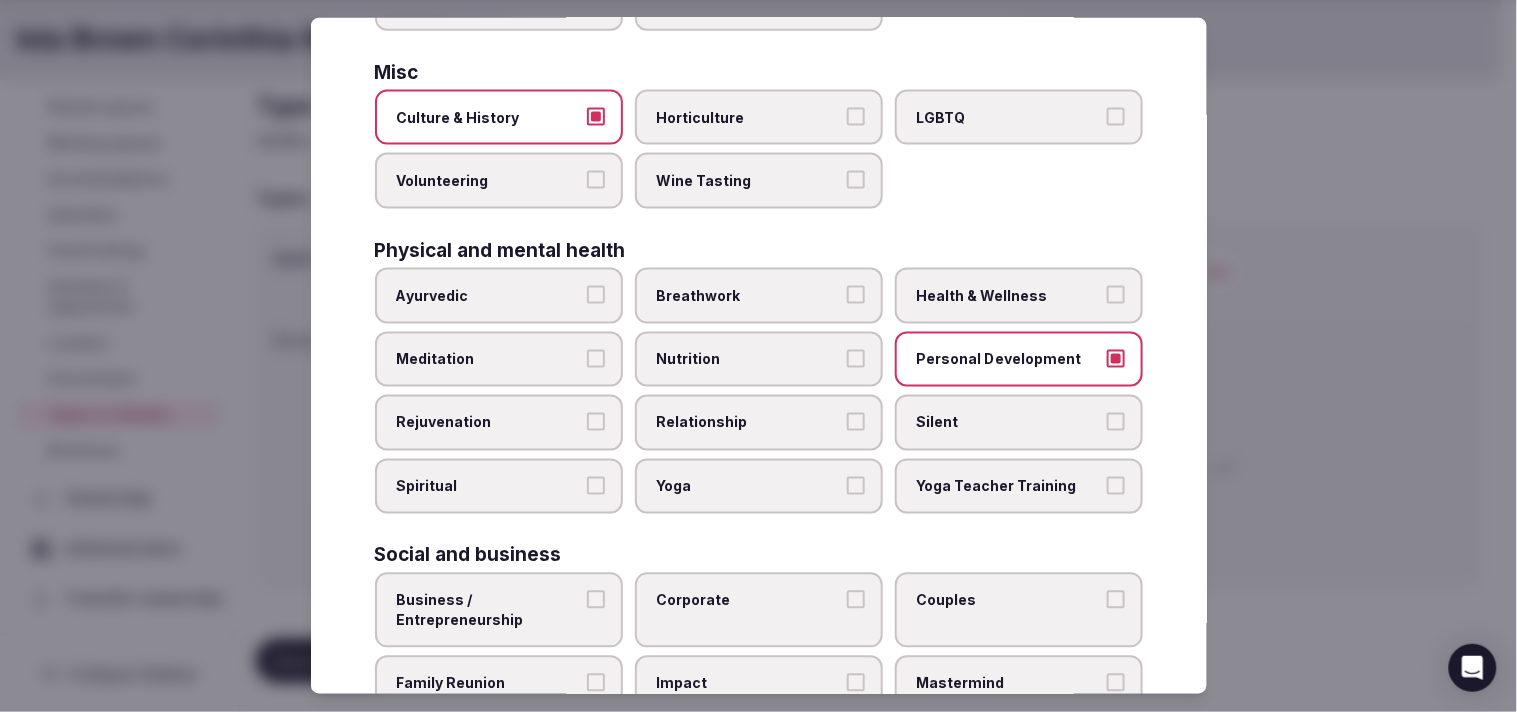 click on "Health & Wellness" at bounding box center [1116, 295] 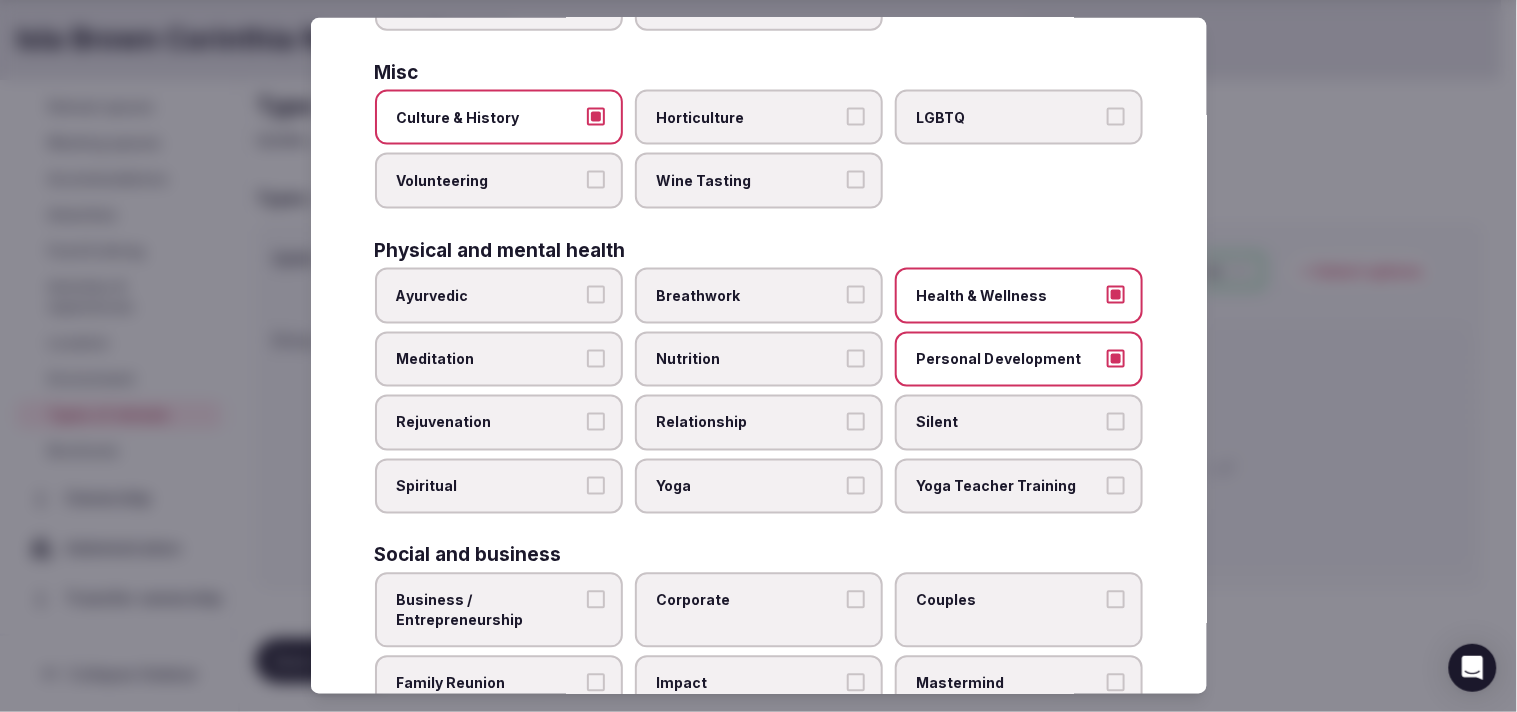 click on "Relationship" at bounding box center (759, 423) 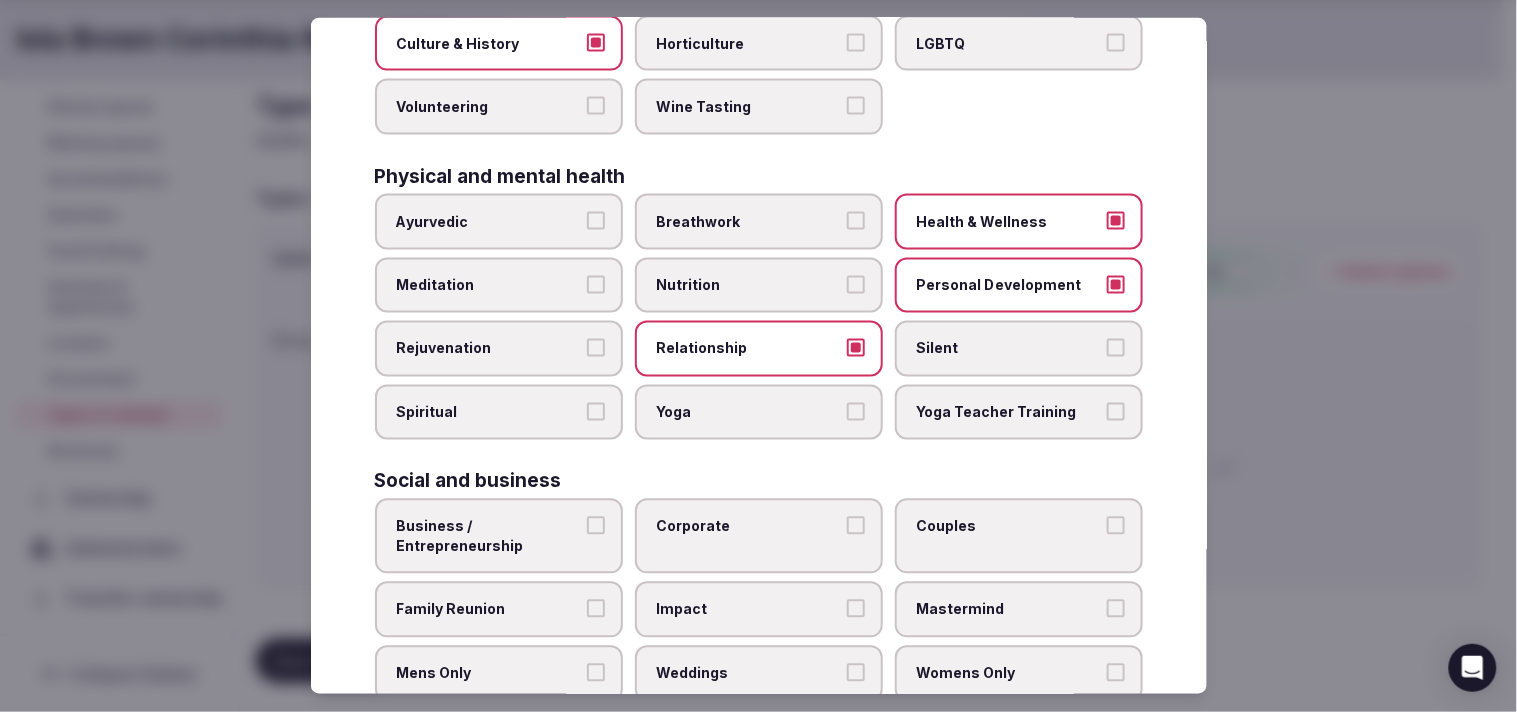 scroll, scrollTop: 765, scrollLeft: 0, axis: vertical 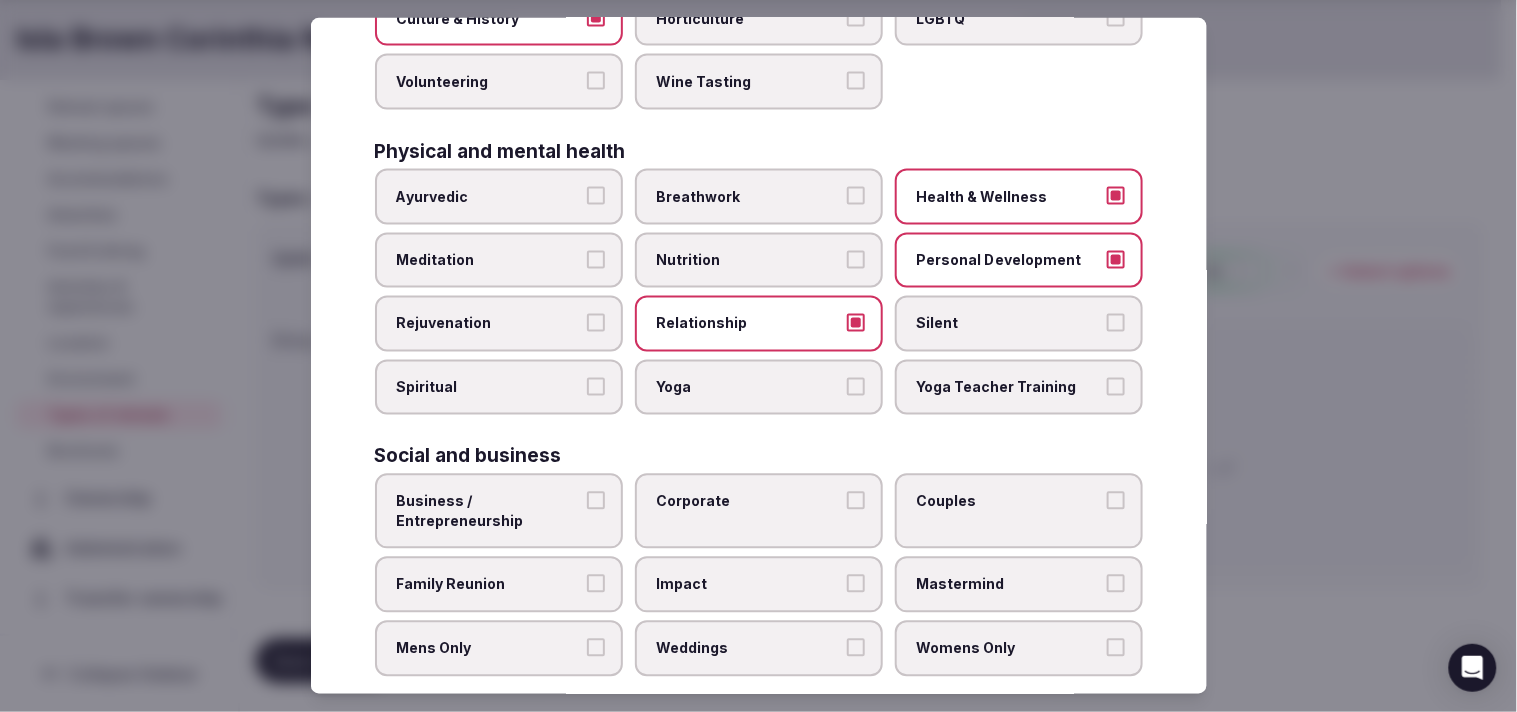 click on "Corporate" at bounding box center (759, 511) 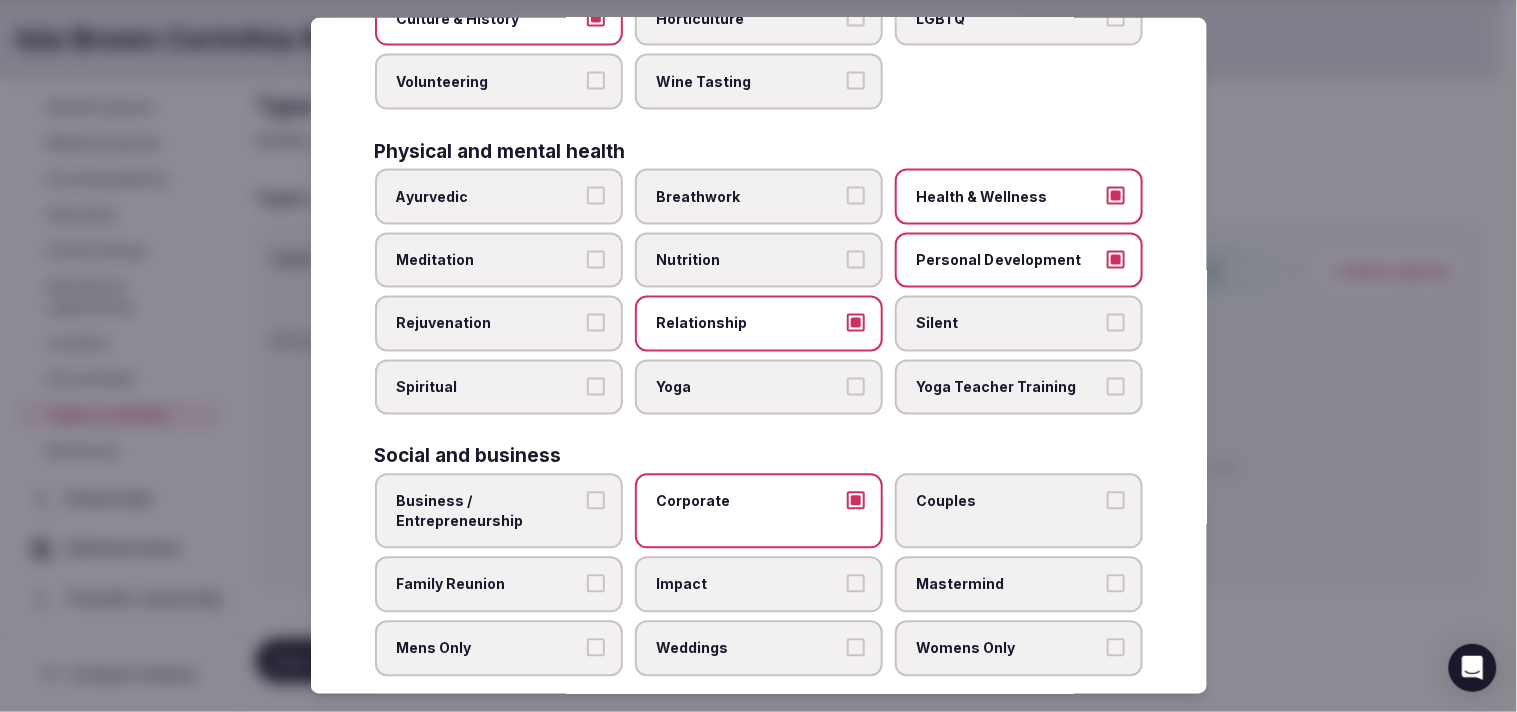 click on "Family Reunion" at bounding box center (499, 585) 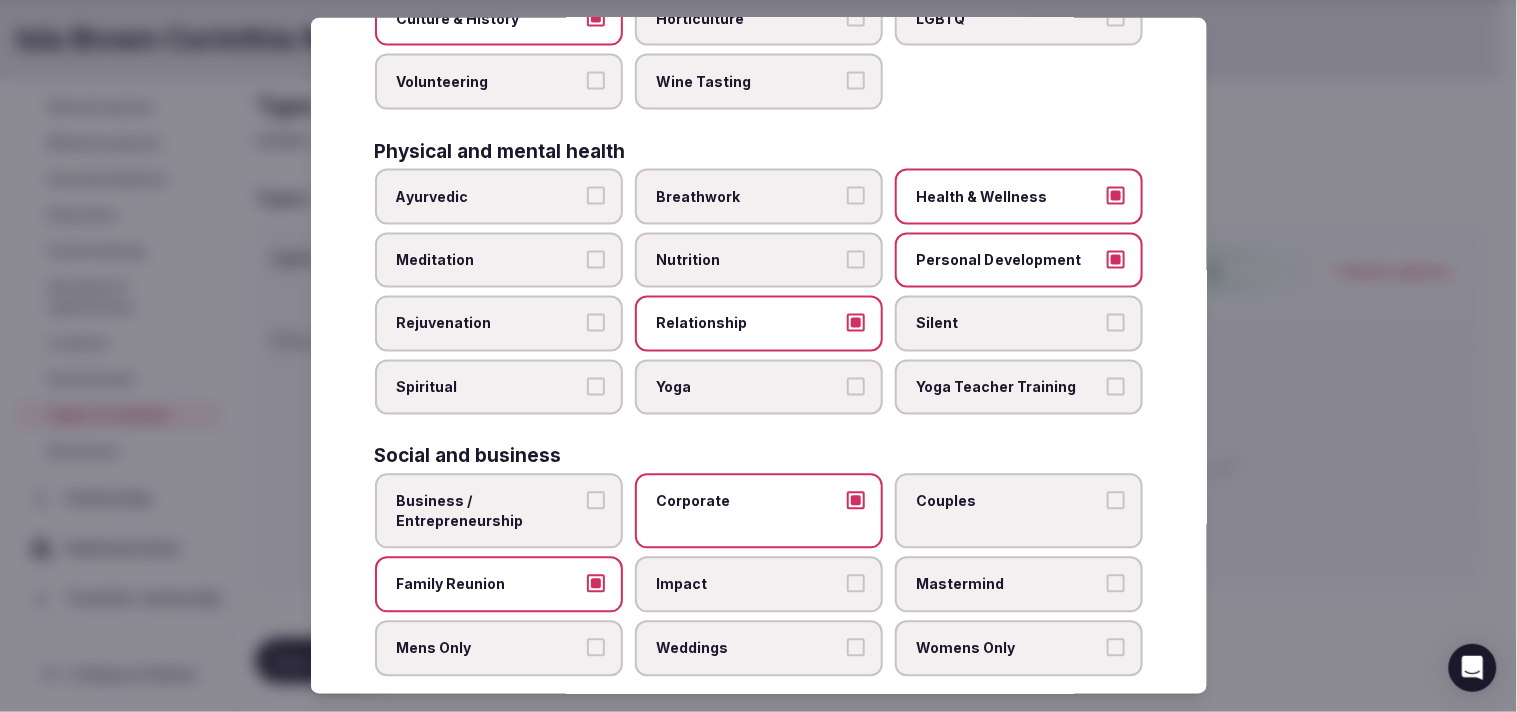 click on "Weddings" at bounding box center [759, 649] 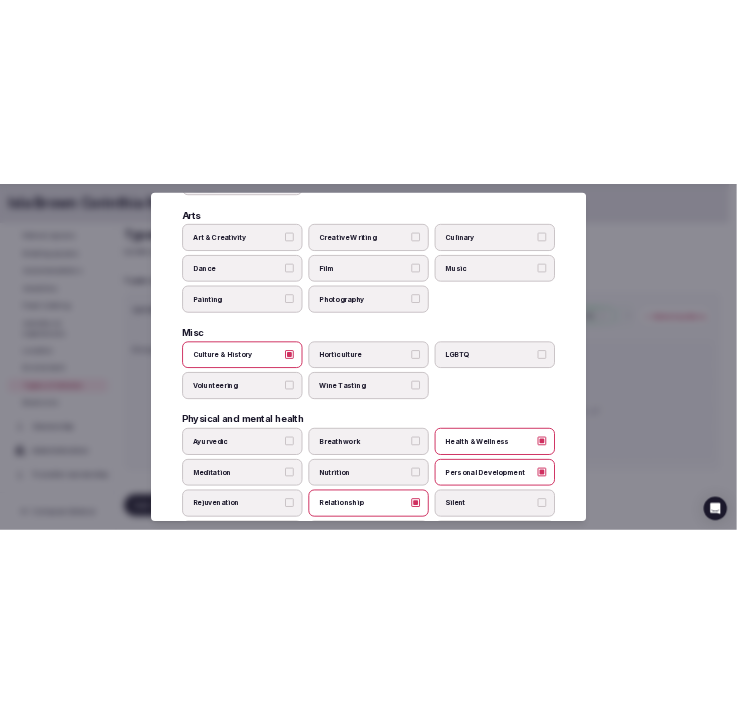 scroll, scrollTop: 0, scrollLeft: 0, axis: both 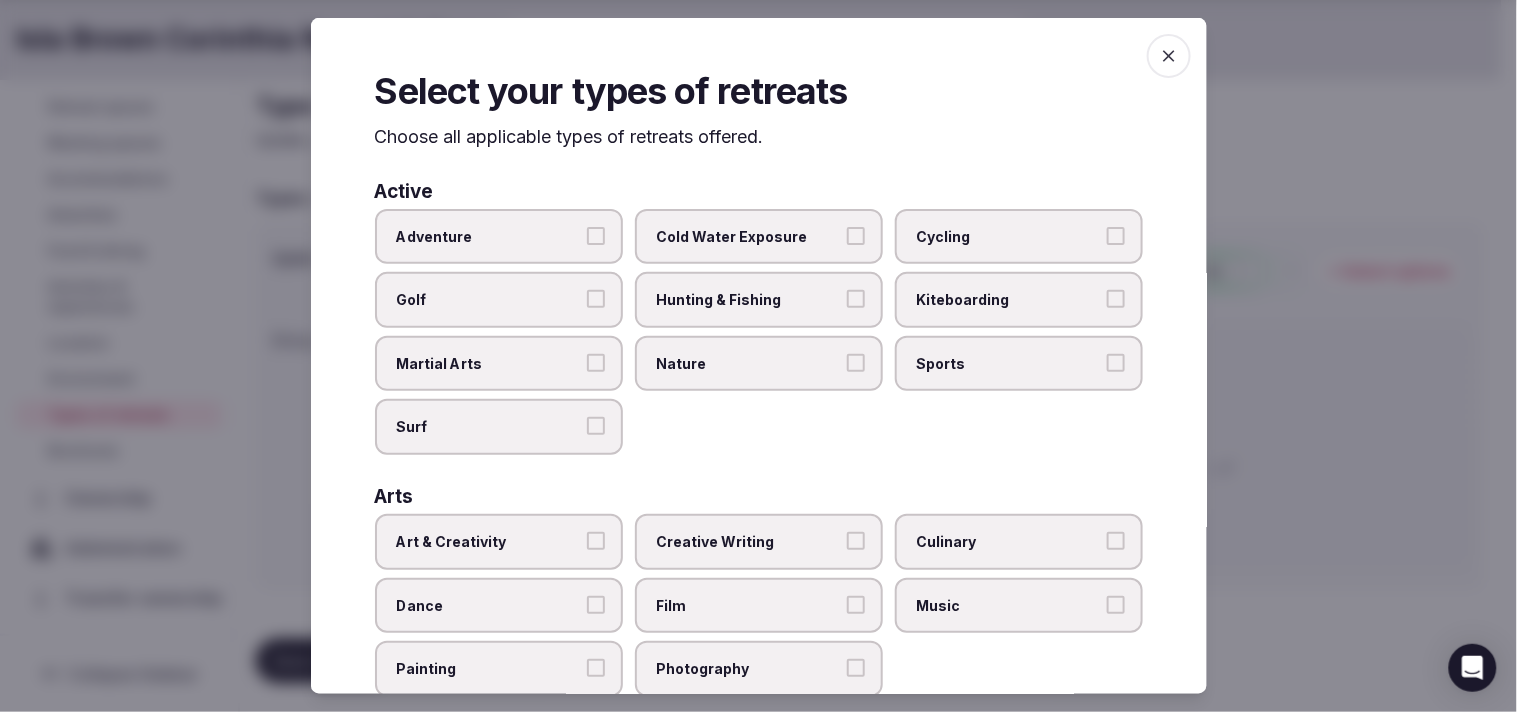 click at bounding box center [1169, 56] 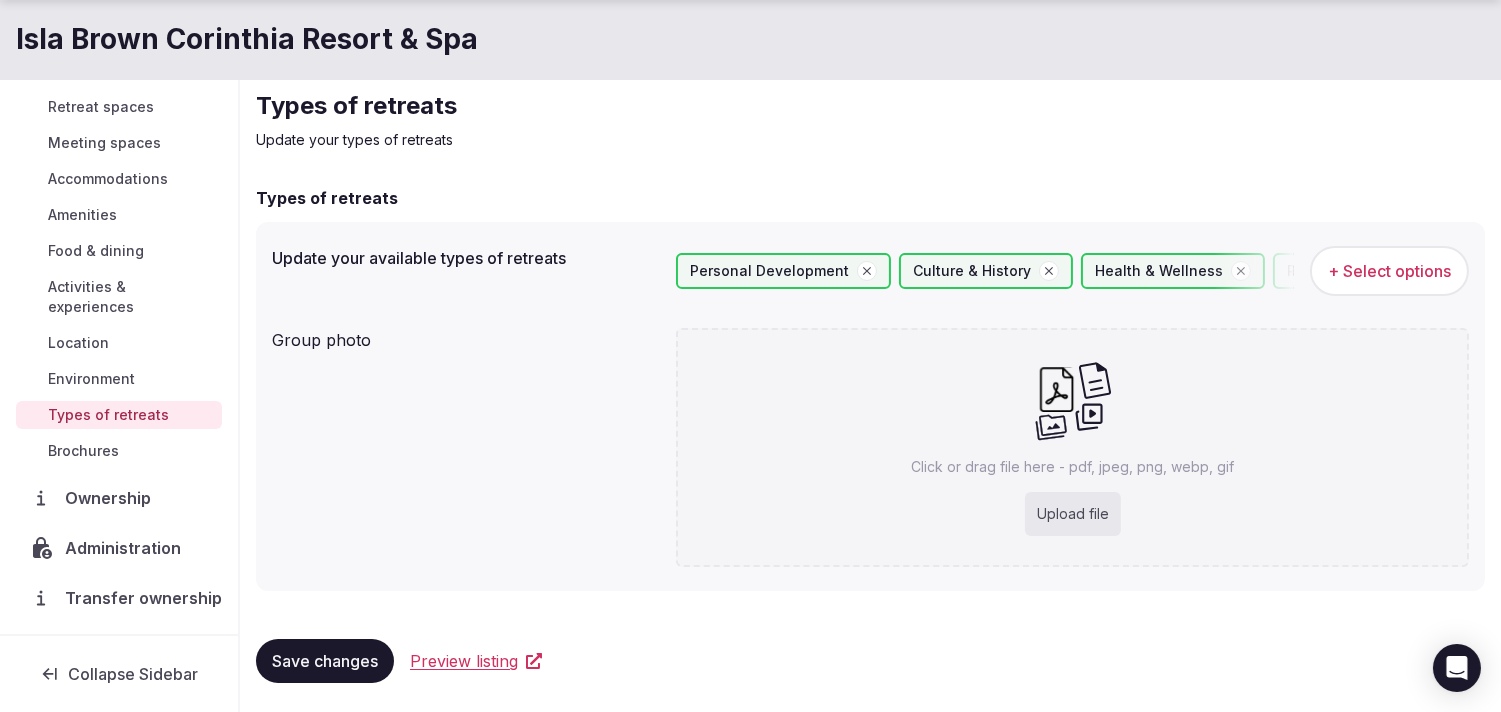 click on "Save changes" at bounding box center [325, 661] 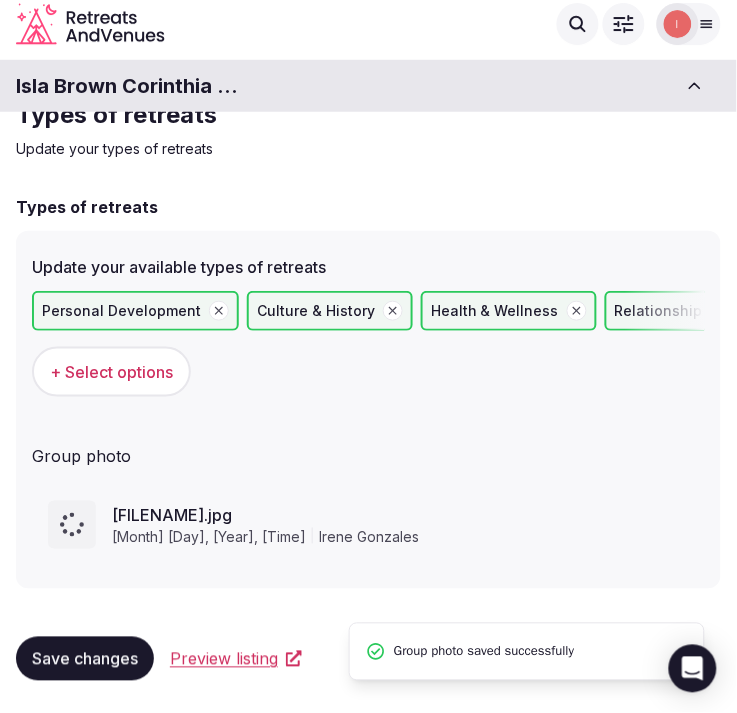 scroll, scrollTop: 13, scrollLeft: 0, axis: vertical 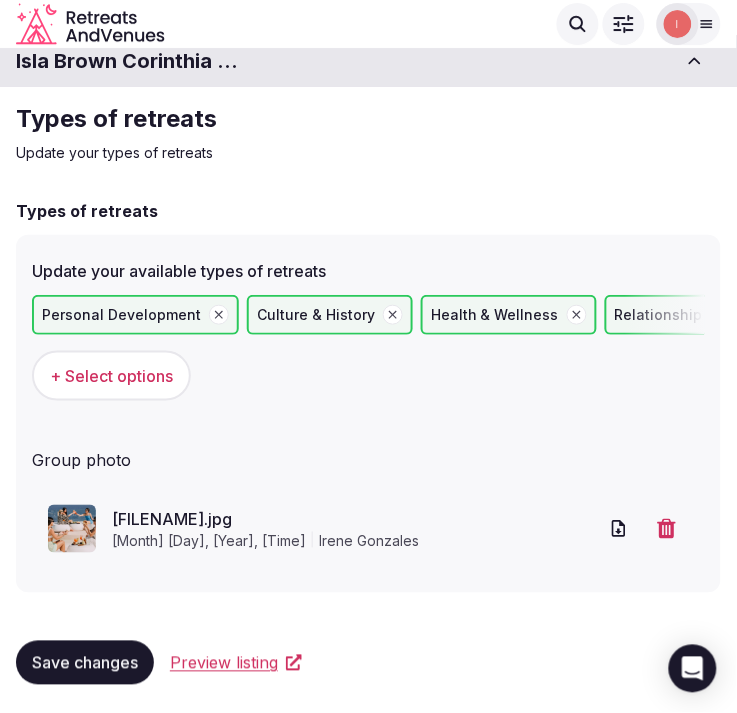 click on "Save changes" at bounding box center [85, 663] 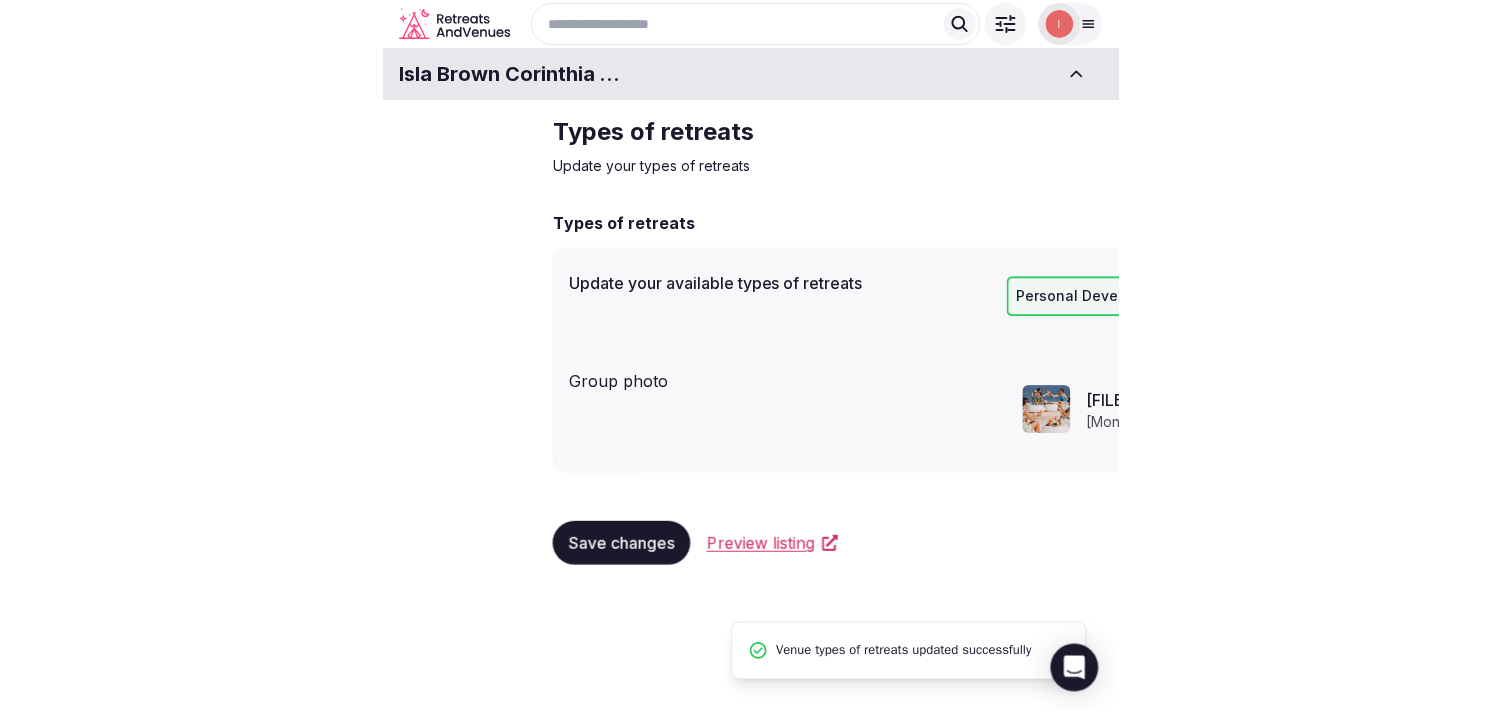 scroll, scrollTop: 0, scrollLeft: 0, axis: both 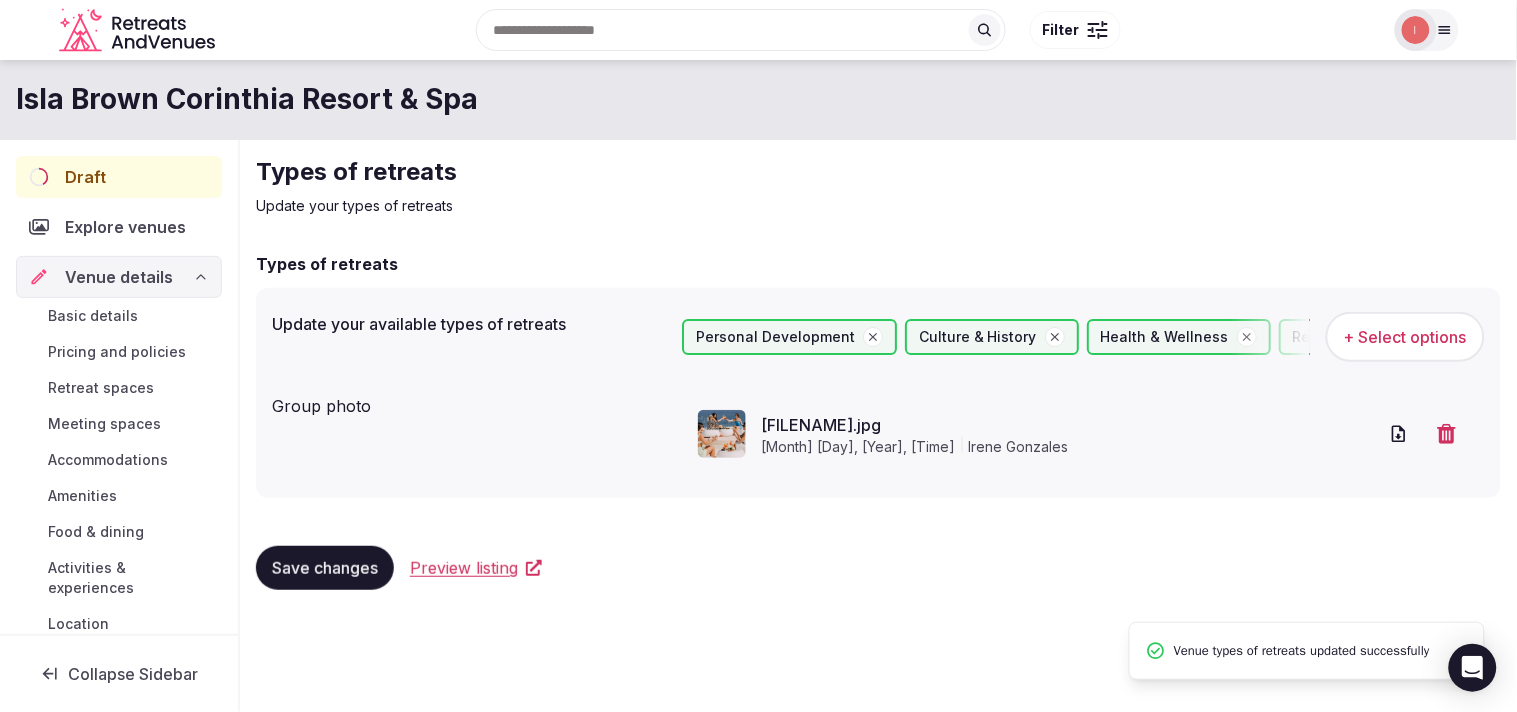 click on "Preview listing" at bounding box center (464, 568) 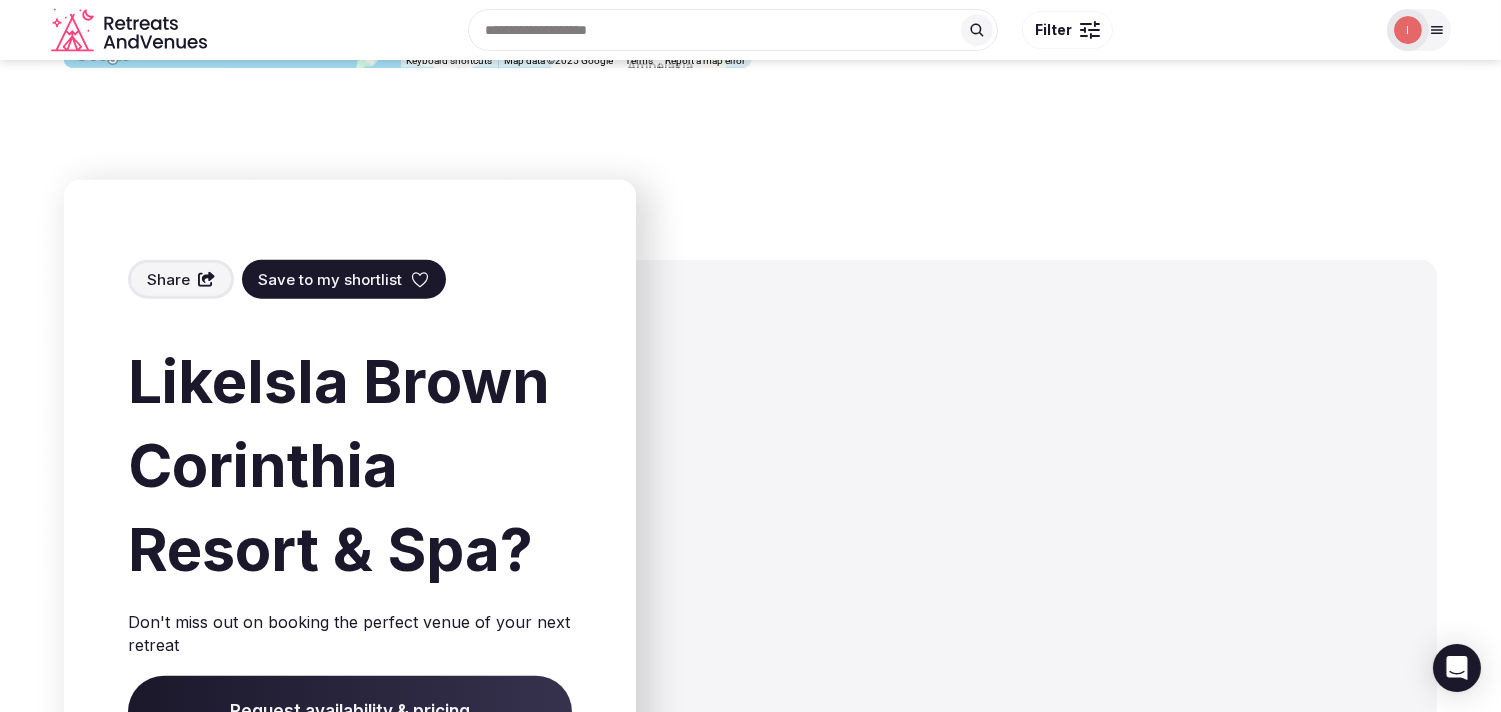 scroll, scrollTop: 3712, scrollLeft: 0, axis: vertical 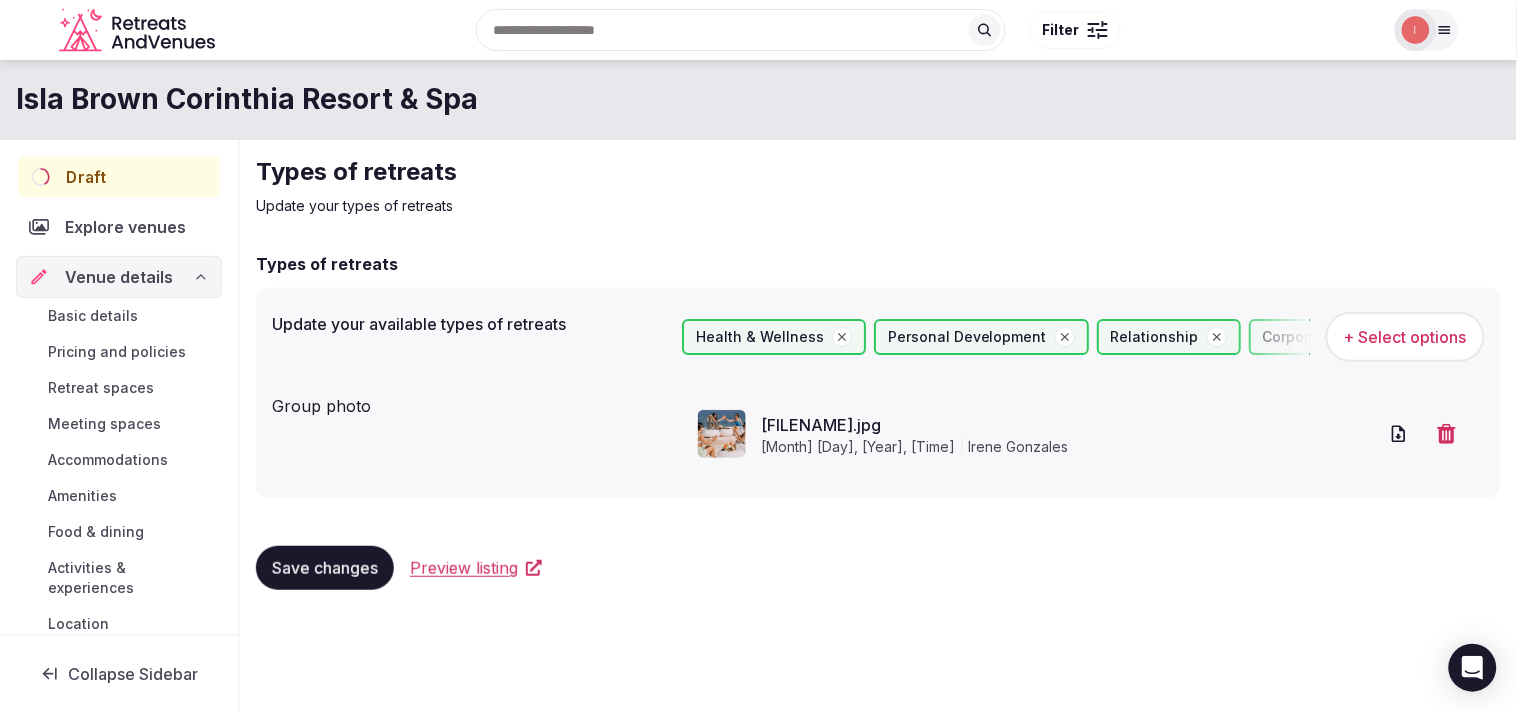 click on "Draft" at bounding box center (119, 176) 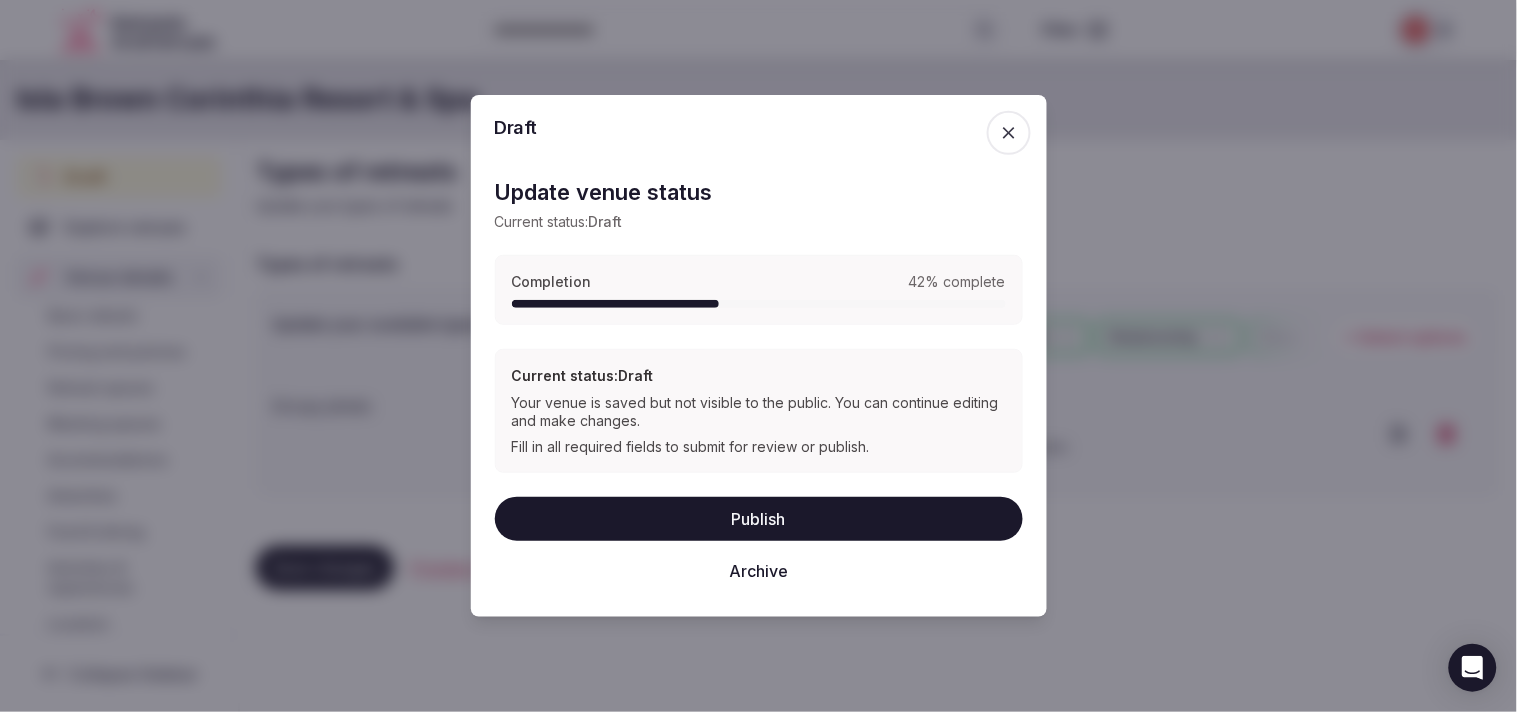 click on "Publish" at bounding box center [759, 519] 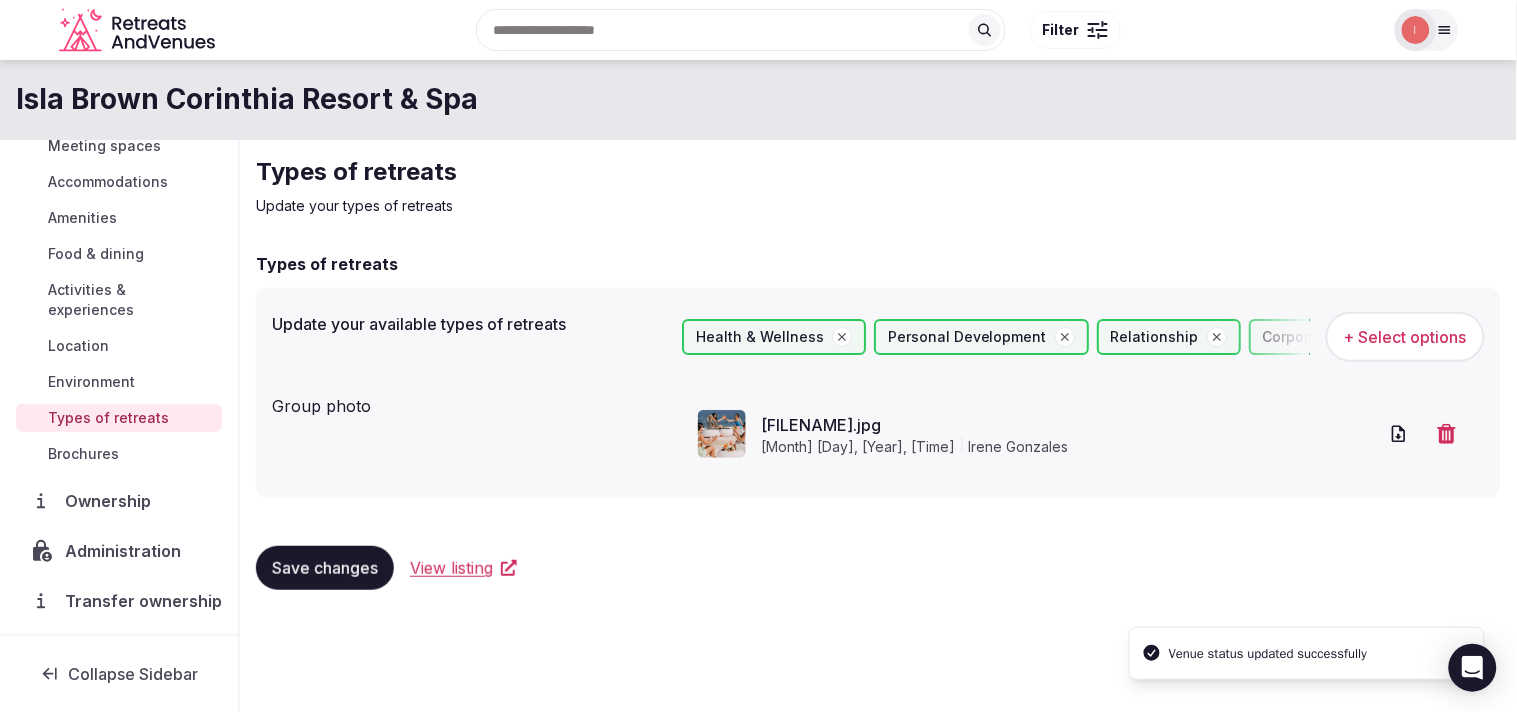 scroll, scrollTop: 281, scrollLeft: 0, axis: vertical 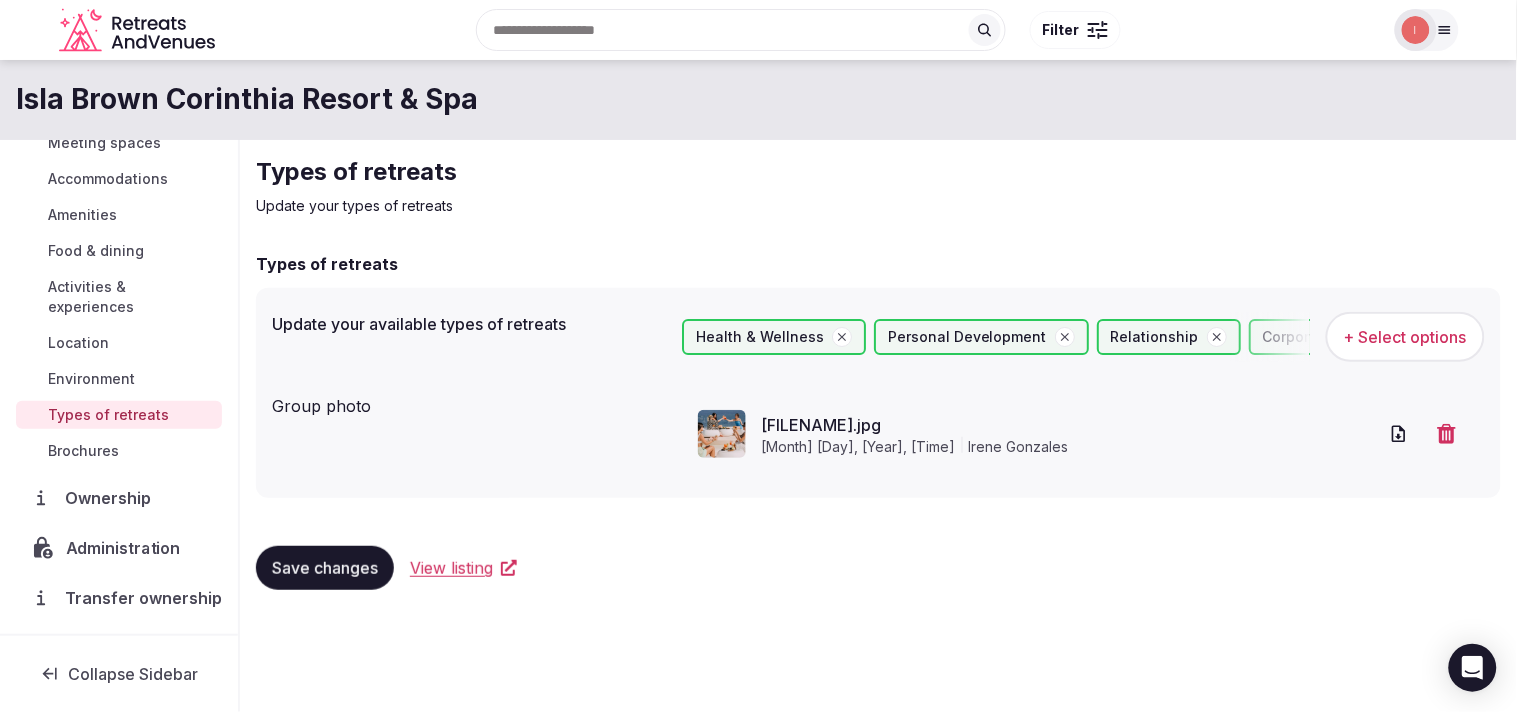 click on "Administration" at bounding box center (127, 548) 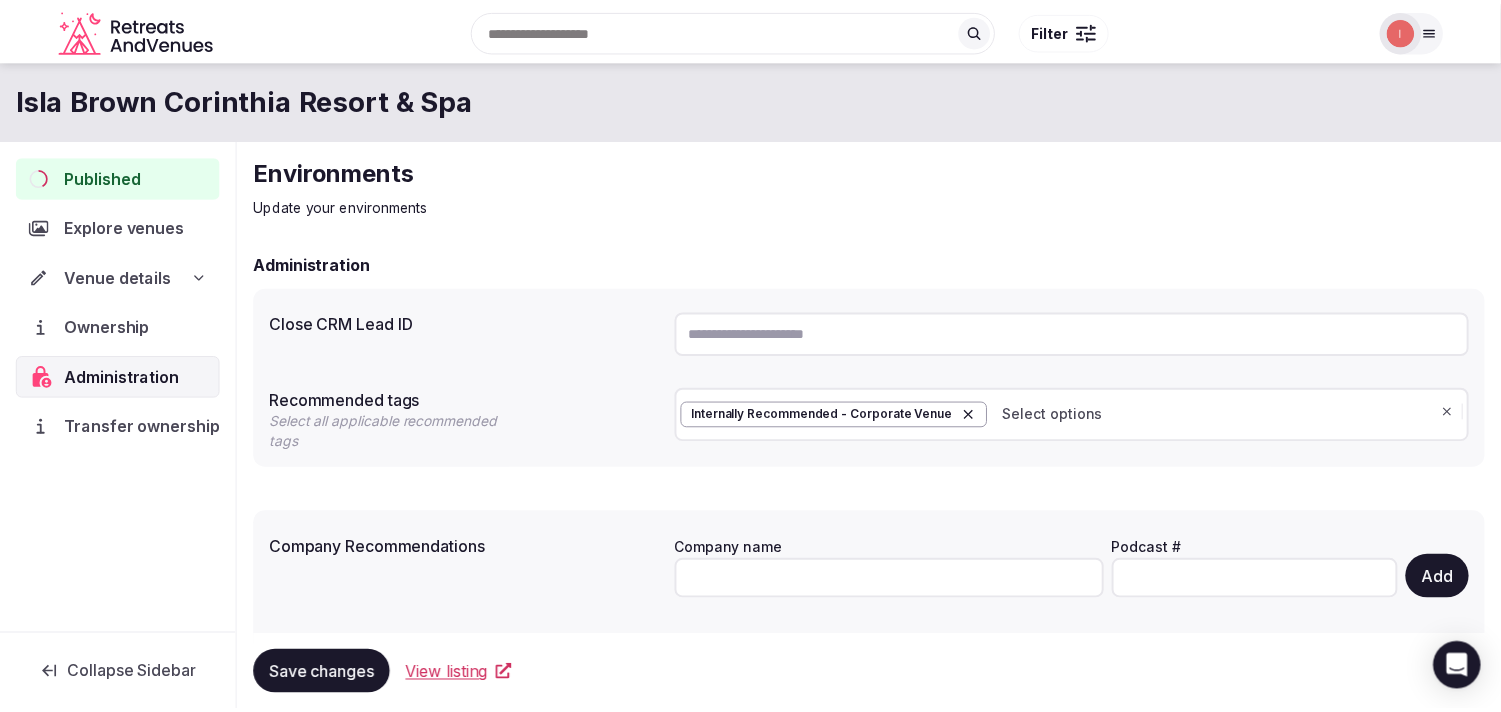 scroll, scrollTop: 0, scrollLeft: 0, axis: both 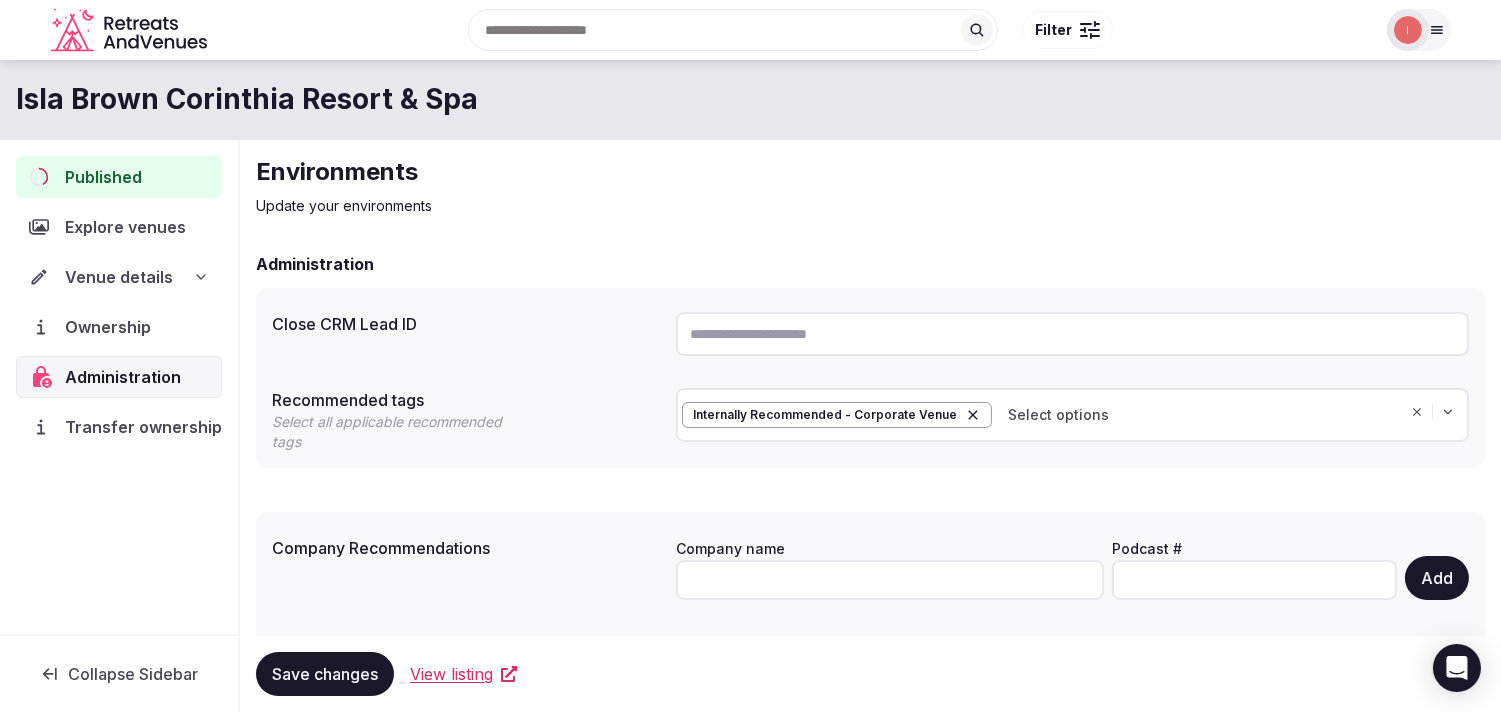 click on "Isla Brown Corinthia Resort & Spa" at bounding box center (750, 100) 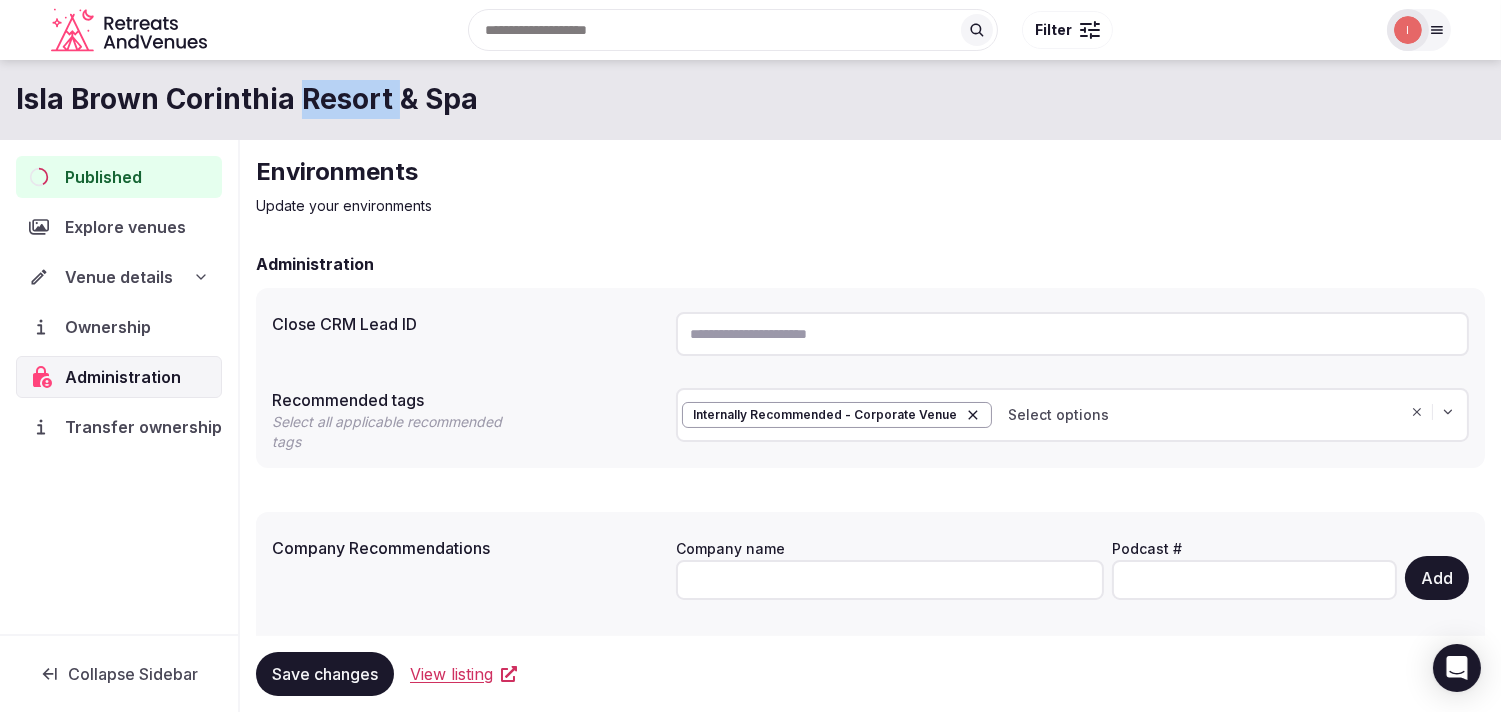 click on "Isla Brown Corinthia Resort & Spa" at bounding box center [247, 99] 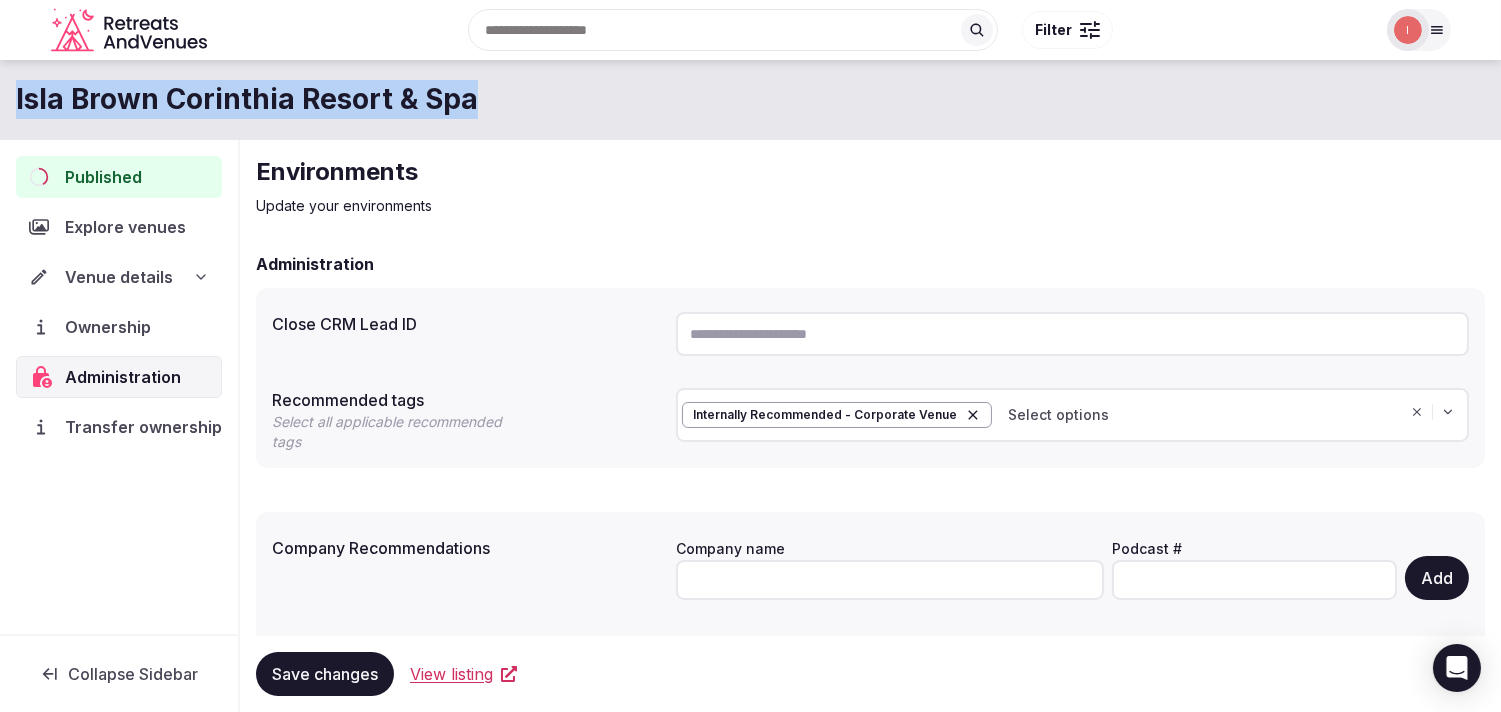 click on "Isla Brown Corinthia Resort & Spa" at bounding box center [247, 99] 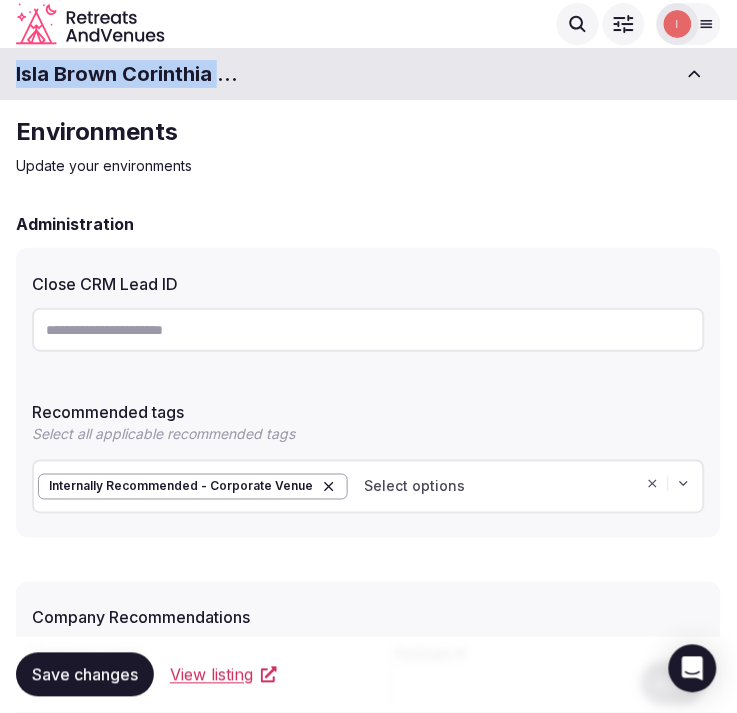copy on "Isla Brown Corinthia Resort & Spa" 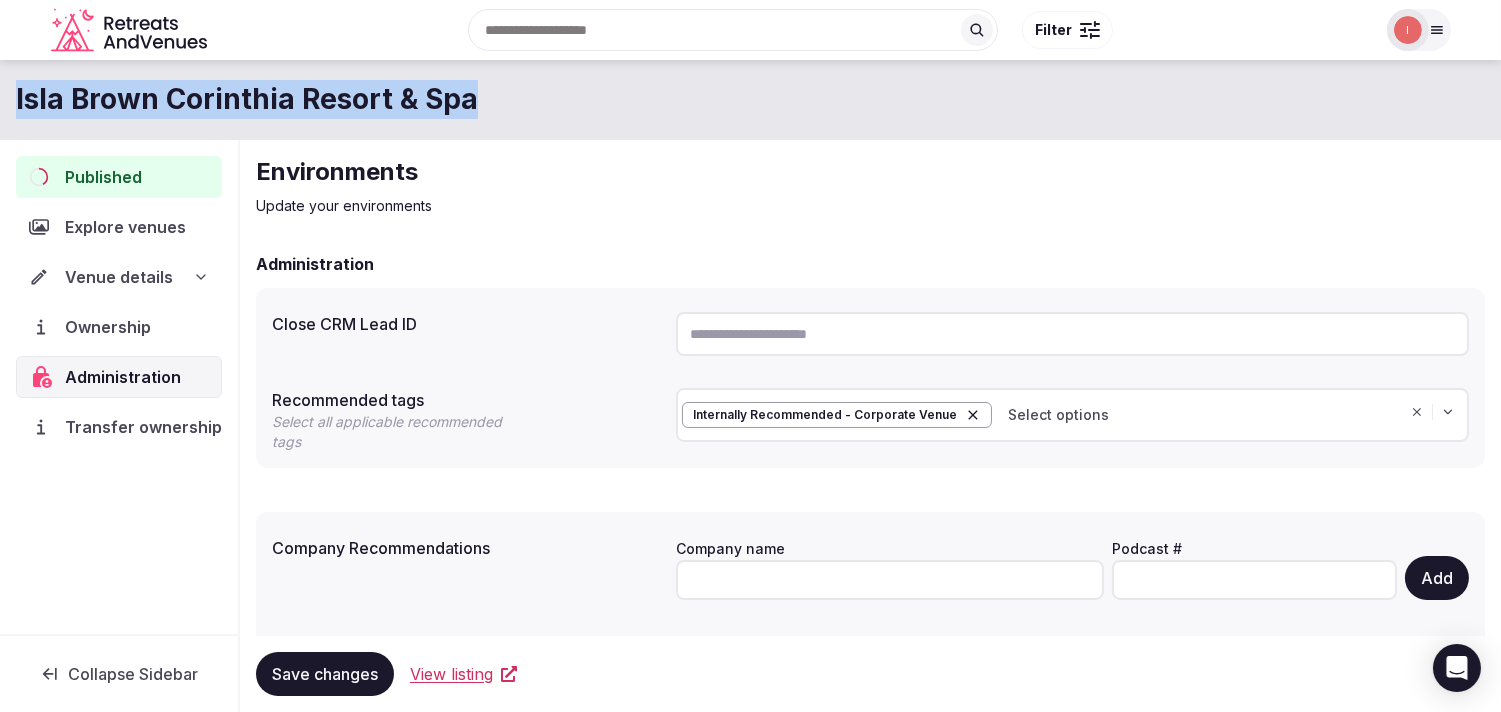 click on "View listing" at bounding box center [451, 674] 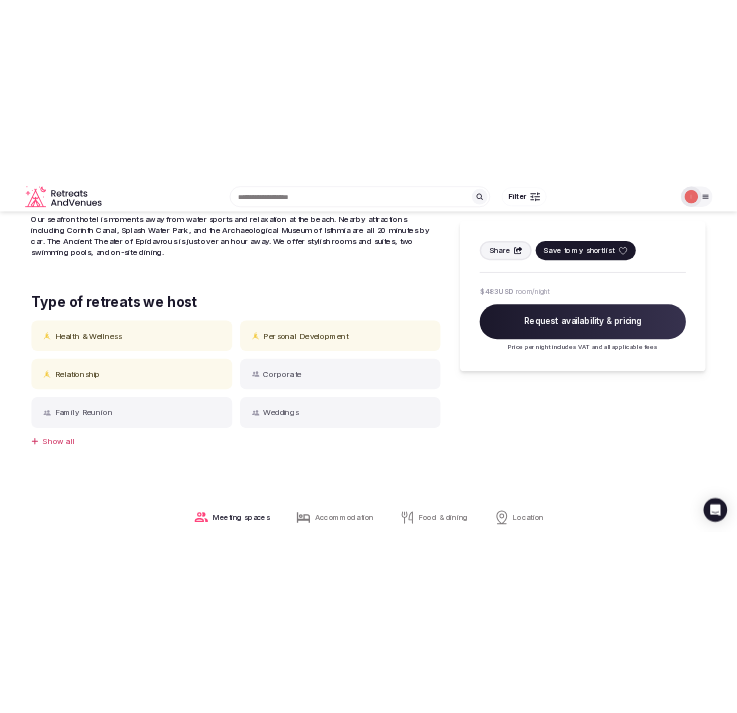 scroll, scrollTop: 444, scrollLeft: 0, axis: vertical 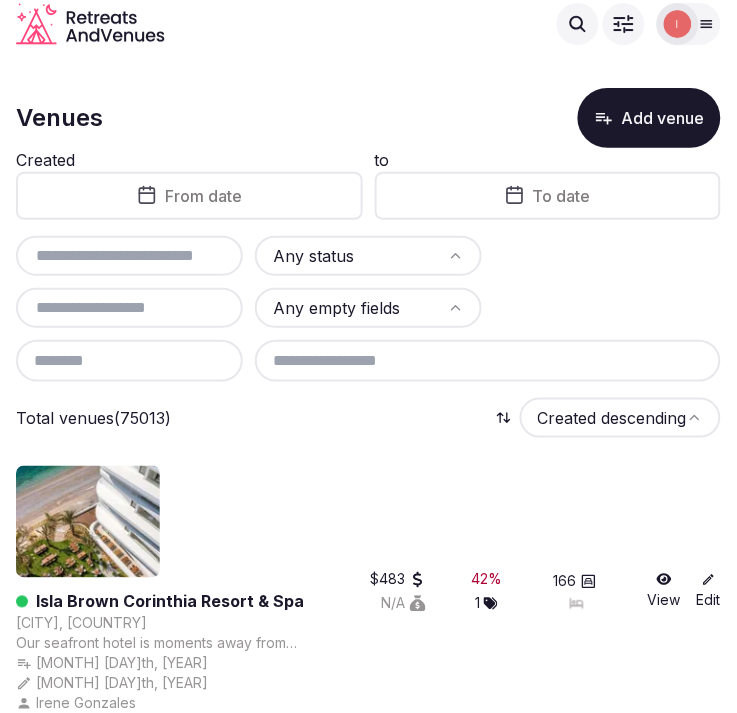 click at bounding box center [129, 256] 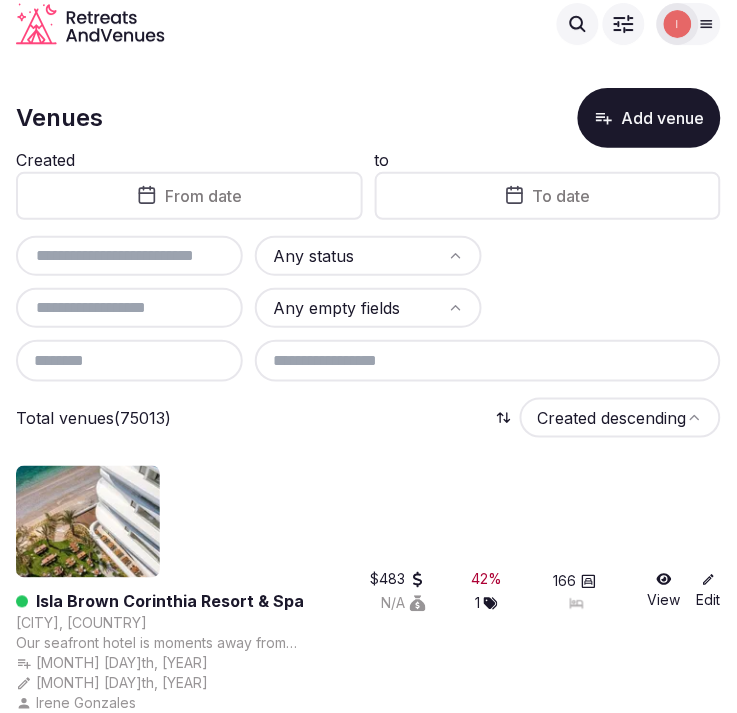 paste on "**********" 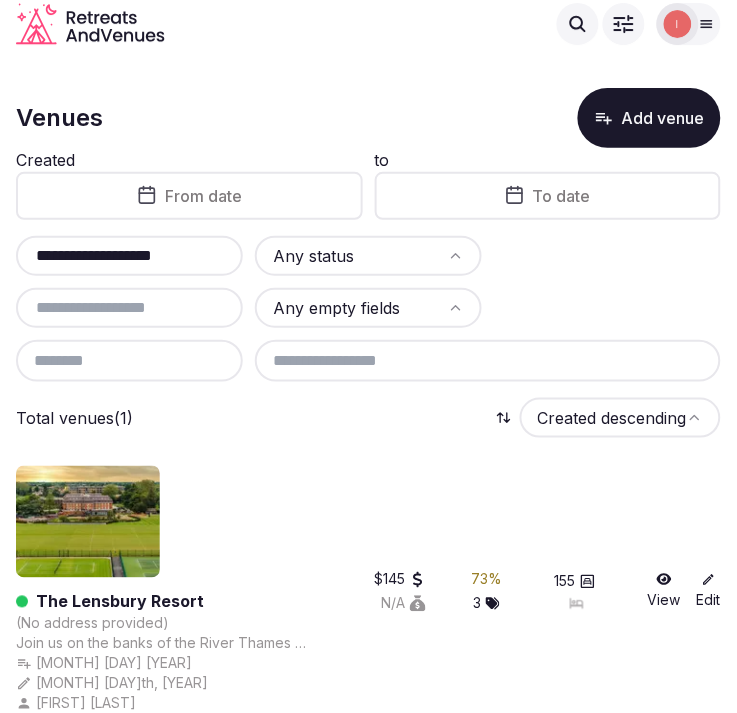scroll, scrollTop: 6, scrollLeft: 0, axis: vertical 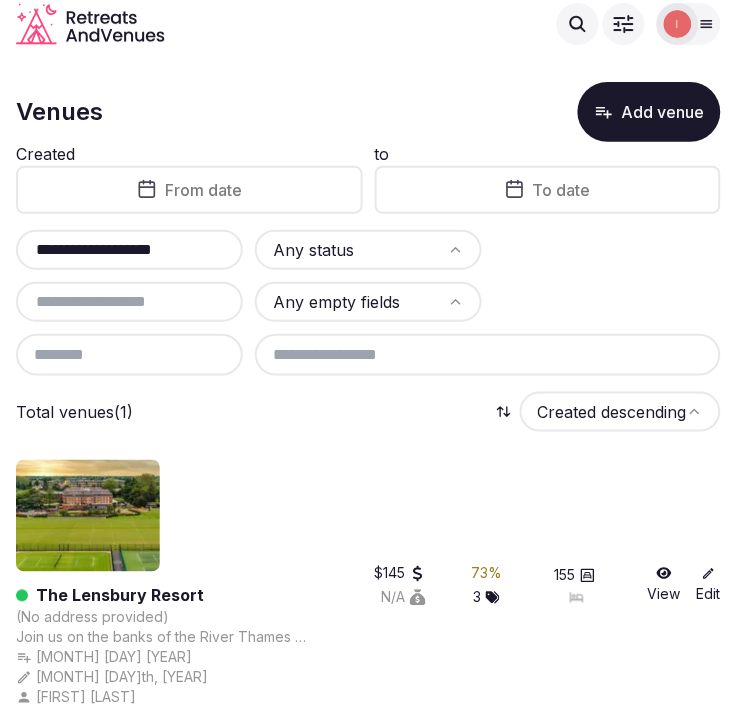 type on "**********" 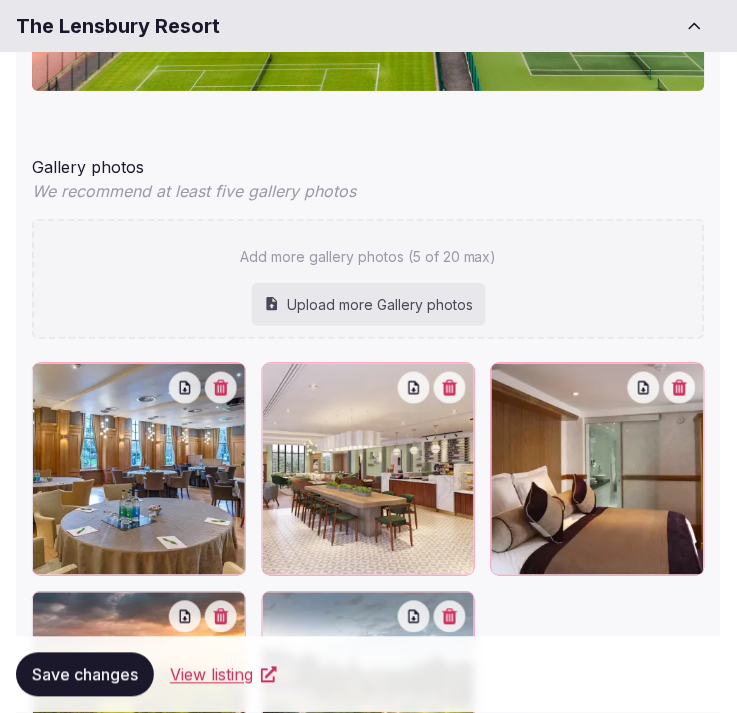 scroll, scrollTop: 2111, scrollLeft: 0, axis: vertical 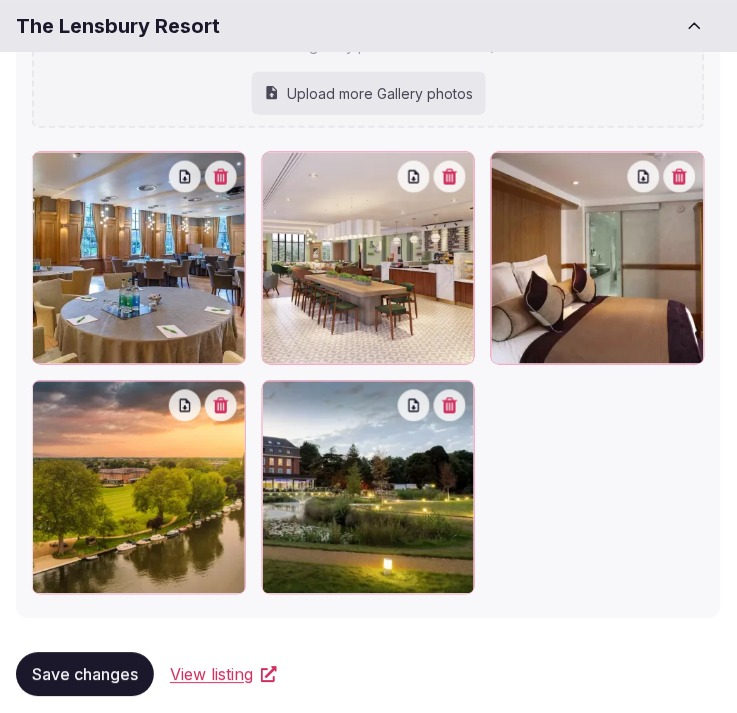 click on "**********" at bounding box center (368, -1755) 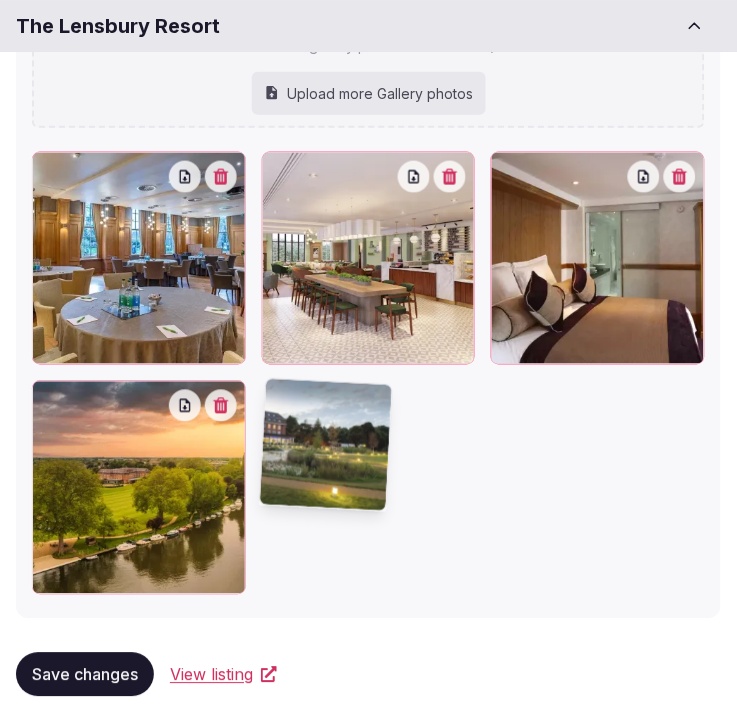 click at bounding box center (369, 488) 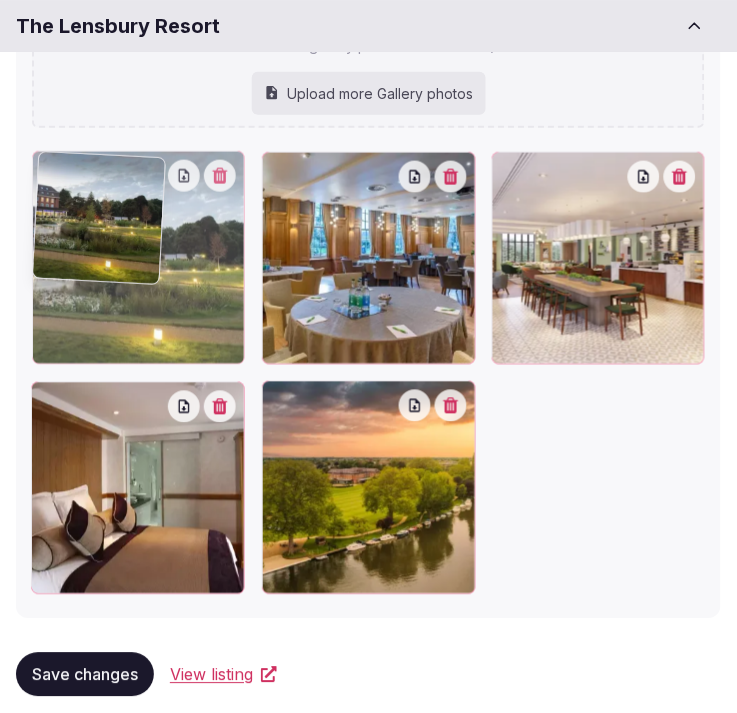 drag, startPoint x: 274, startPoint y: 400, endPoint x: 111, endPoint y: 184, distance: 270.6012 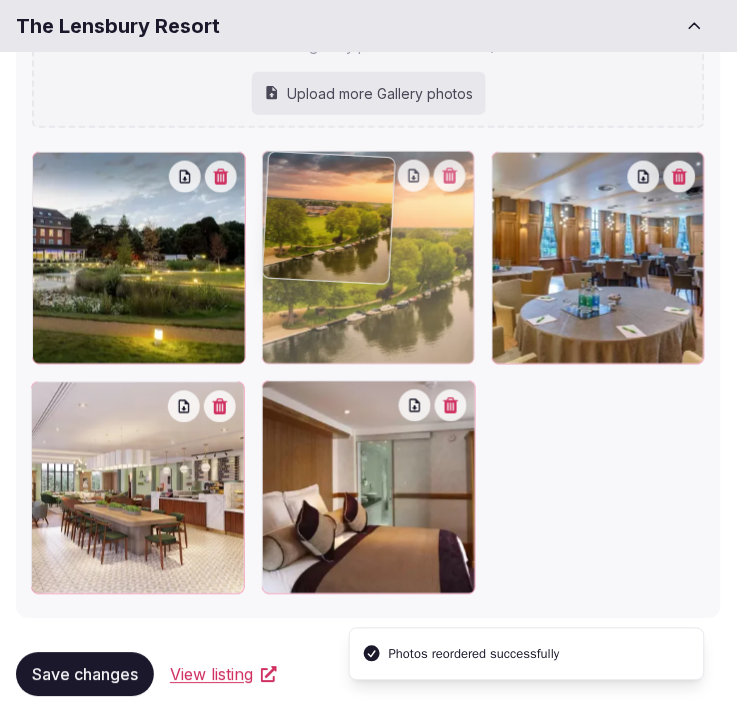 drag, startPoint x: 274, startPoint y: 395, endPoint x: 270, endPoint y: 183, distance: 212.03773 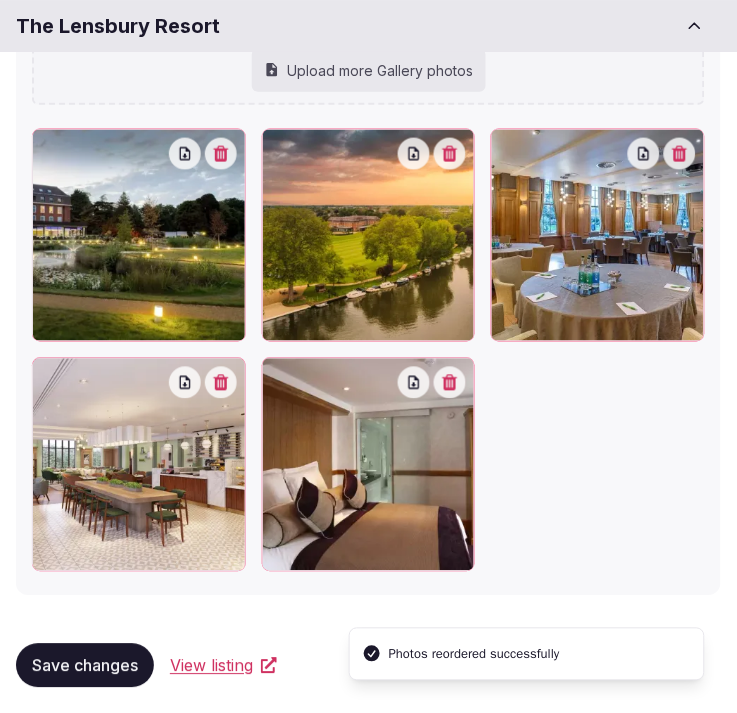 scroll, scrollTop: 2141, scrollLeft: 0, axis: vertical 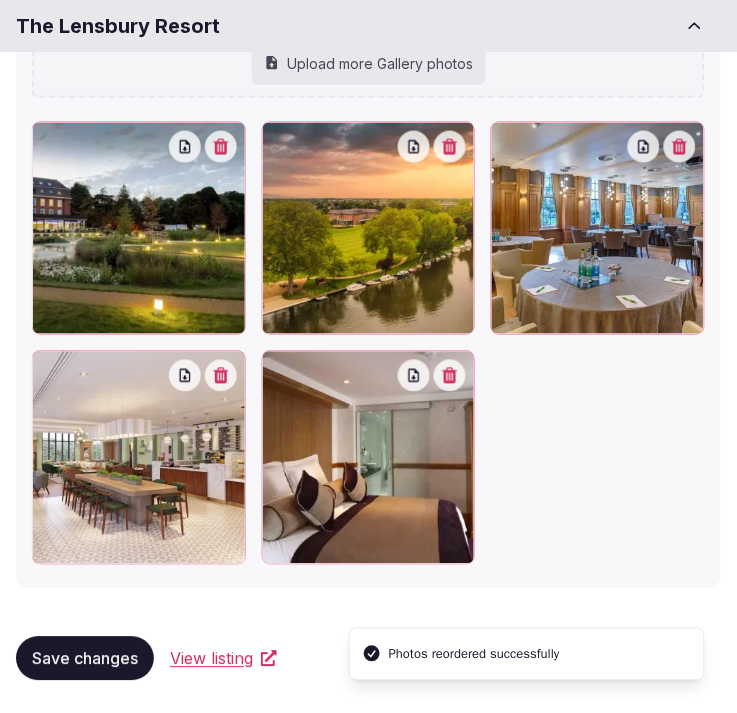 click on "Save changes" at bounding box center (85, 659) 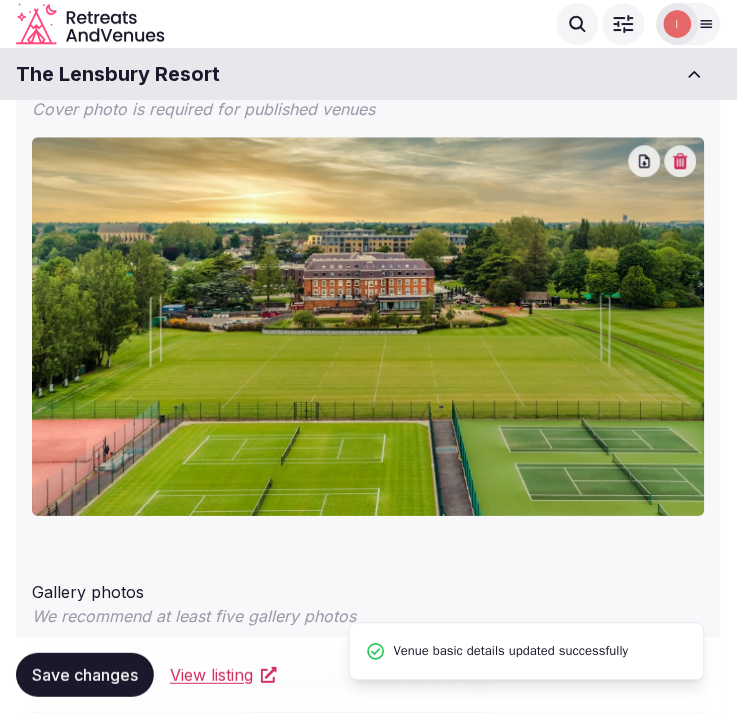 scroll, scrollTop: 1474, scrollLeft: 0, axis: vertical 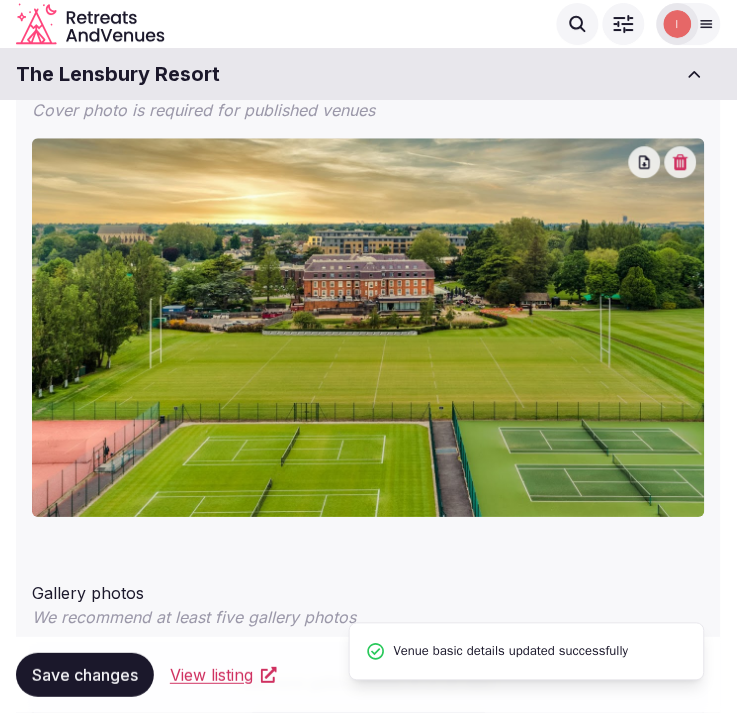 click on "The Lensbury Resort" at bounding box center (118, 74) 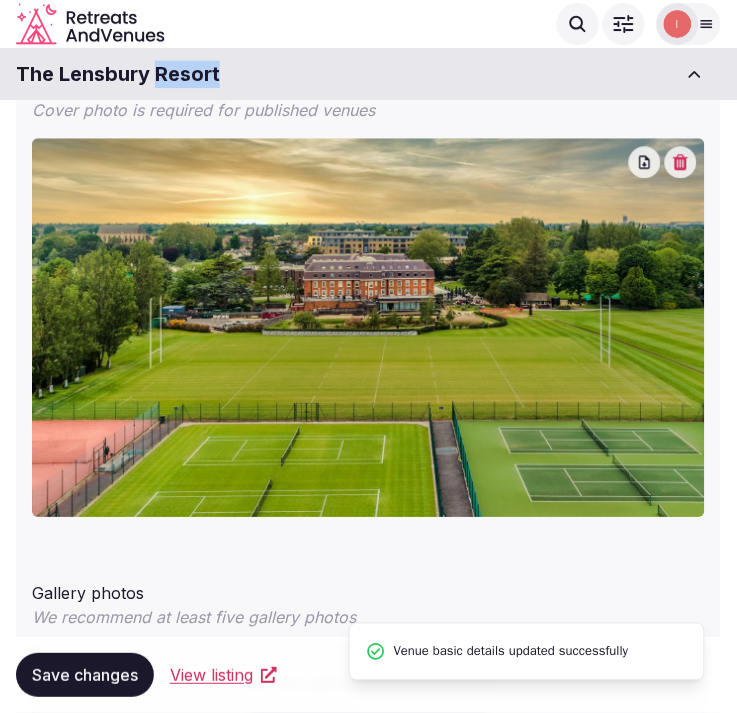 click on "The Lensbury Resort" at bounding box center (118, 74) 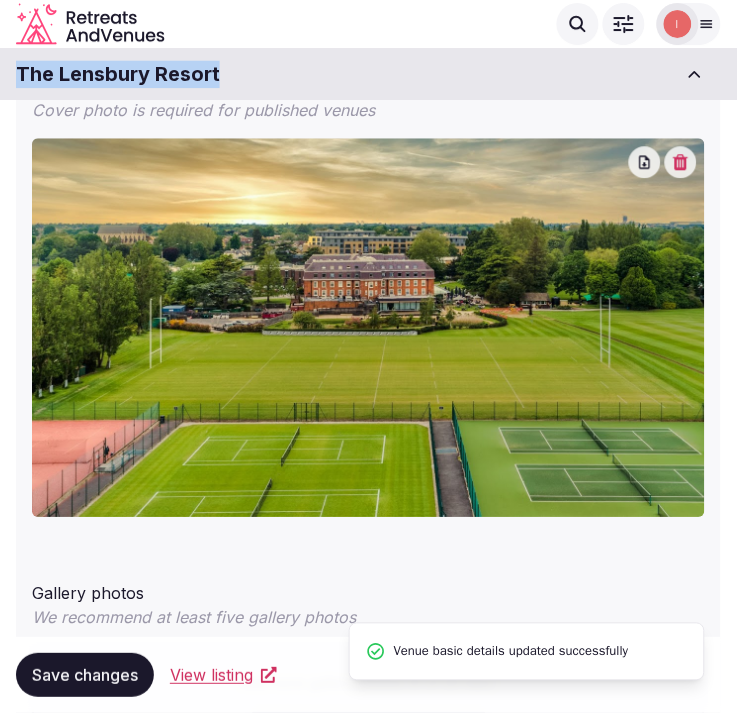 click on "The Lensbury Resort" at bounding box center (118, 74) 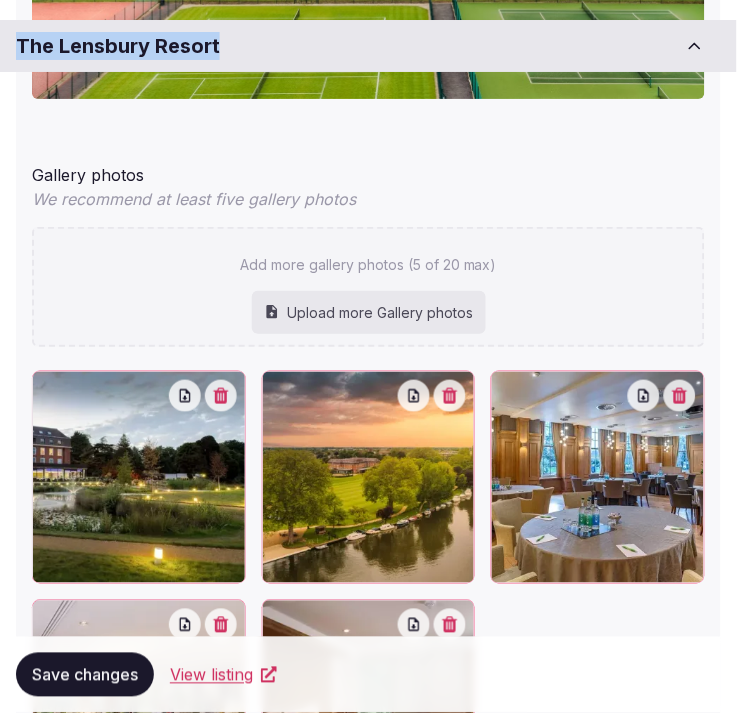 scroll, scrollTop: 2030, scrollLeft: 0, axis: vertical 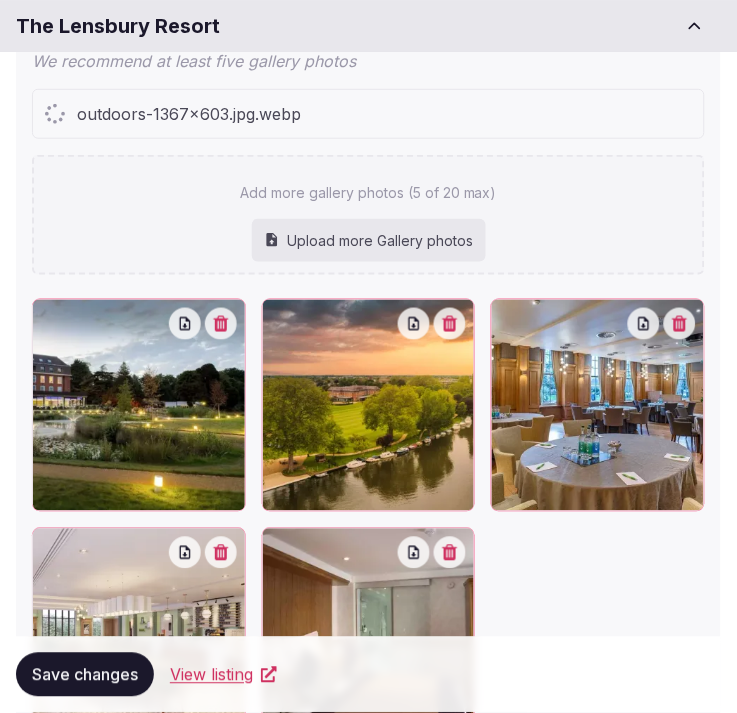 drag, startPoint x: 547, startPoint y: 117, endPoint x: 535, endPoint y: 135, distance: 21.633308 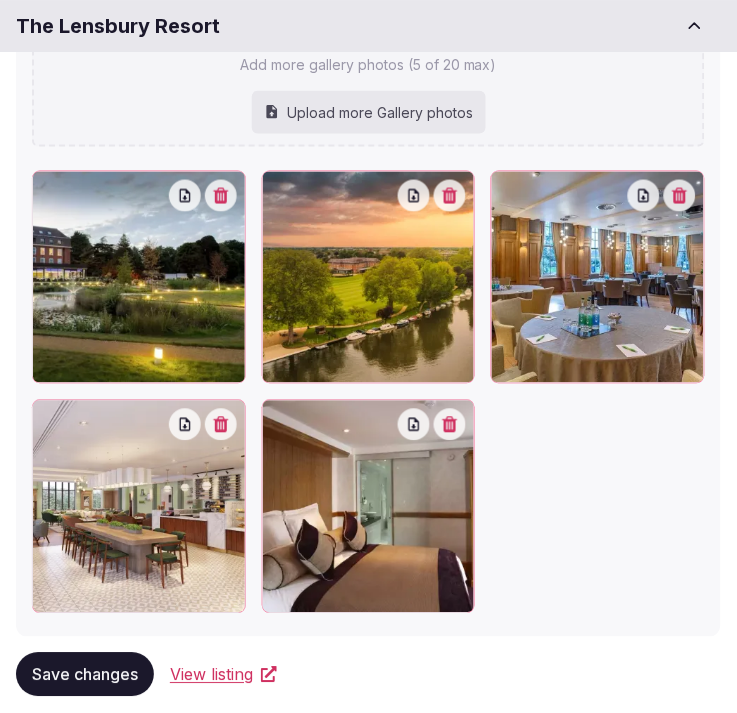 scroll, scrollTop: 2206, scrollLeft: 0, axis: vertical 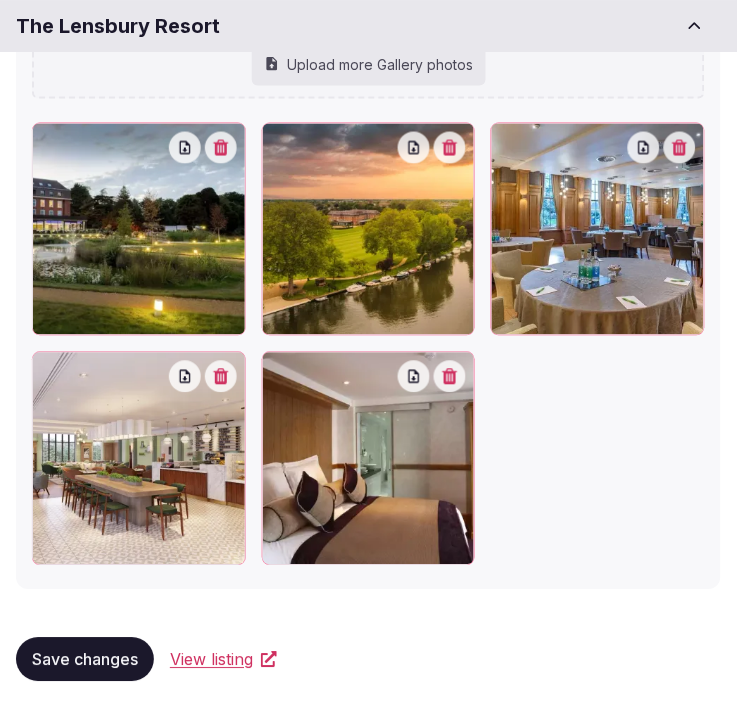 click on "Save changes" at bounding box center (85, 660) 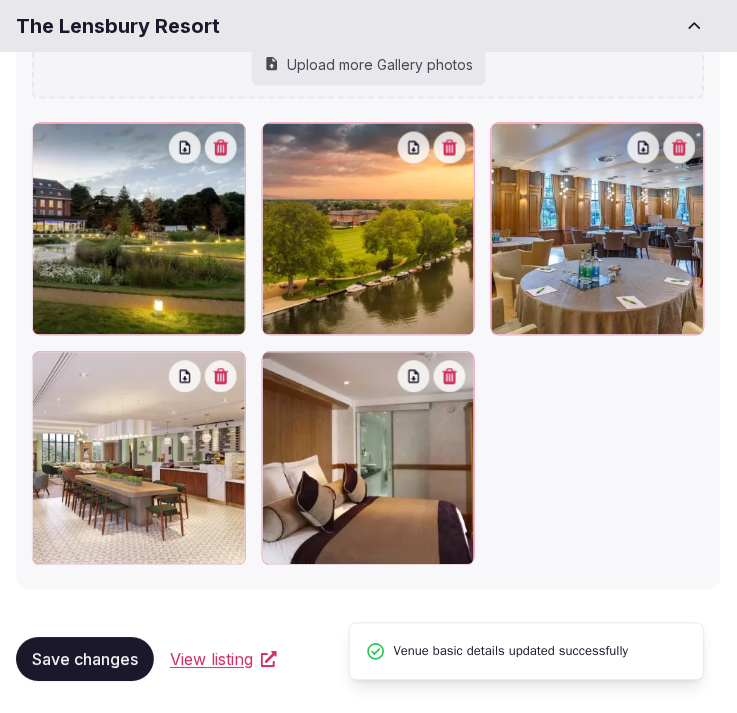 click on "View listing" at bounding box center (211, 660) 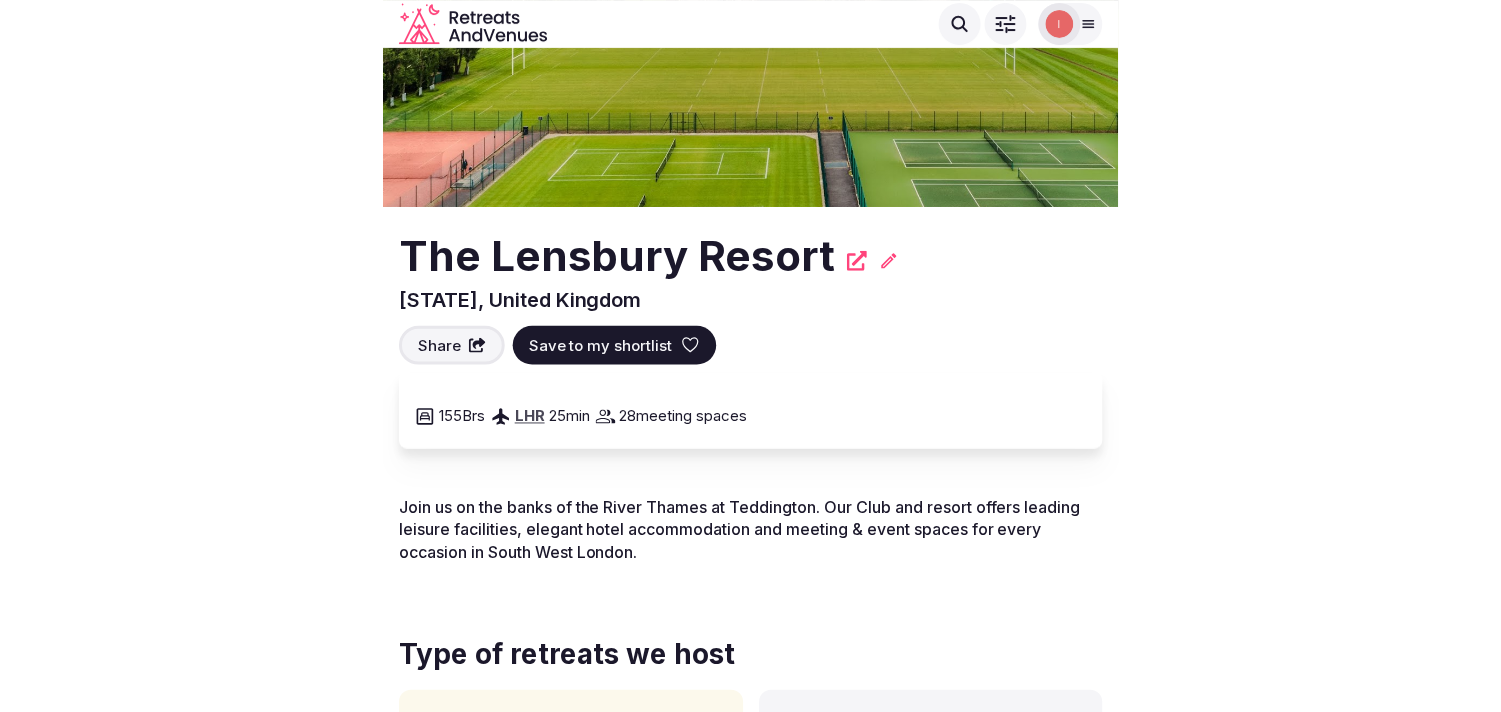 scroll, scrollTop: 0, scrollLeft: 0, axis: both 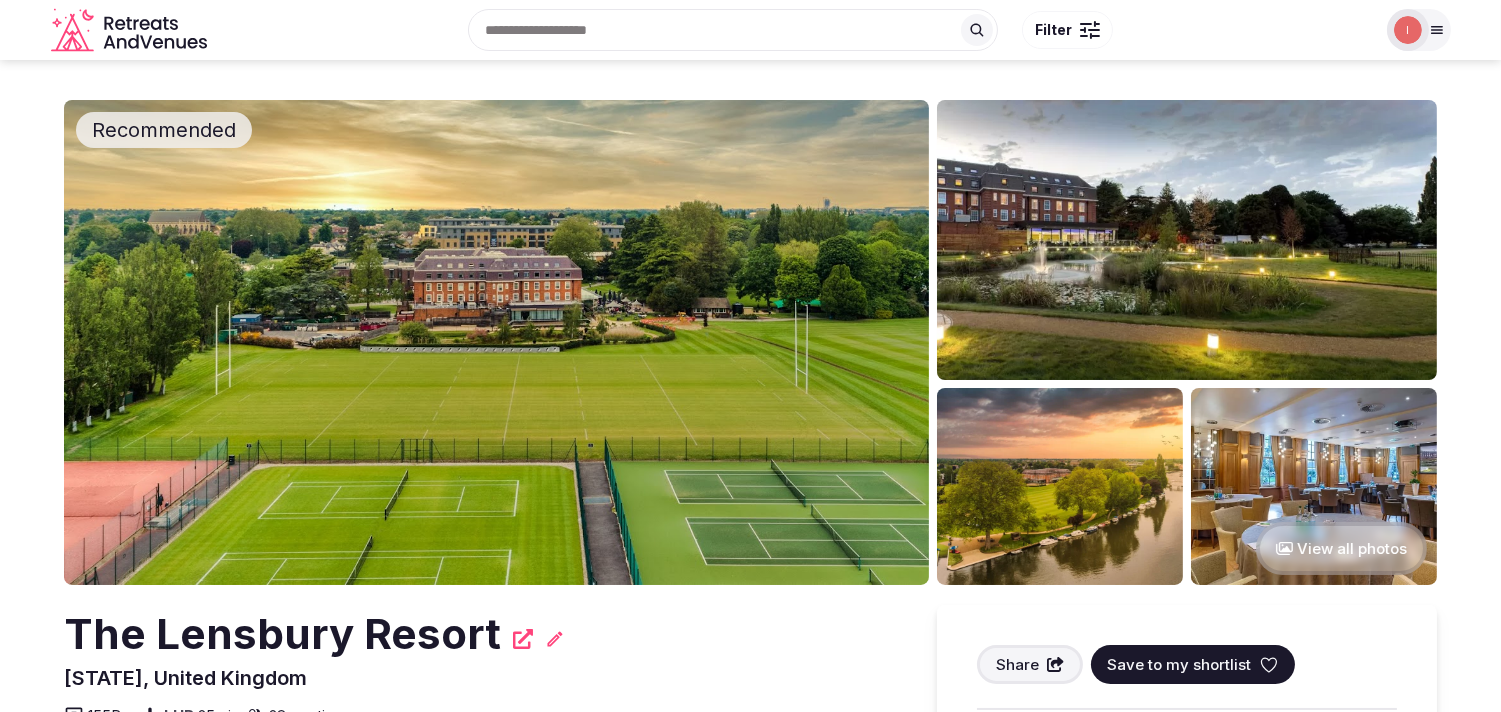 click on "View all photos" at bounding box center (1341, 548) 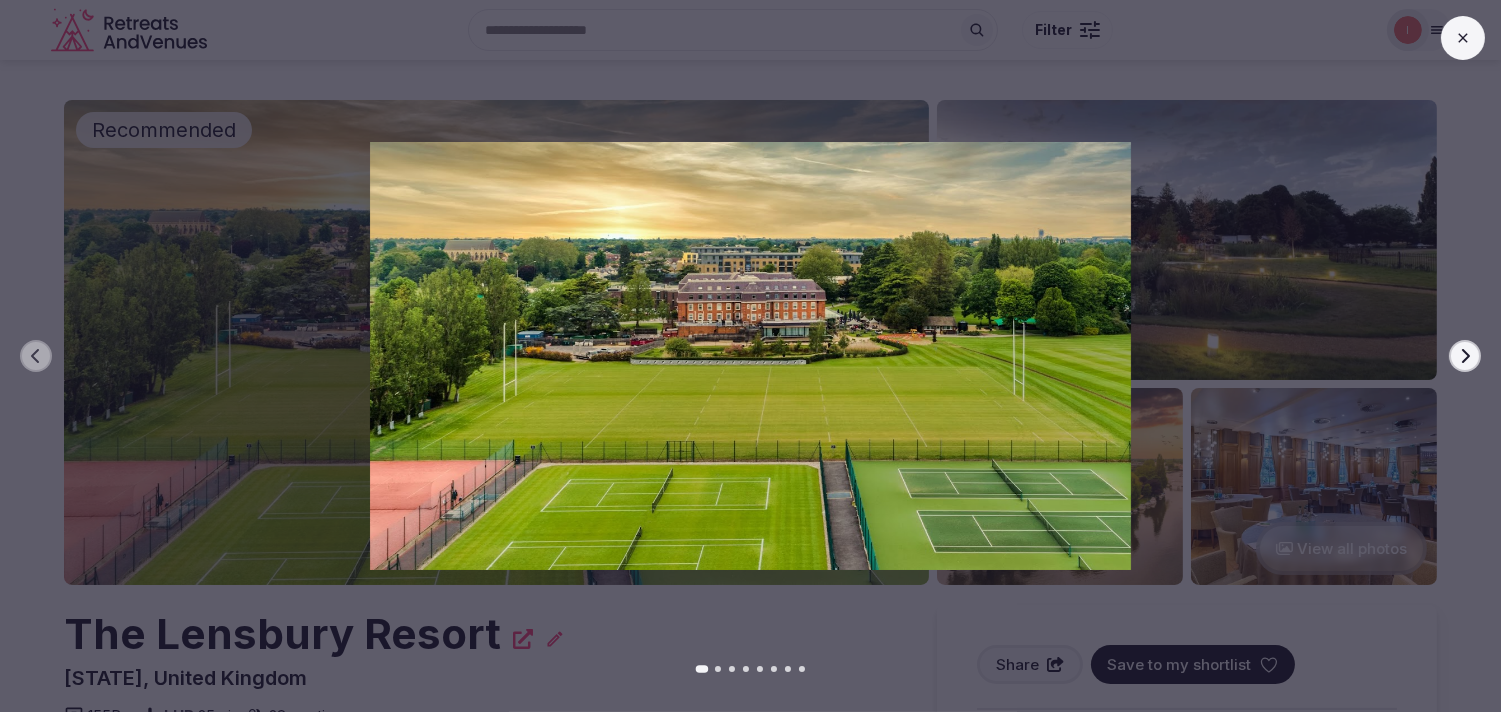 click 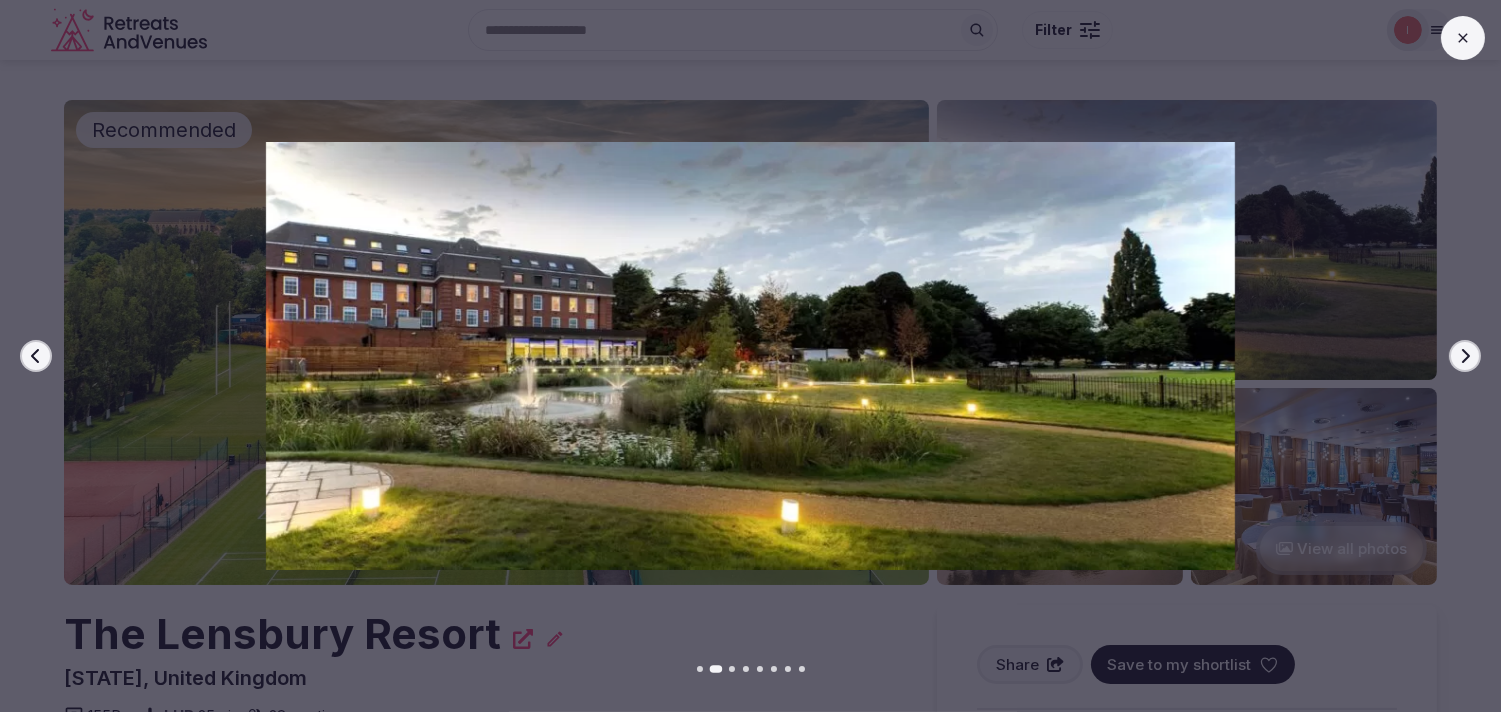 click 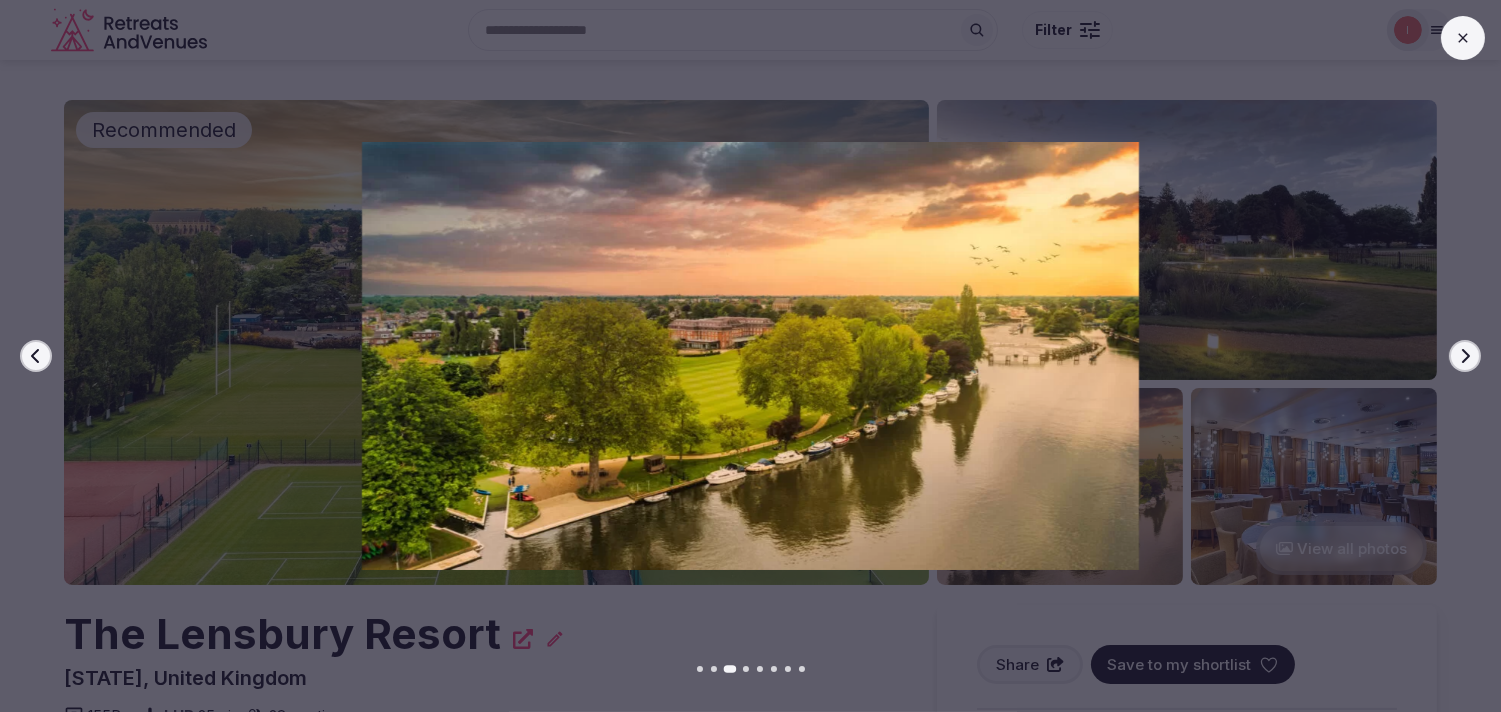 click 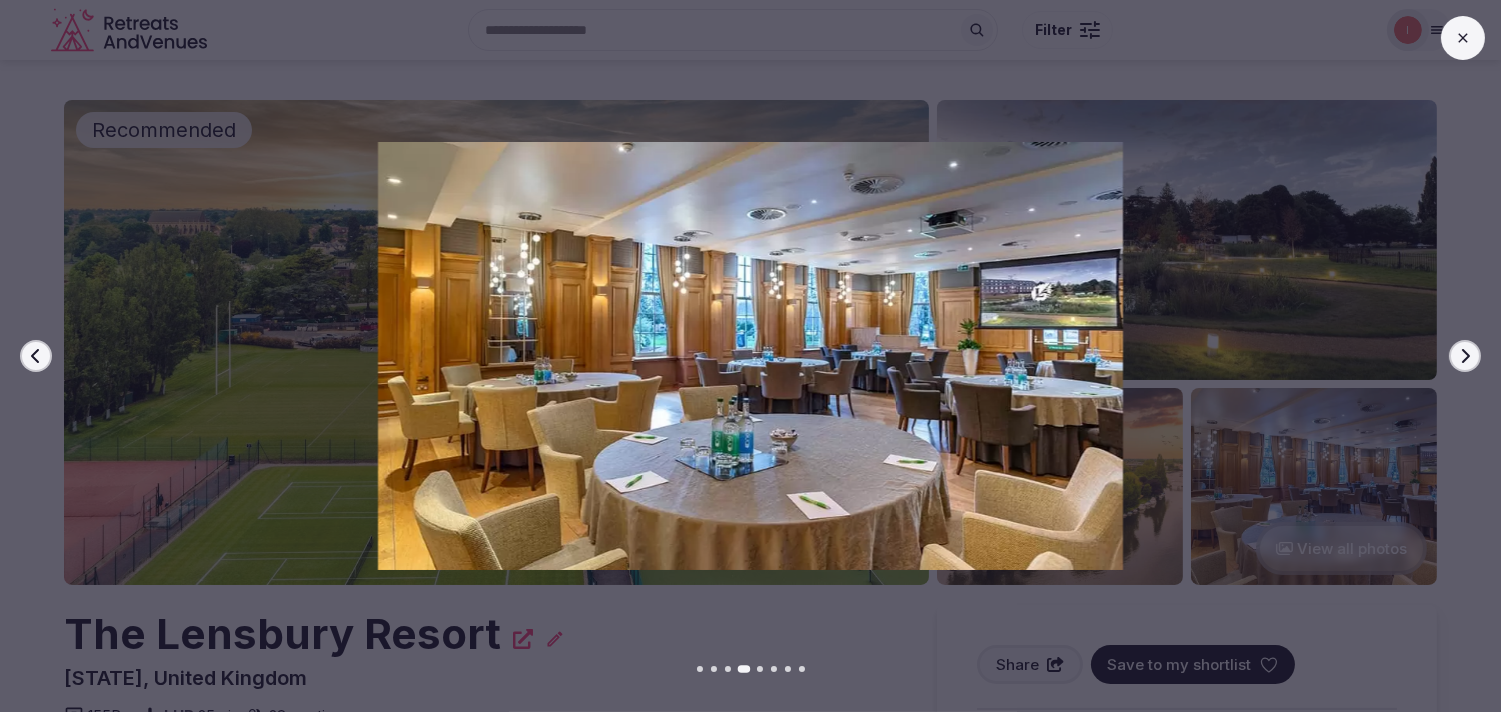 click 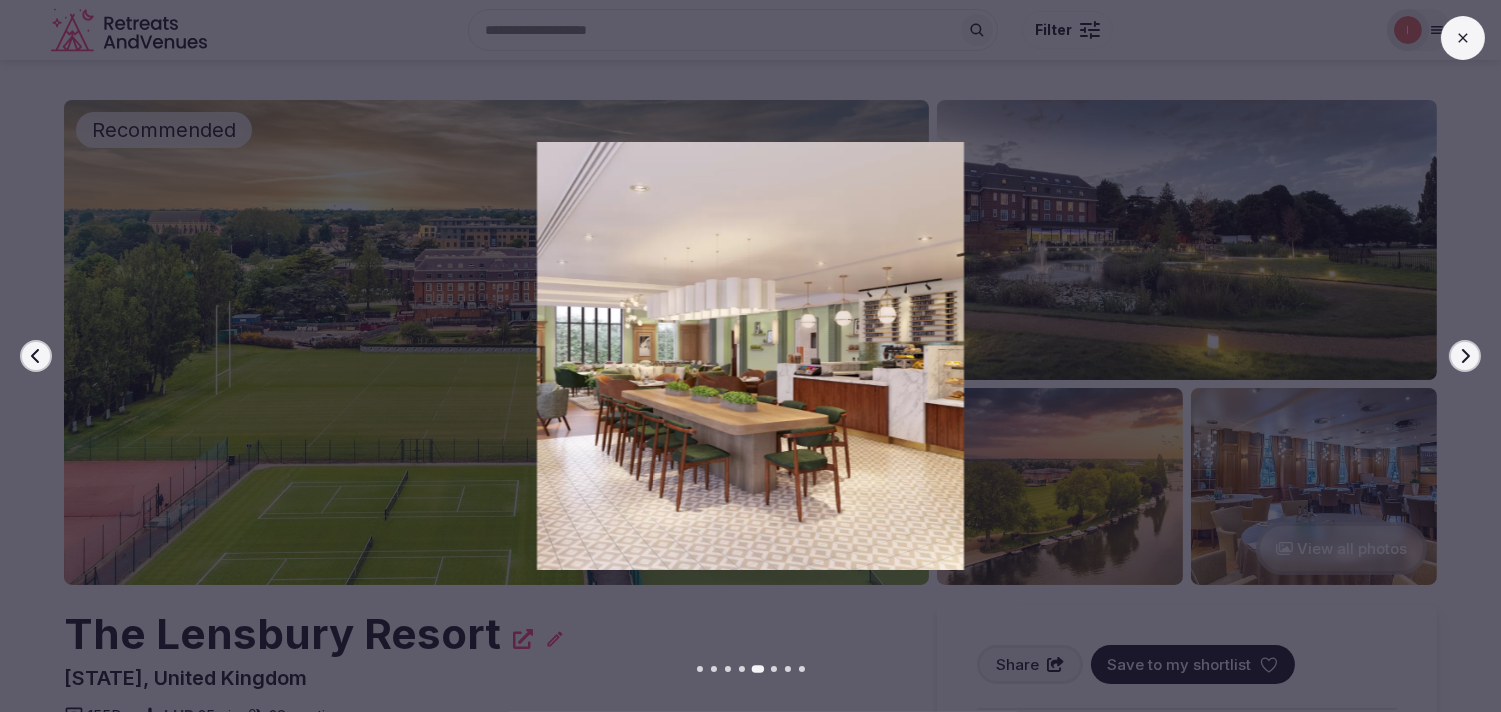 click 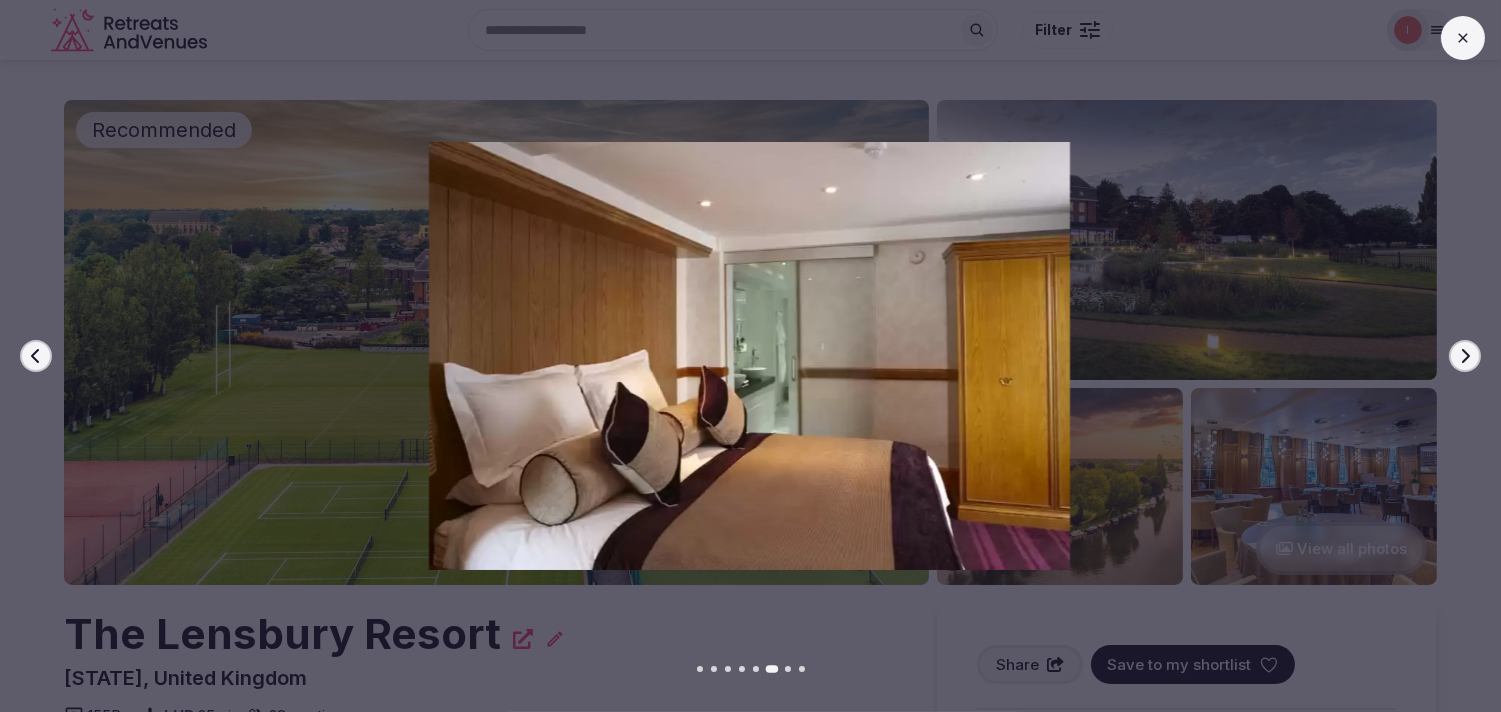 click 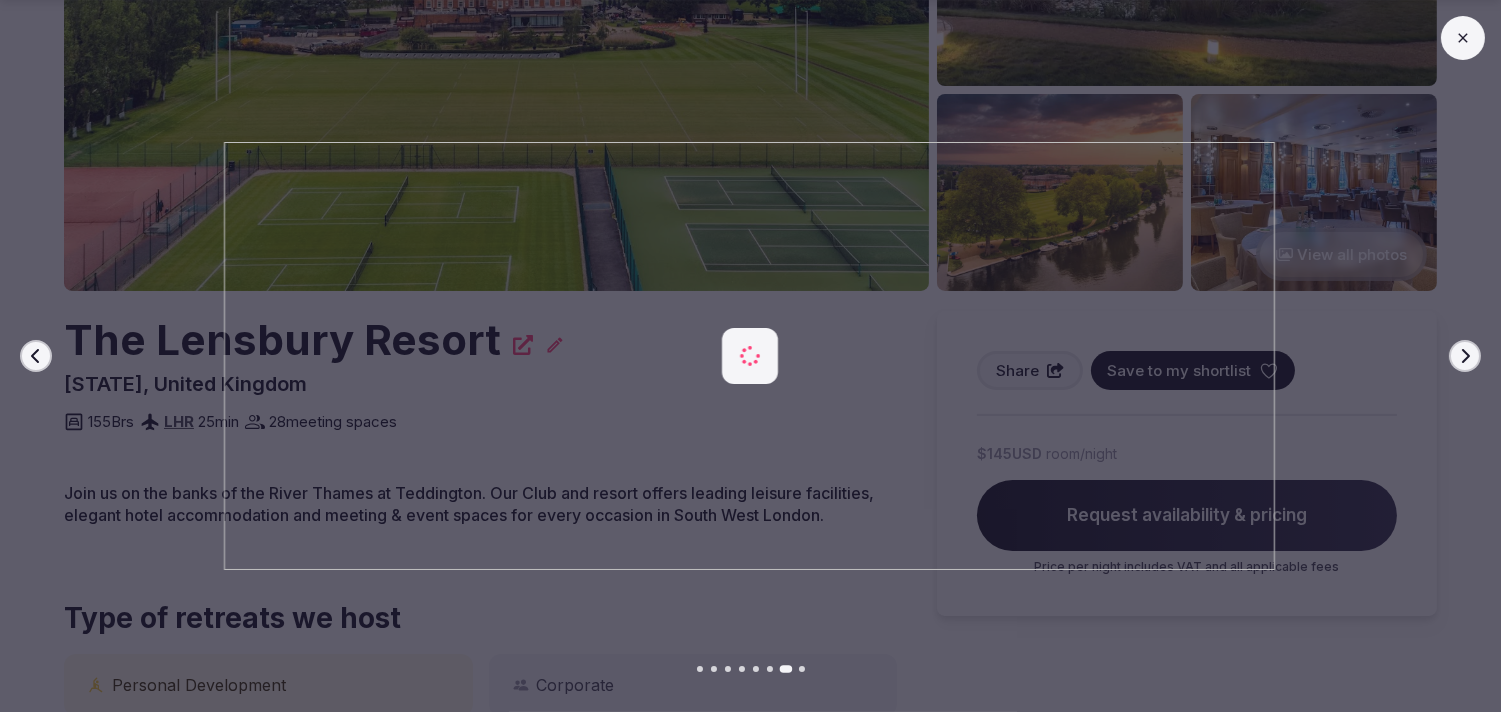 scroll, scrollTop: 333, scrollLeft: 0, axis: vertical 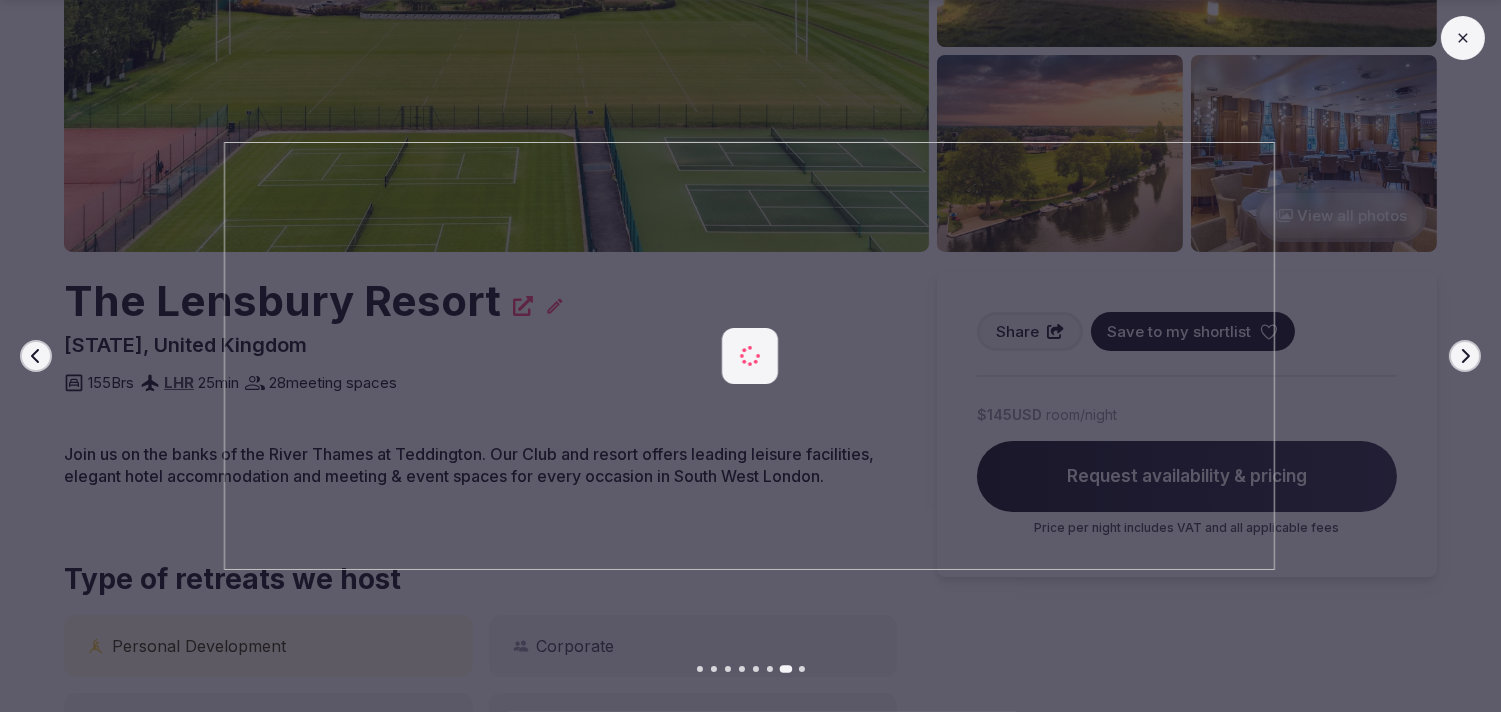 click 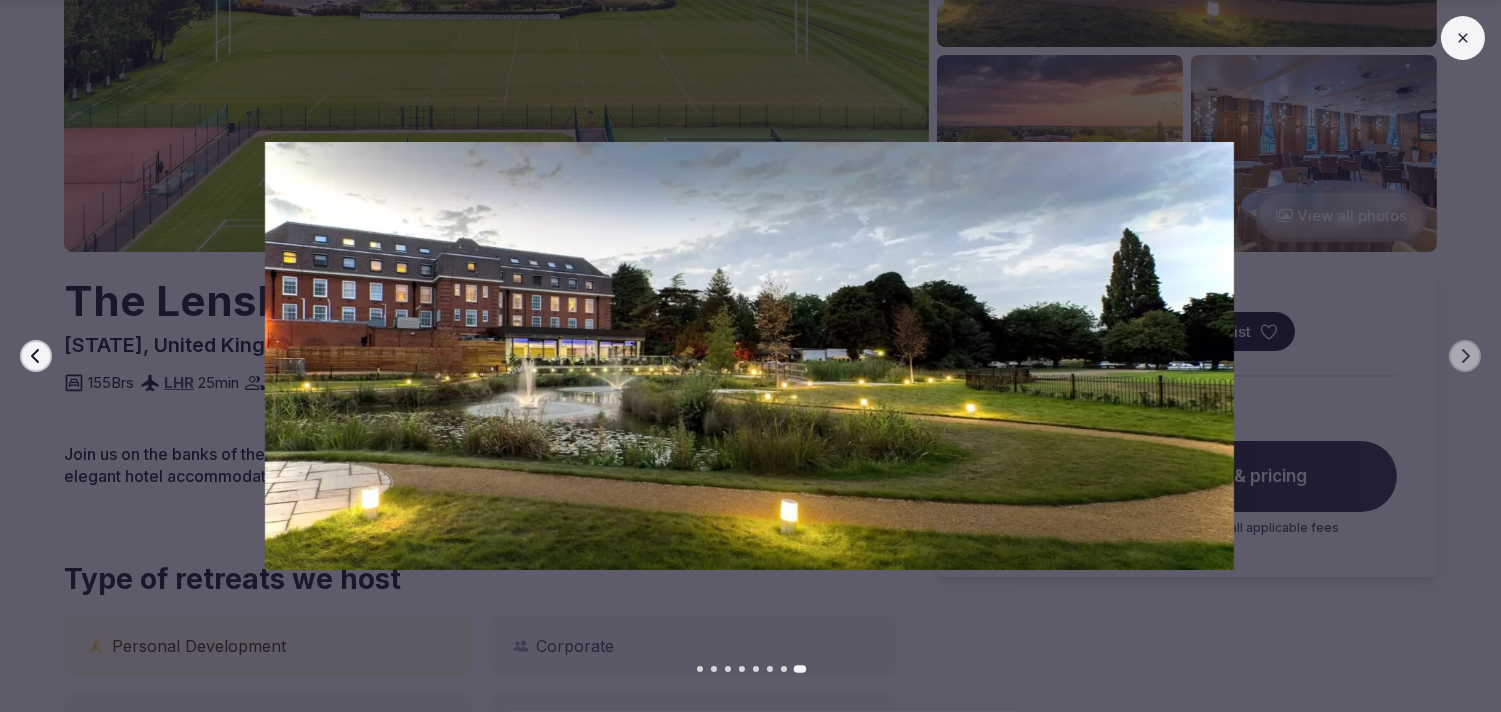 click 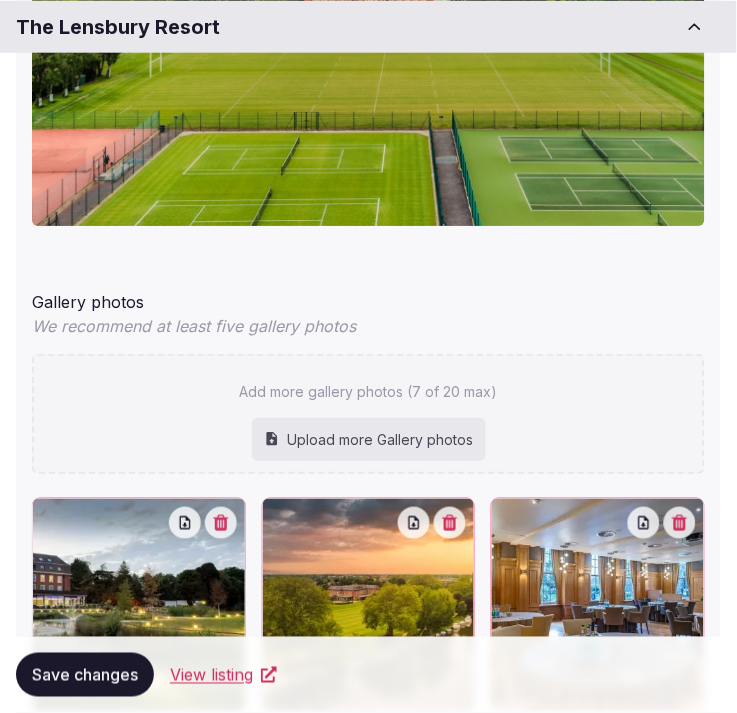 scroll, scrollTop: 1774, scrollLeft: 0, axis: vertical 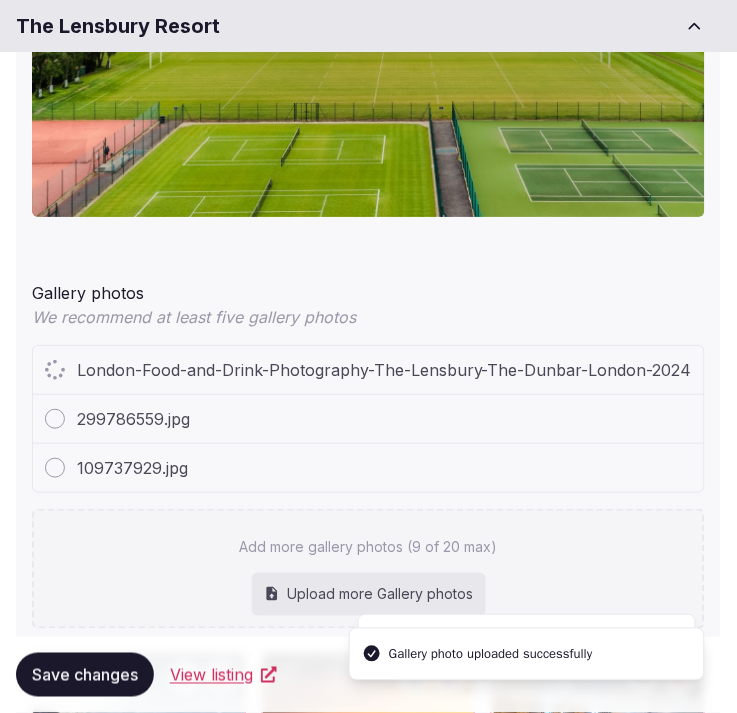 click on "109737929.jpg" at bounding box center (368, 468) 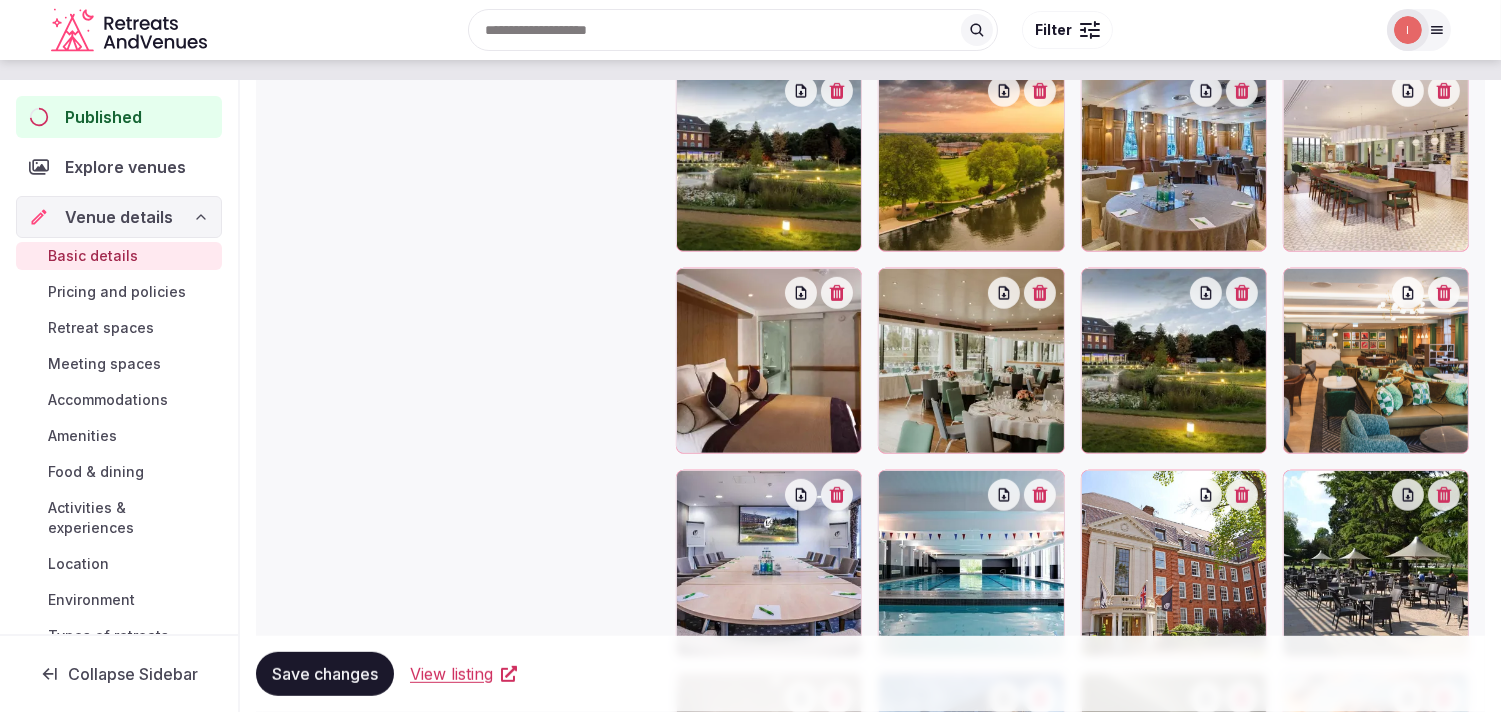 scroll, scrollTop: 2144, scrollLeft: 0, axis: vertical 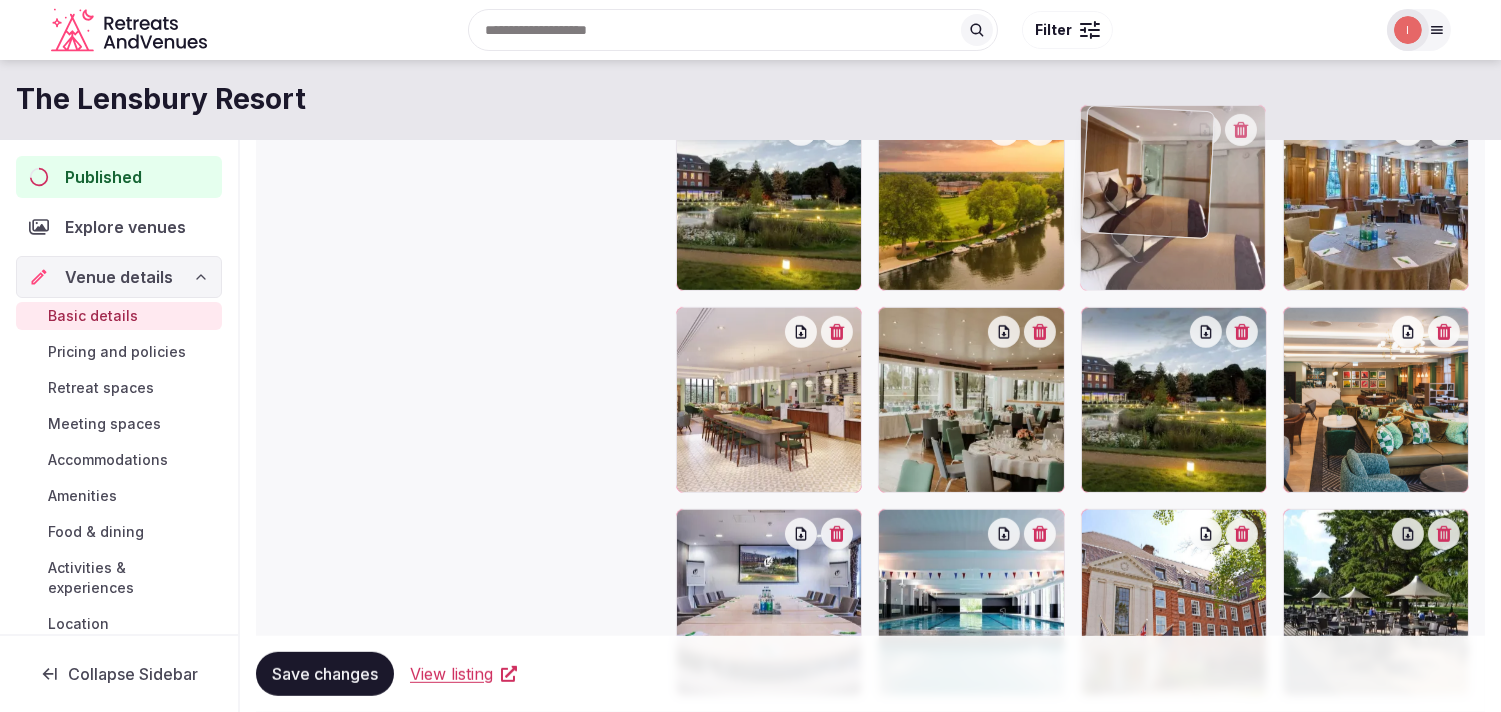 drag, startPoint x: 686, startPoint y: 343, endPoint x: 1090, endPoint y: 193, distance: 430.94778 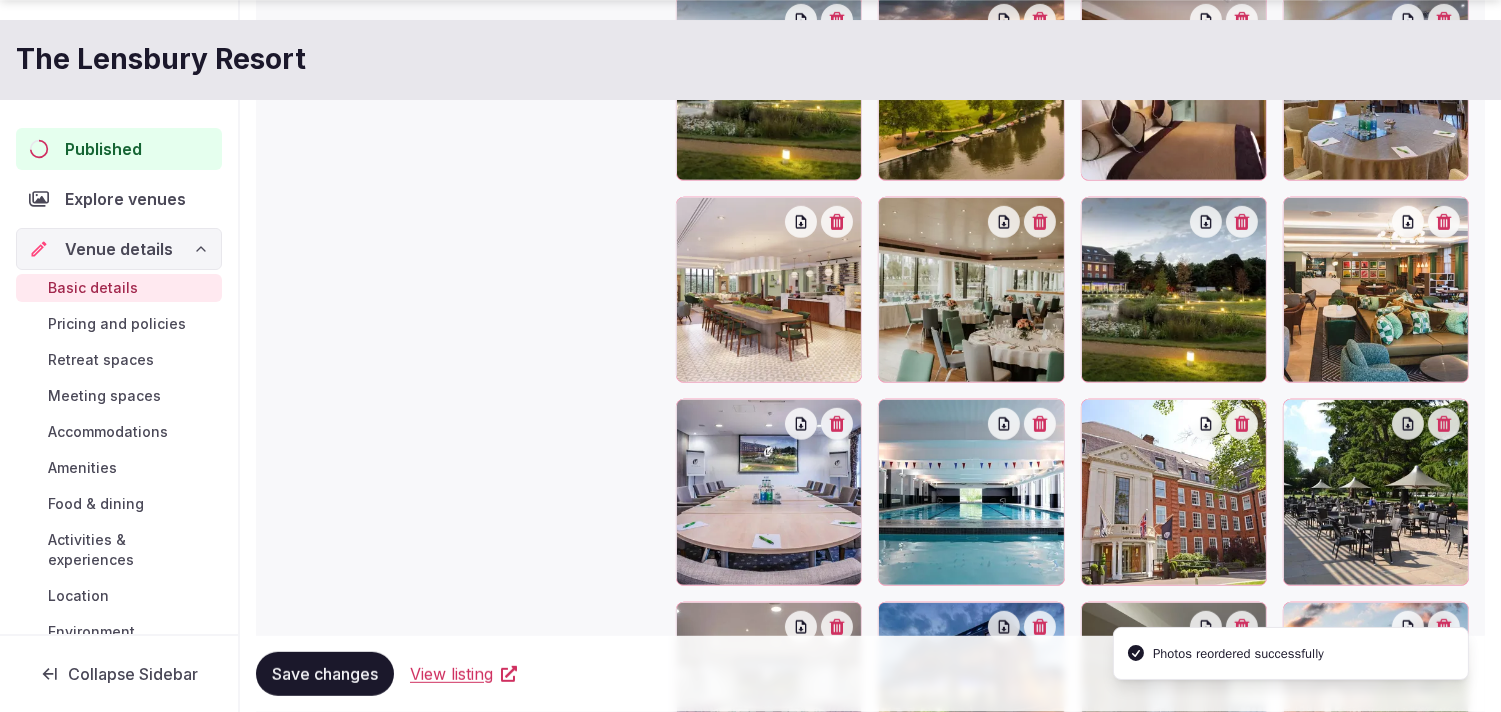 scroll, scrollTop: 2255, scrollLeft: 0, axis: vertical 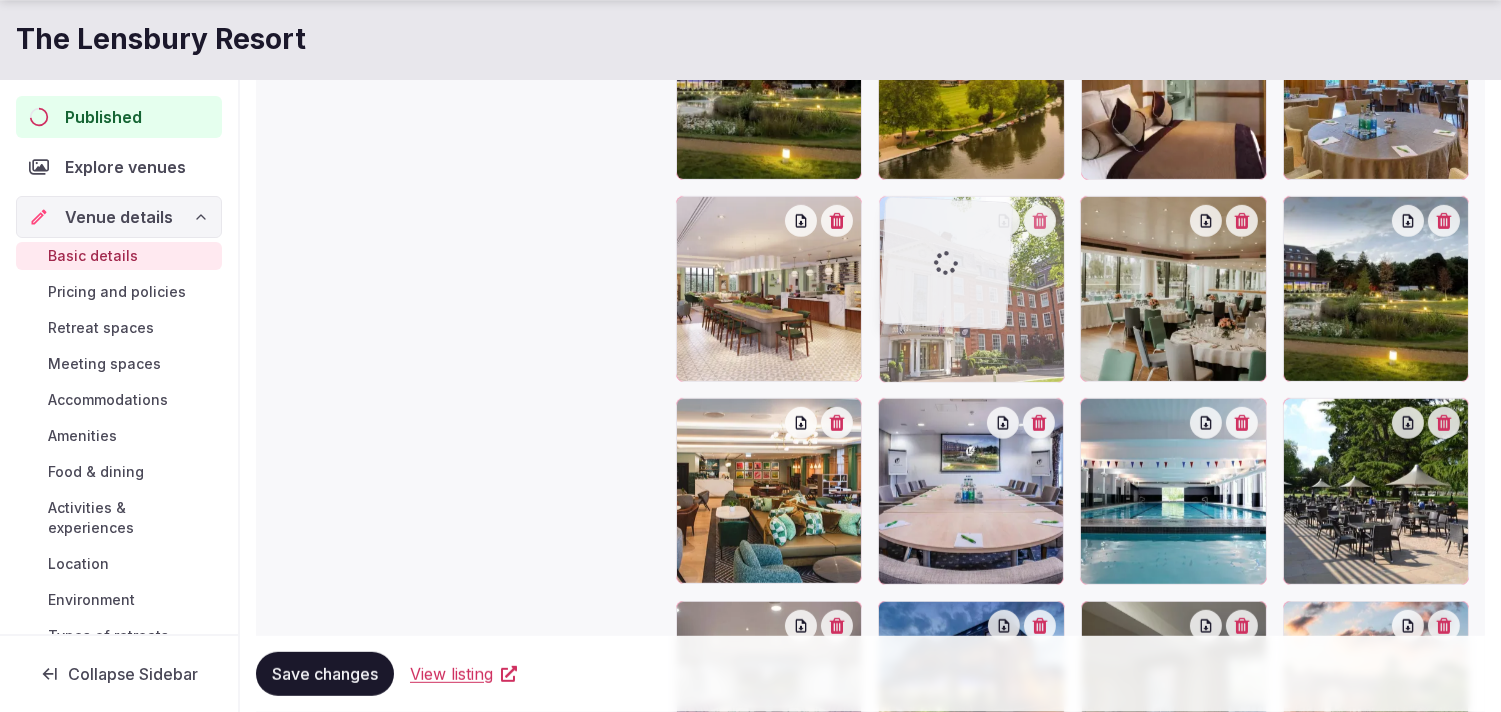 drag, startPoint x: 1090, startPoint y: 420, endPoint x: 913, endPoint y: 252, distance: 244.03484 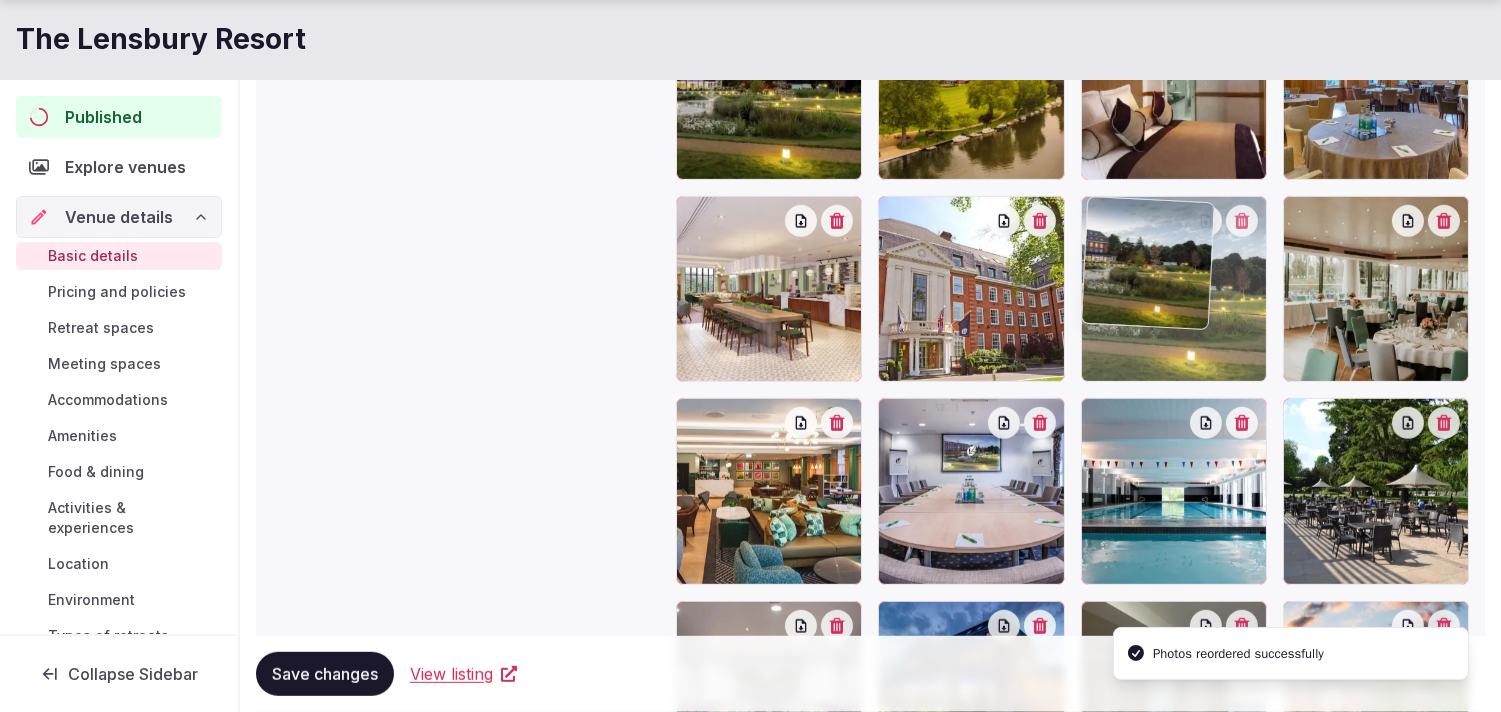 drag, startPoint x: 1444, startPoint y: 218, endPoint x: 1174, endPoint y: 258, distance: 272.94687 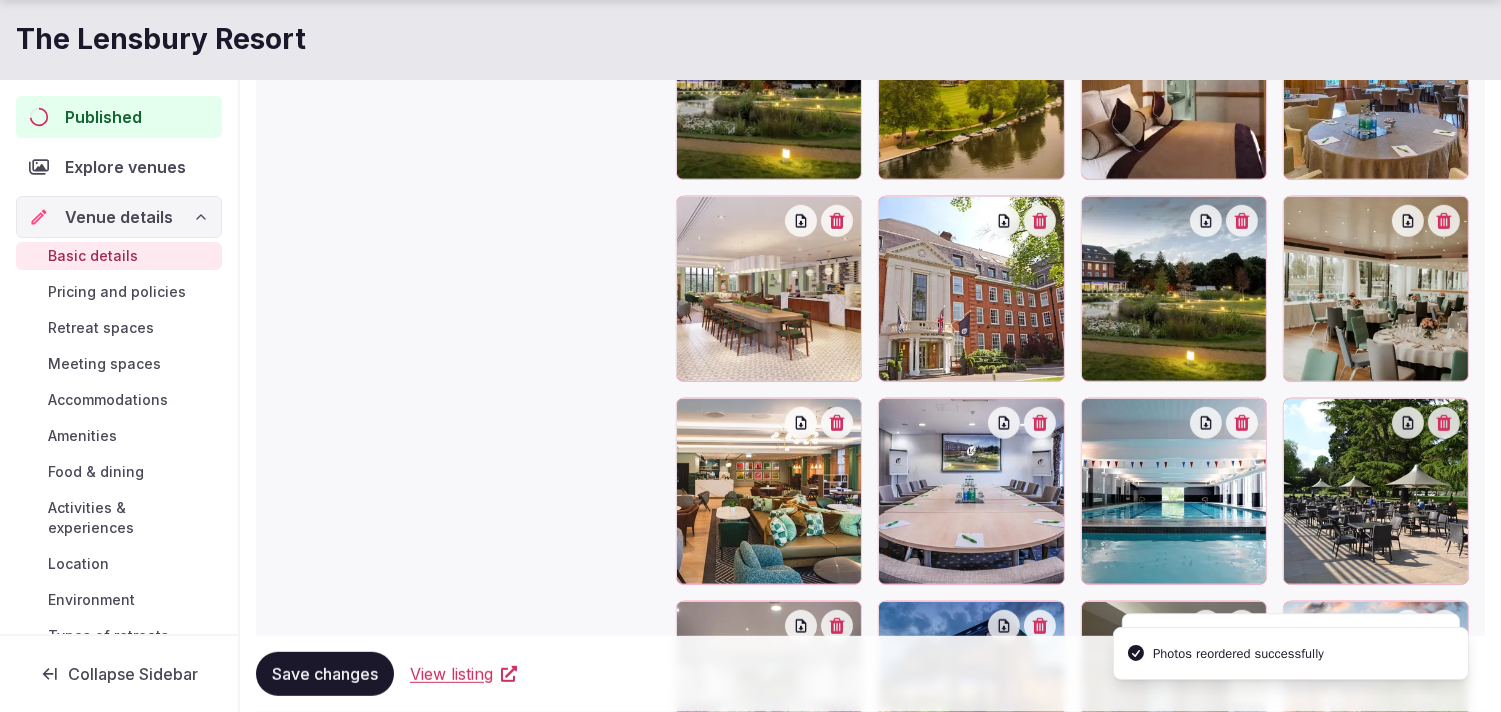scroll, scrollTop: 2366, scrollLeft: 0, axis: vertical 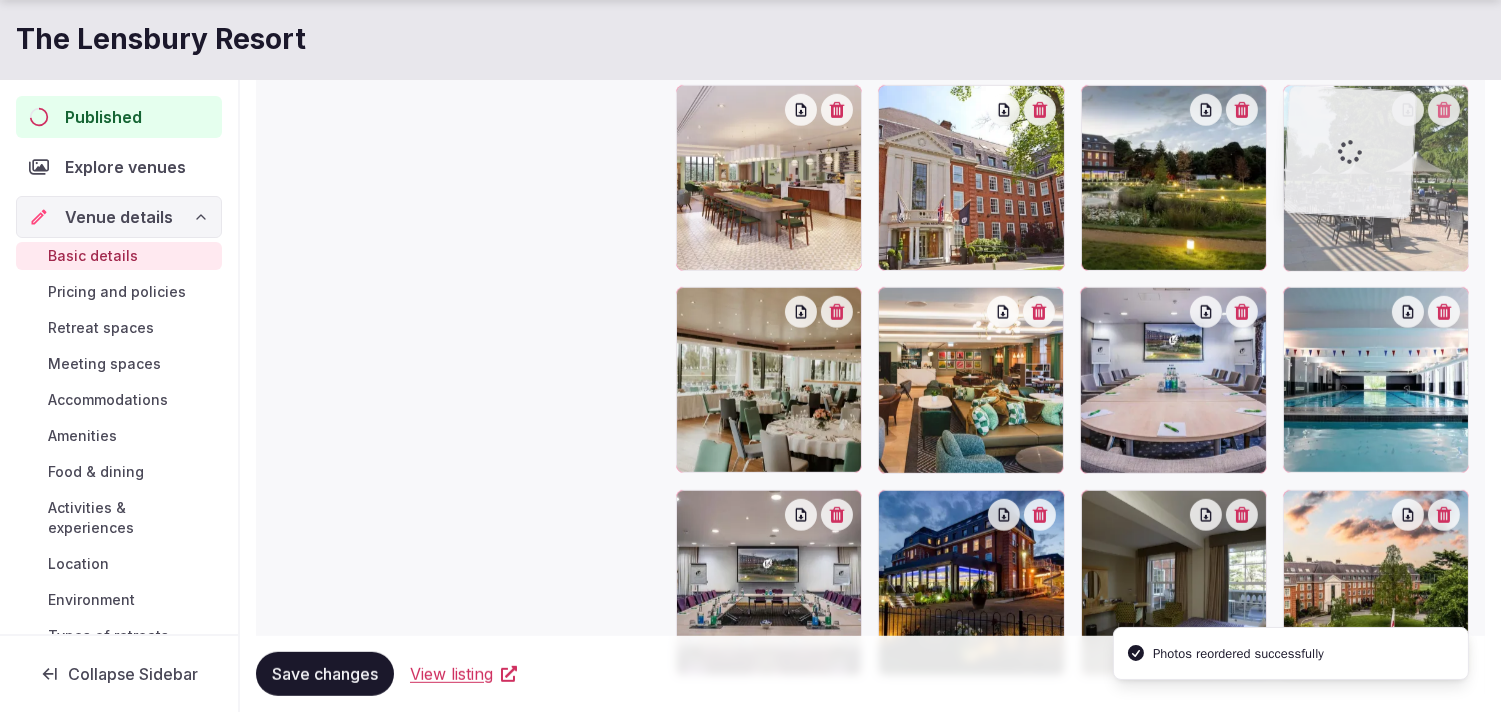 drag, startPoint x: 1307, startPoint y: 307, endPoint x: 1313, endPoint y: 207, distance: 100.17984 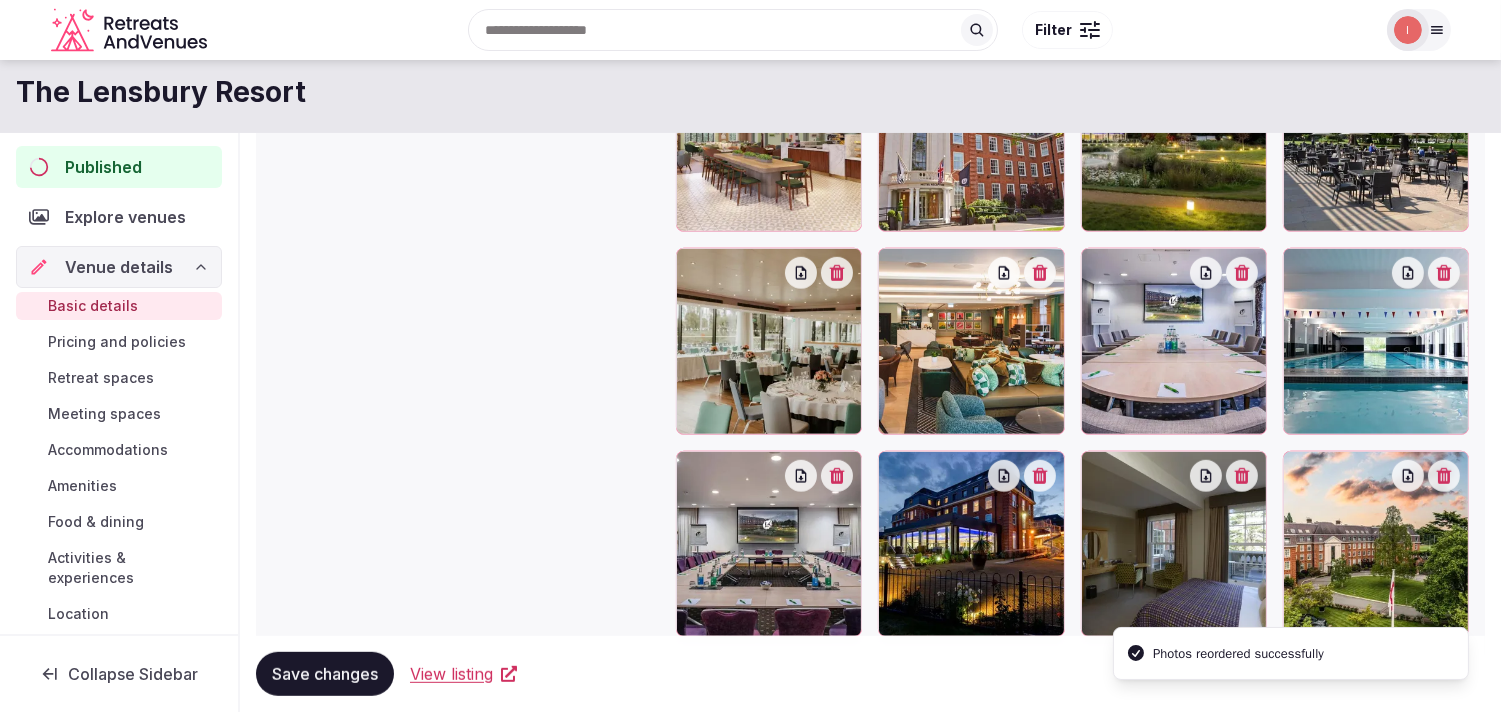 scroll, scrollTop: 2366, scrollLeft: 0, axis: vertical 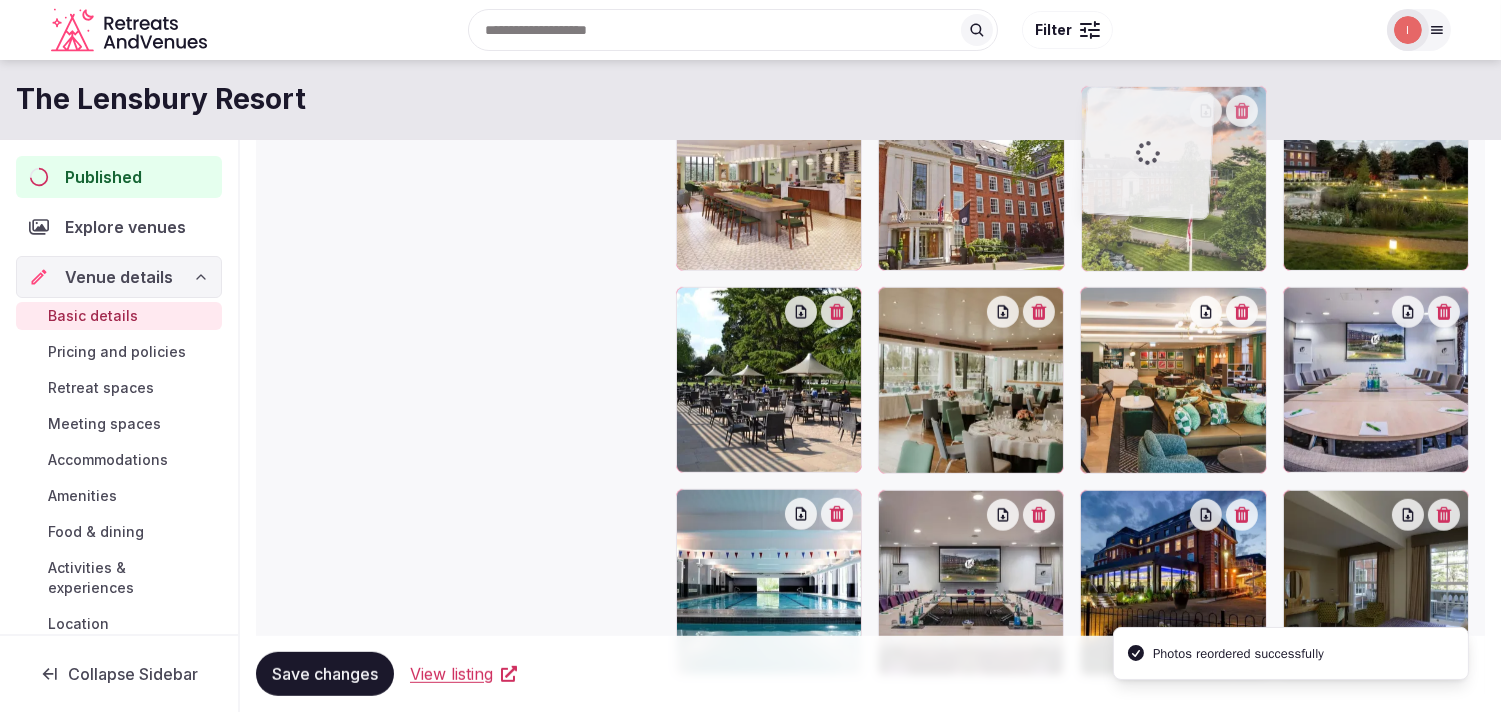 drag, startPoint x: 1301, startPoint y: 500, endPoint x: 1154, endPoint y: 201, distance: 333.18164 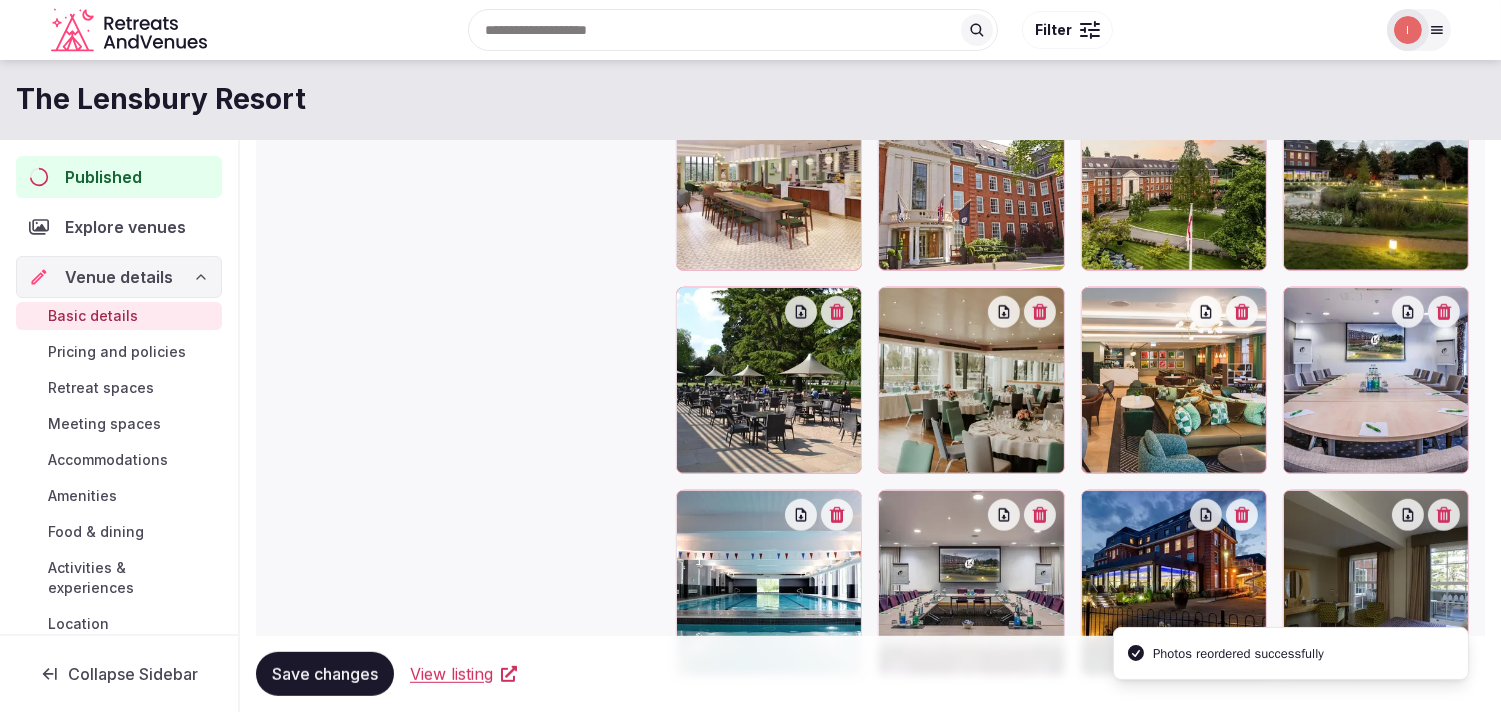 drag, startPoint x: 1108, startPoint y: 508, endPoint x: 1236, endPoint y: 393, distance: 172.07266 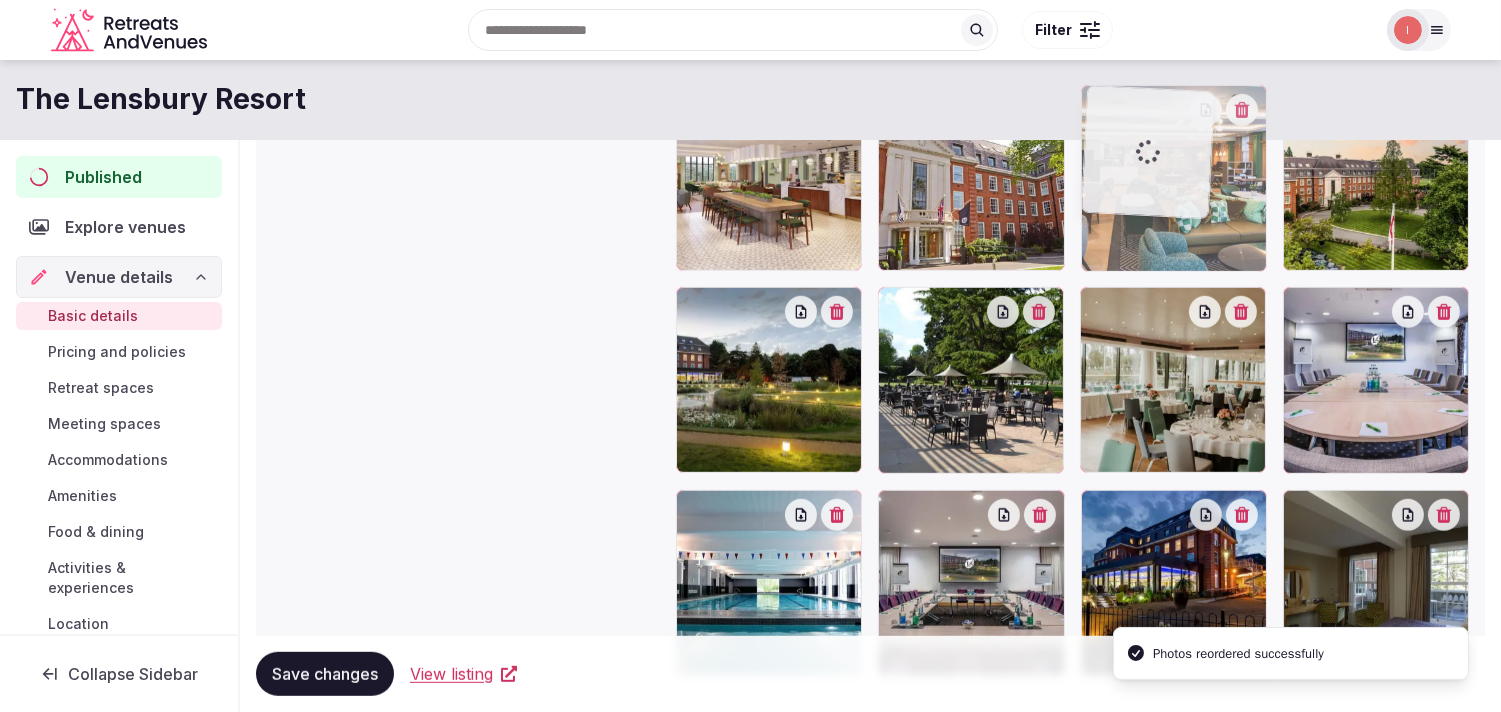 drag, startPoint x: 1286, startPoint y: 323, endPoint x: 1324, endPoint y: 262, distance: 71.867935 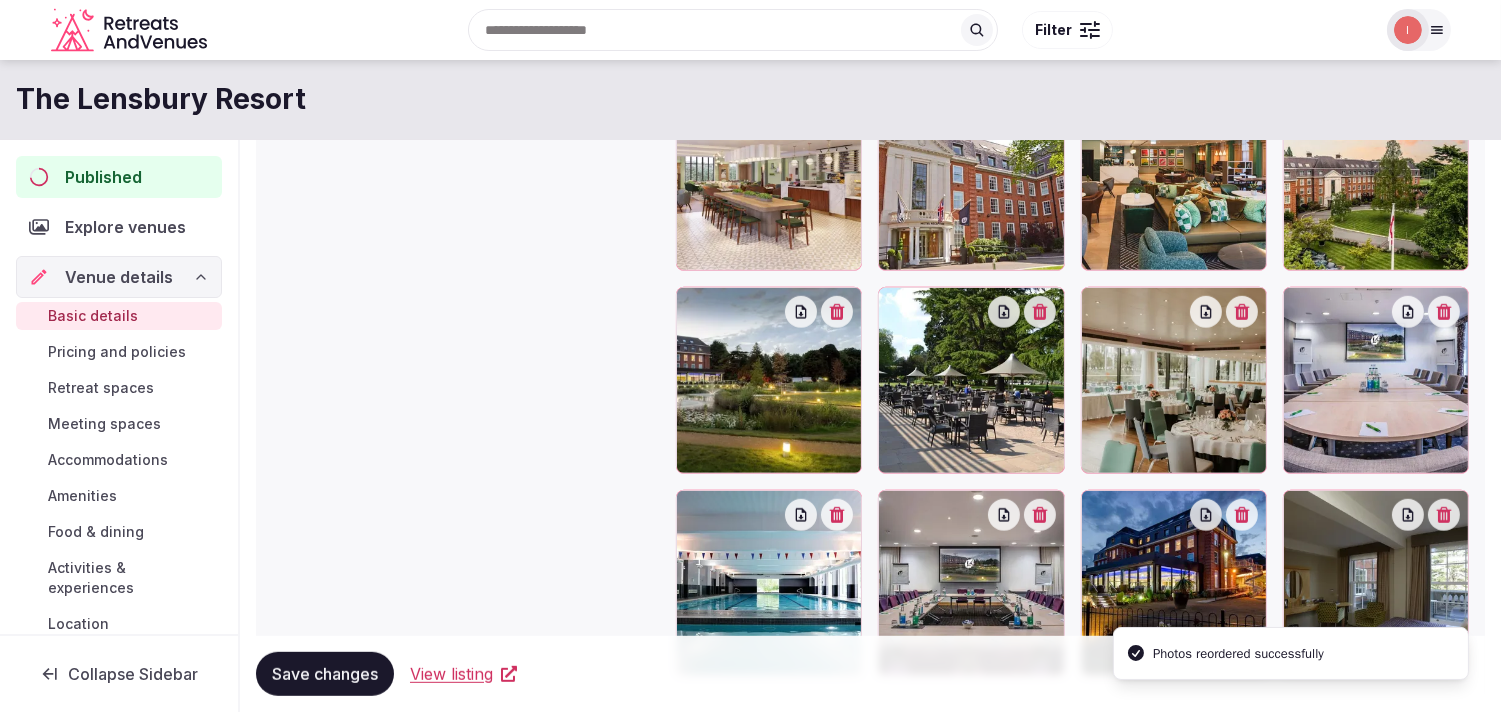 scroll, scrollTop: 2255, scrollLeft: 0, axis: vertical 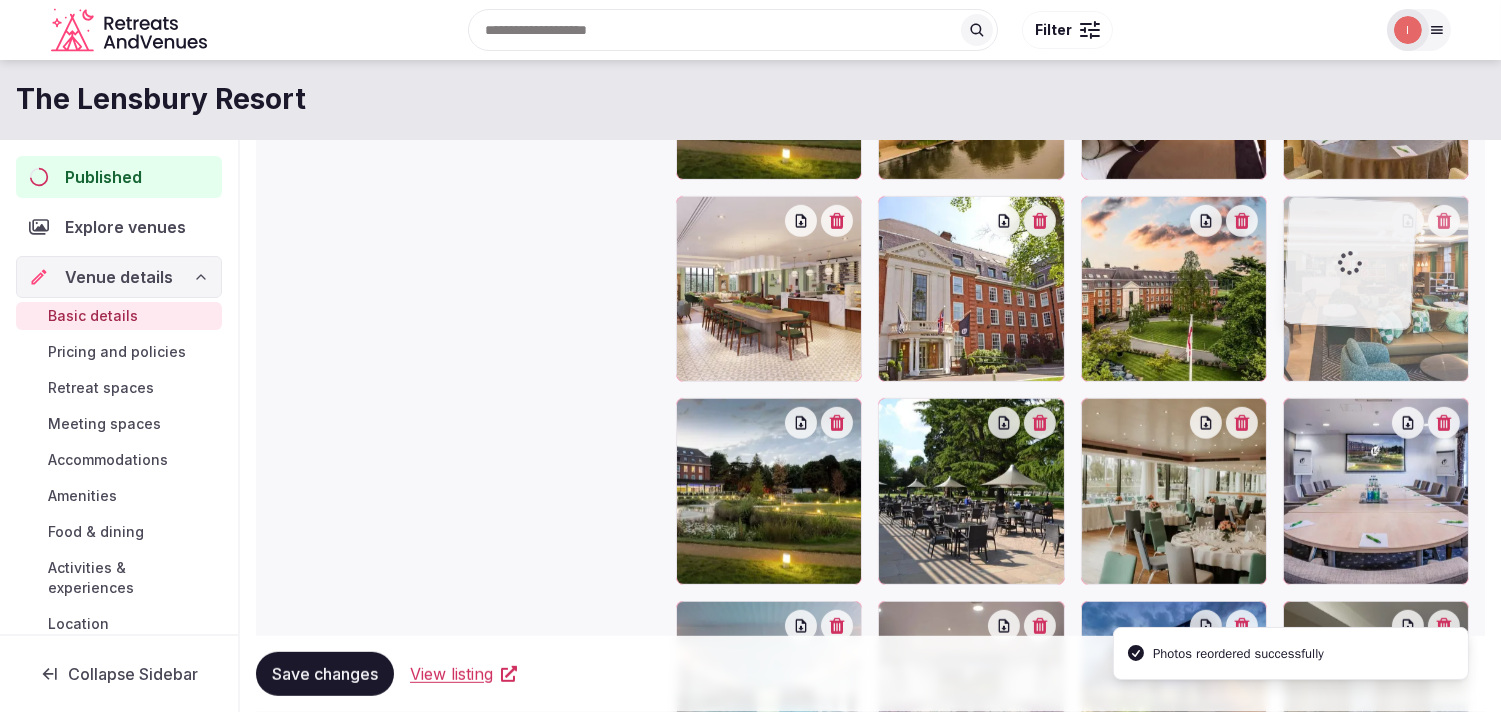drag, startPoint x: 1096, startPoint y: 226, endPoint x: 1283, endPoint y: 245, distance: 187.96277 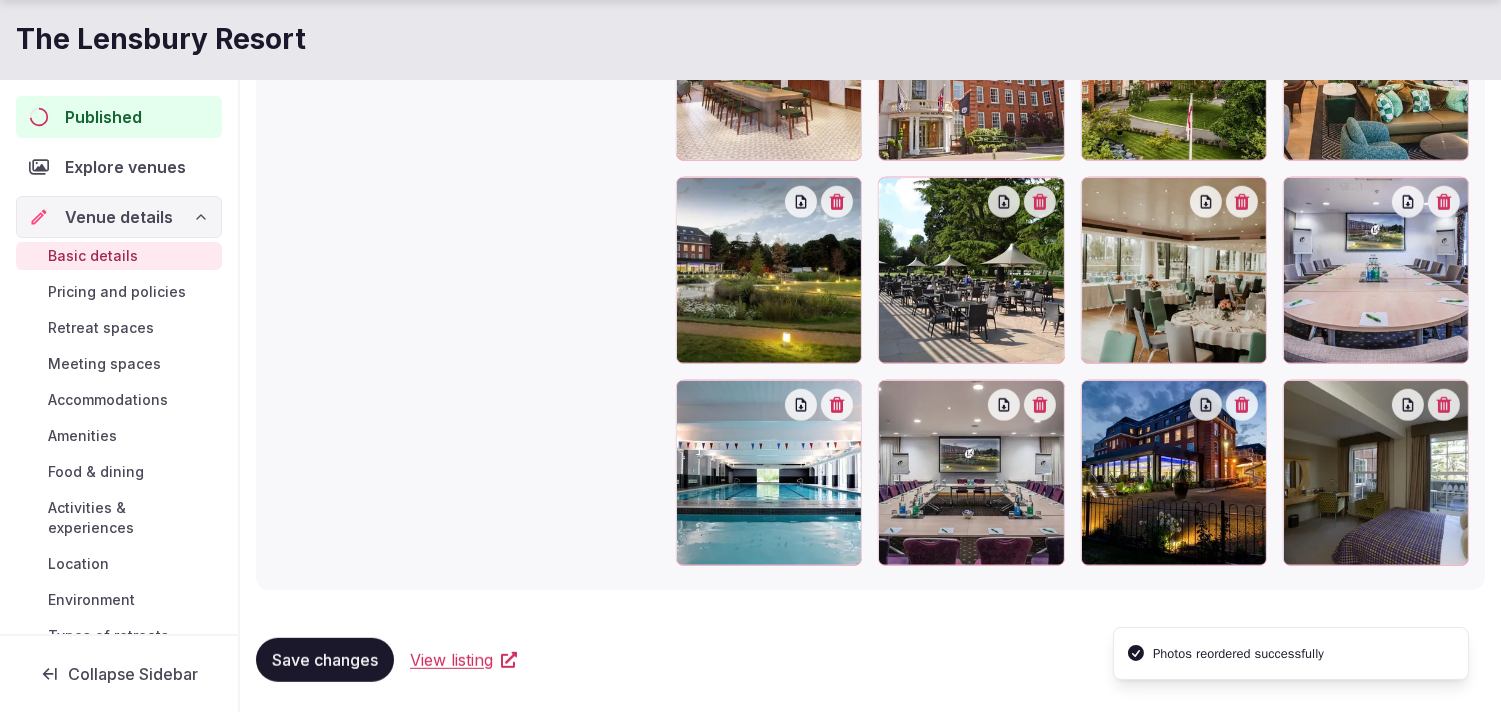 scroll, scrollTop: 2477, scrollLeft: 0, axis: vertical 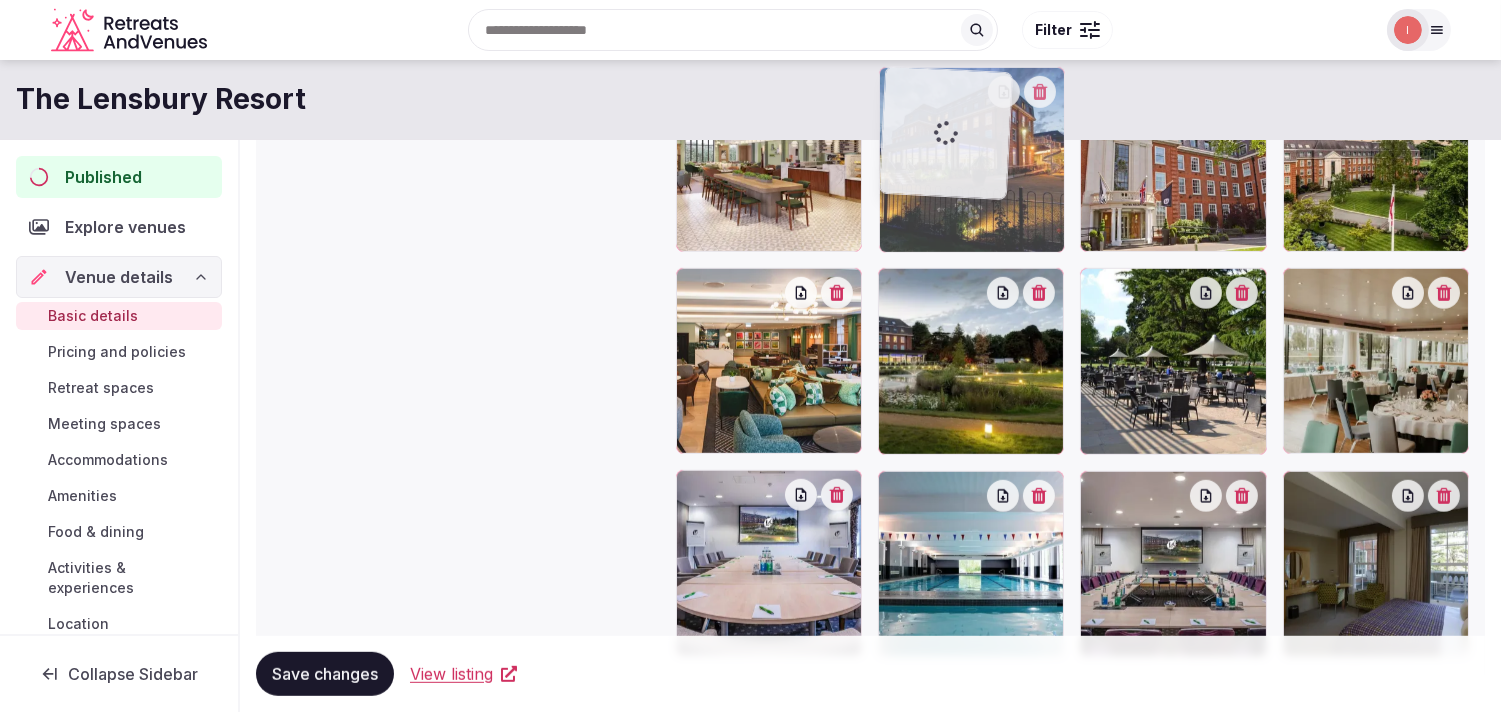 drag, startPoint x: 1107, startPoint y: 398, endPoint x: 1034, endPoint y: 197, distance: 213.84573 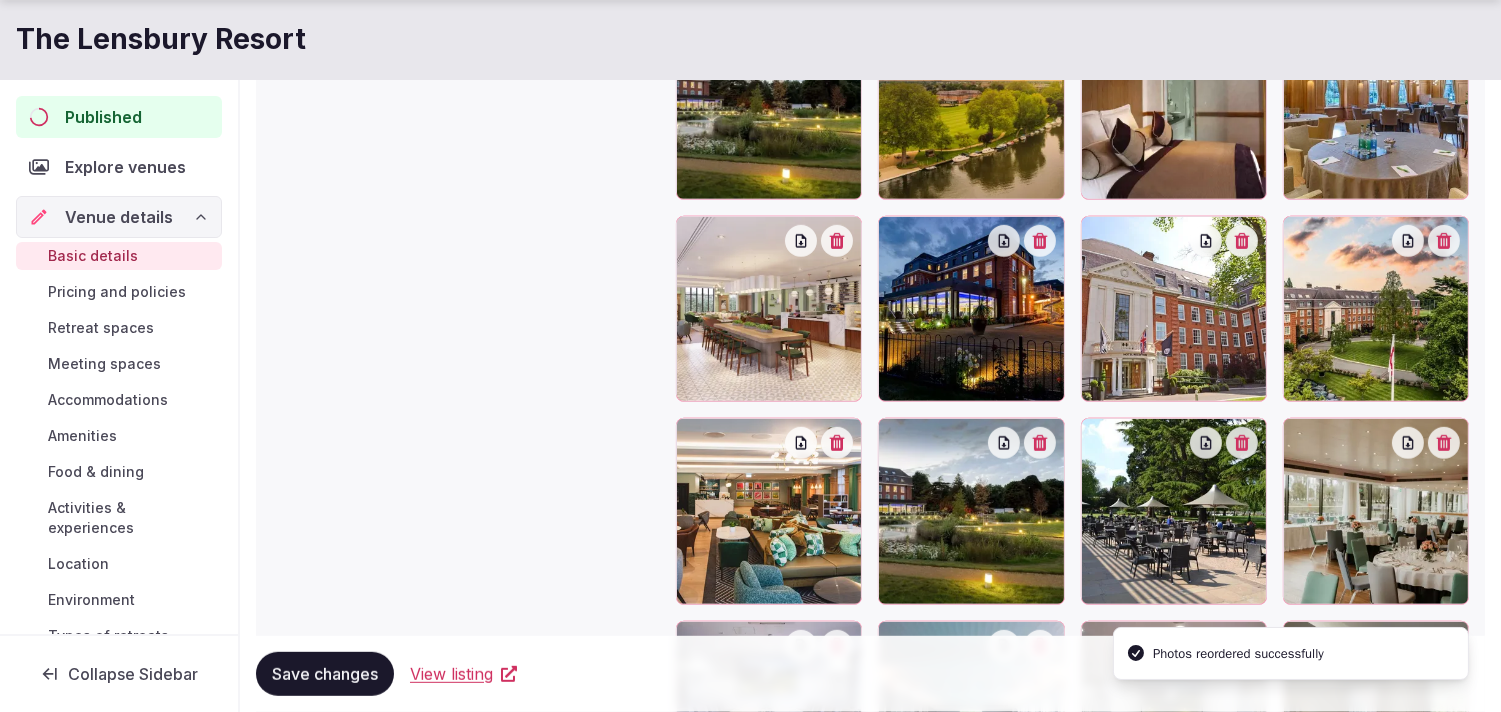 scroll, scrollTop: 2274, scrollLeft: 0, axis: vertical 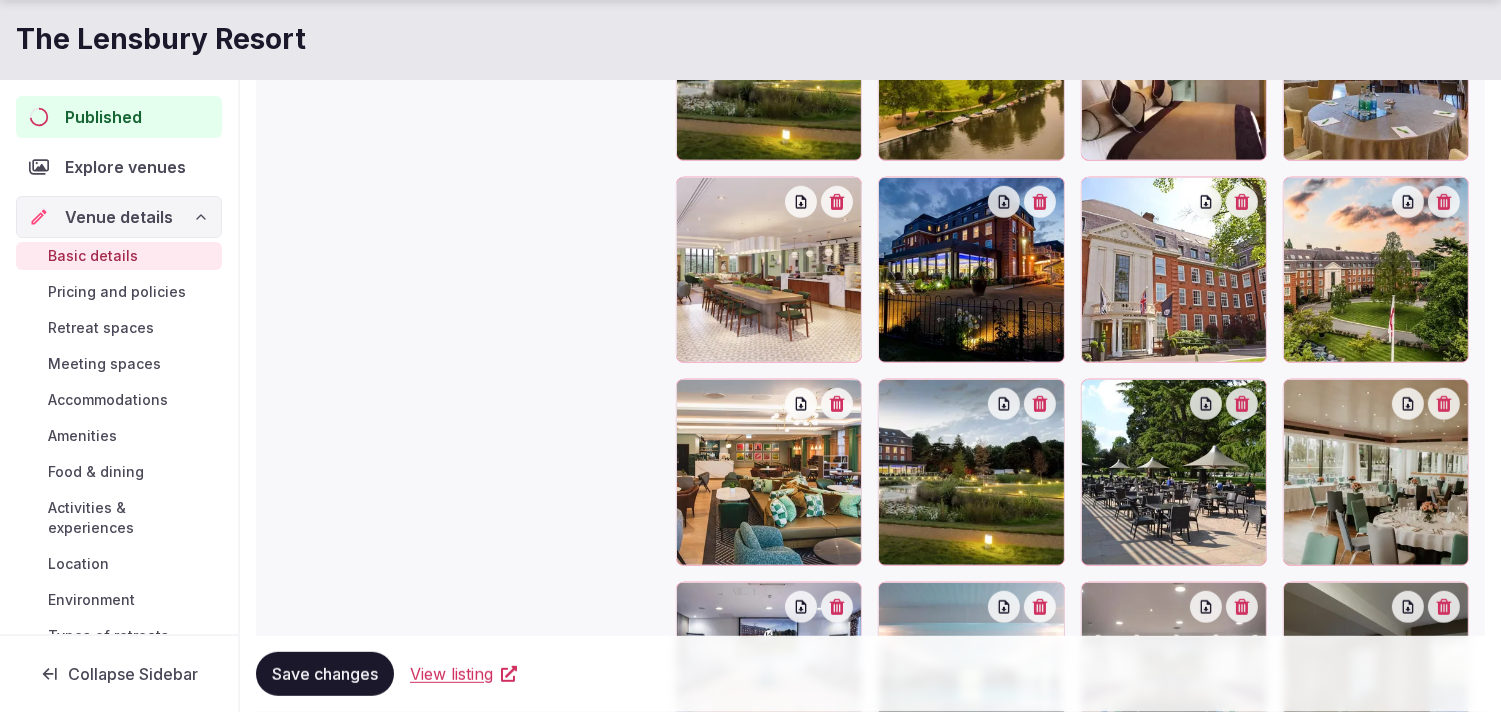 click at bounding box center [1444, 202] 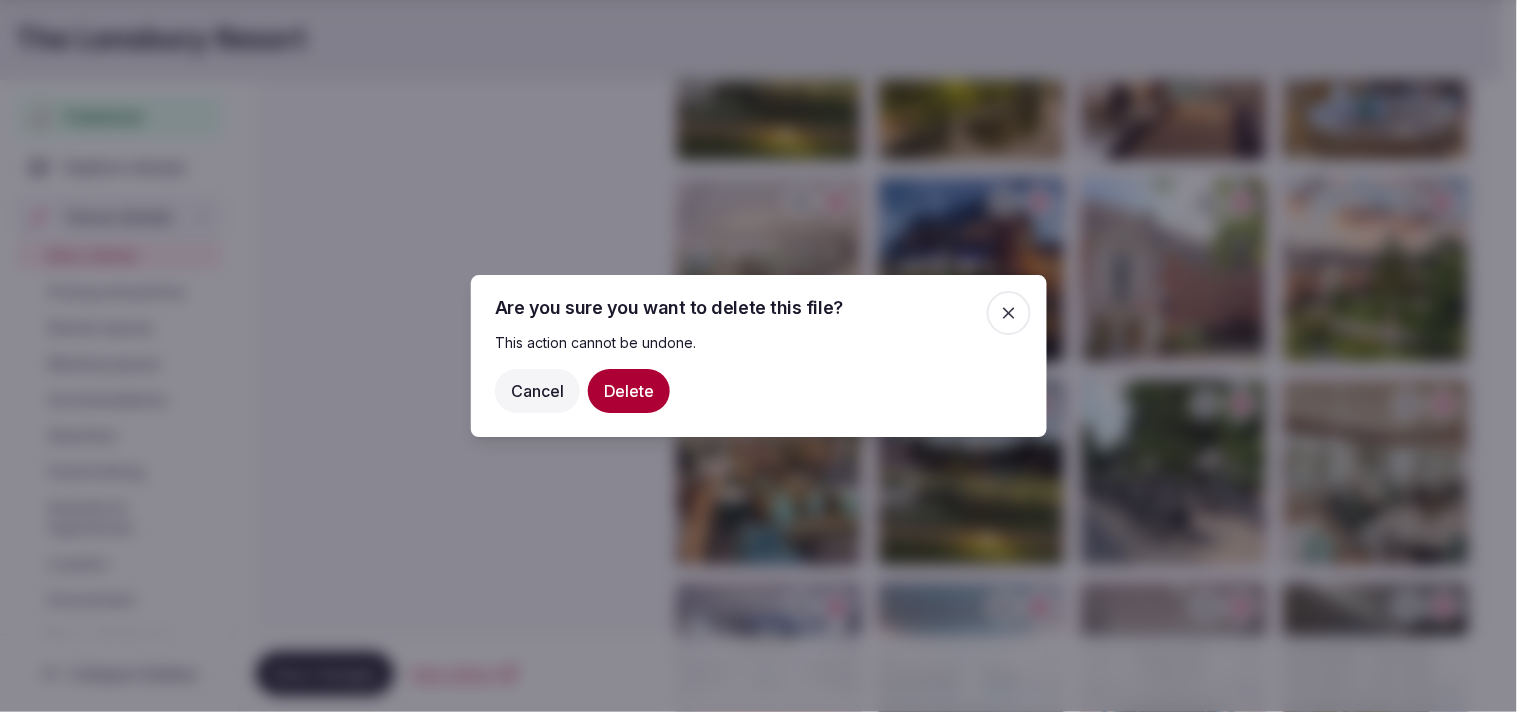 click on "Delete" at bounding box center [629, 391] 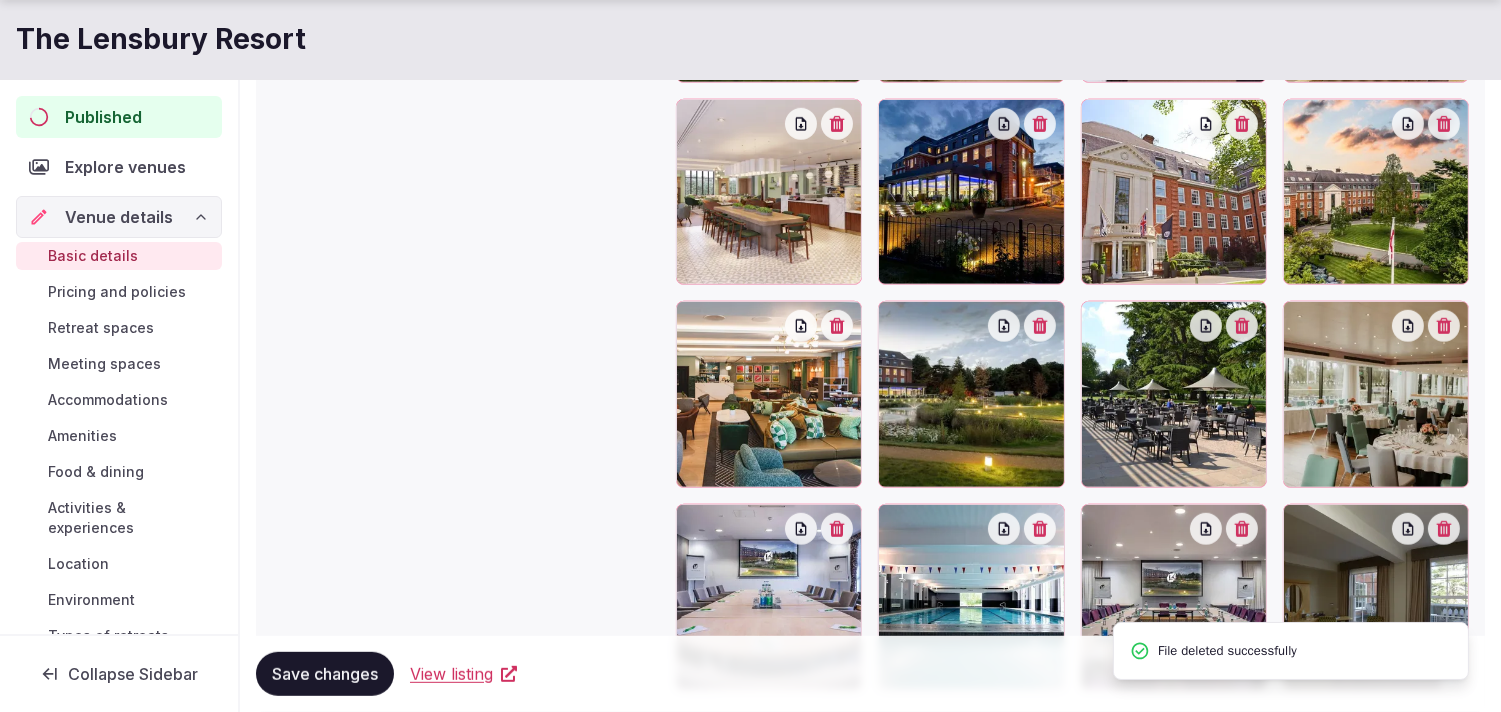 scroll, scrollTop: 2385, scrollLeft: 0, axis: vertical 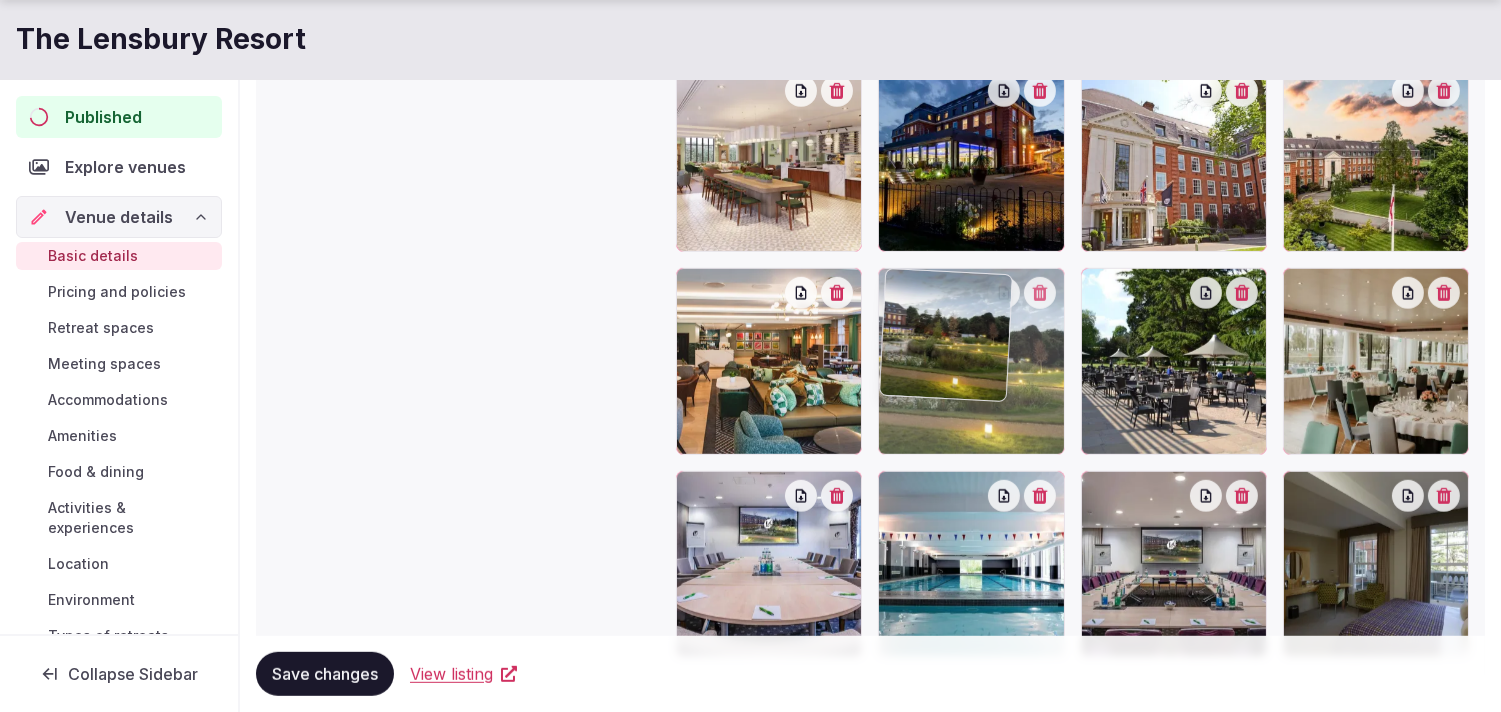drag, startPoint x: 898, startPoint y: 292, endPoint x: 826, endPoint y: 302, distance: 72.691124 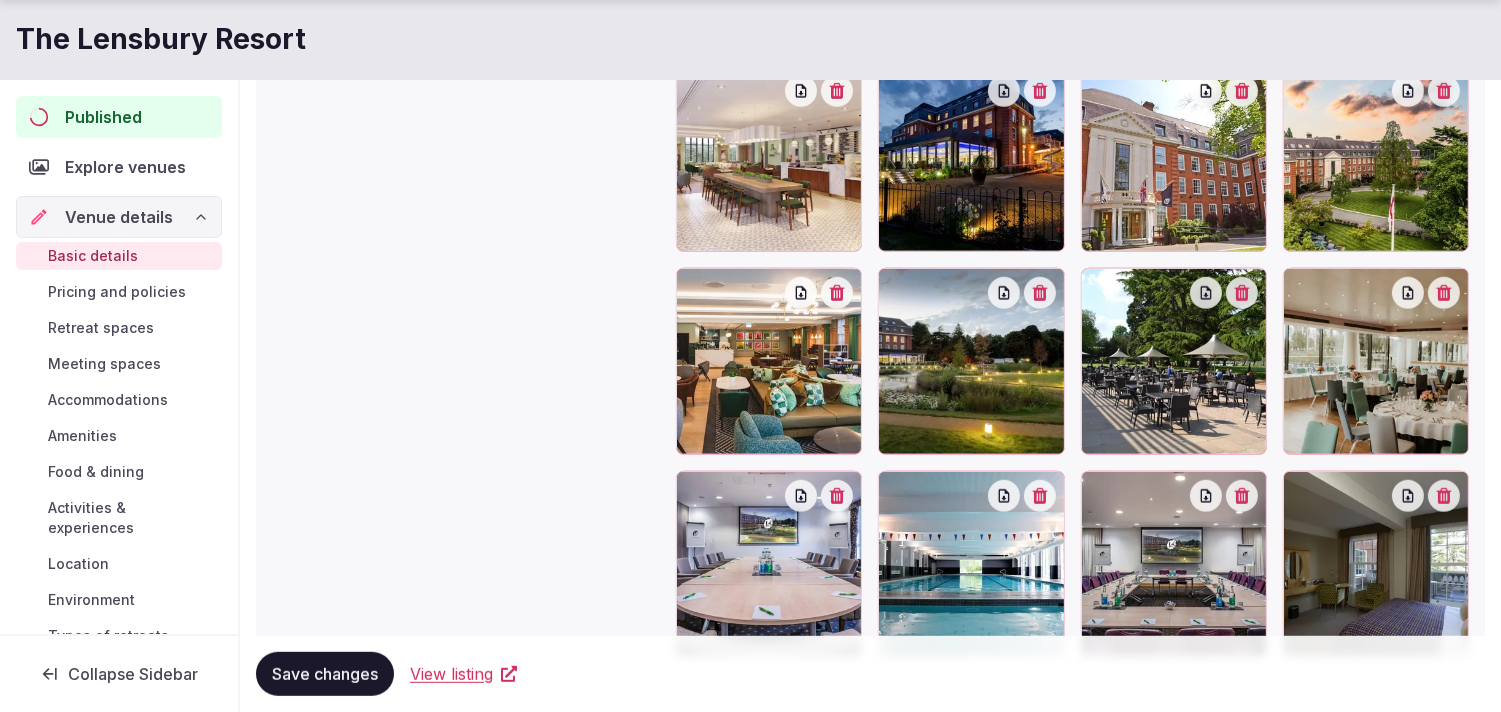 click at bounding box center [769, 361] 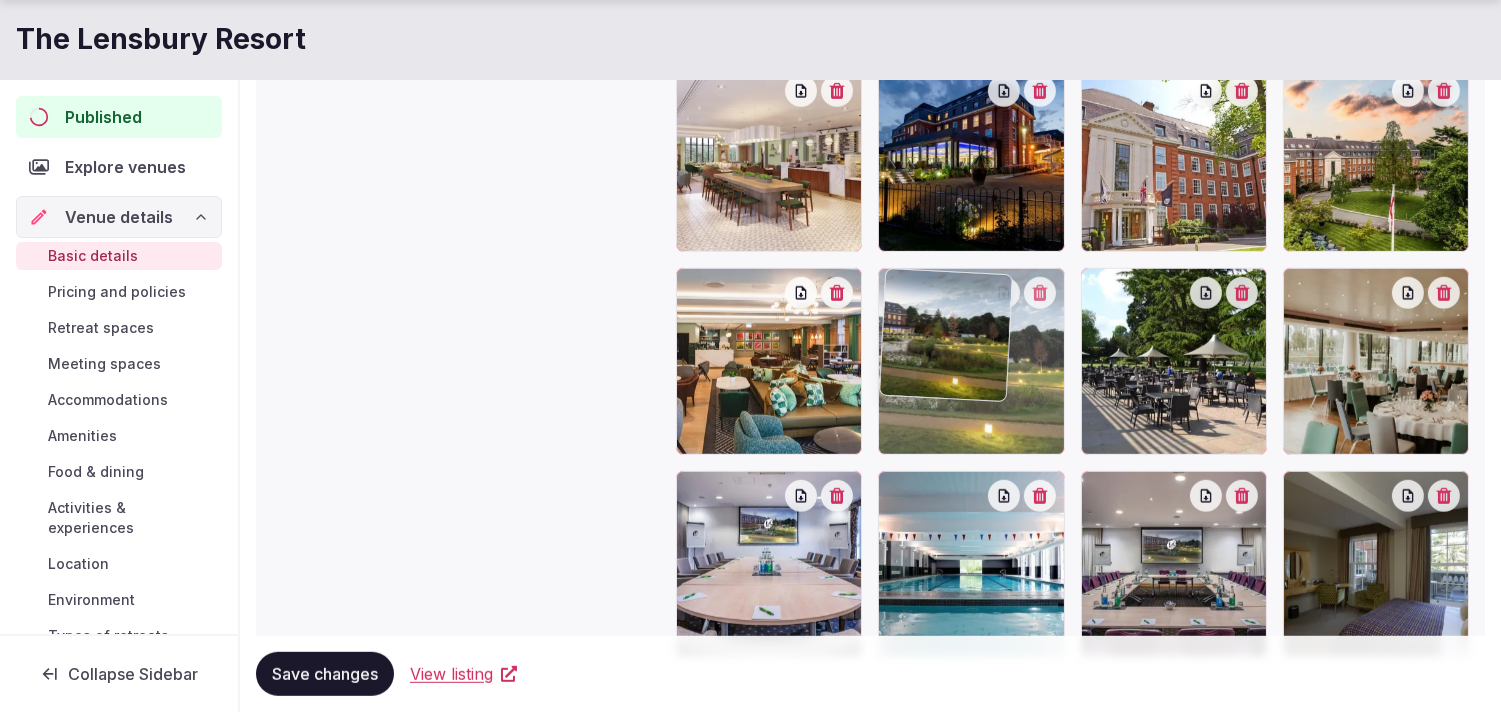 drag, startPoint x: 885, startPoint y: 287, endPoint x: 832, endPoint y: 292, distance: 53.235325 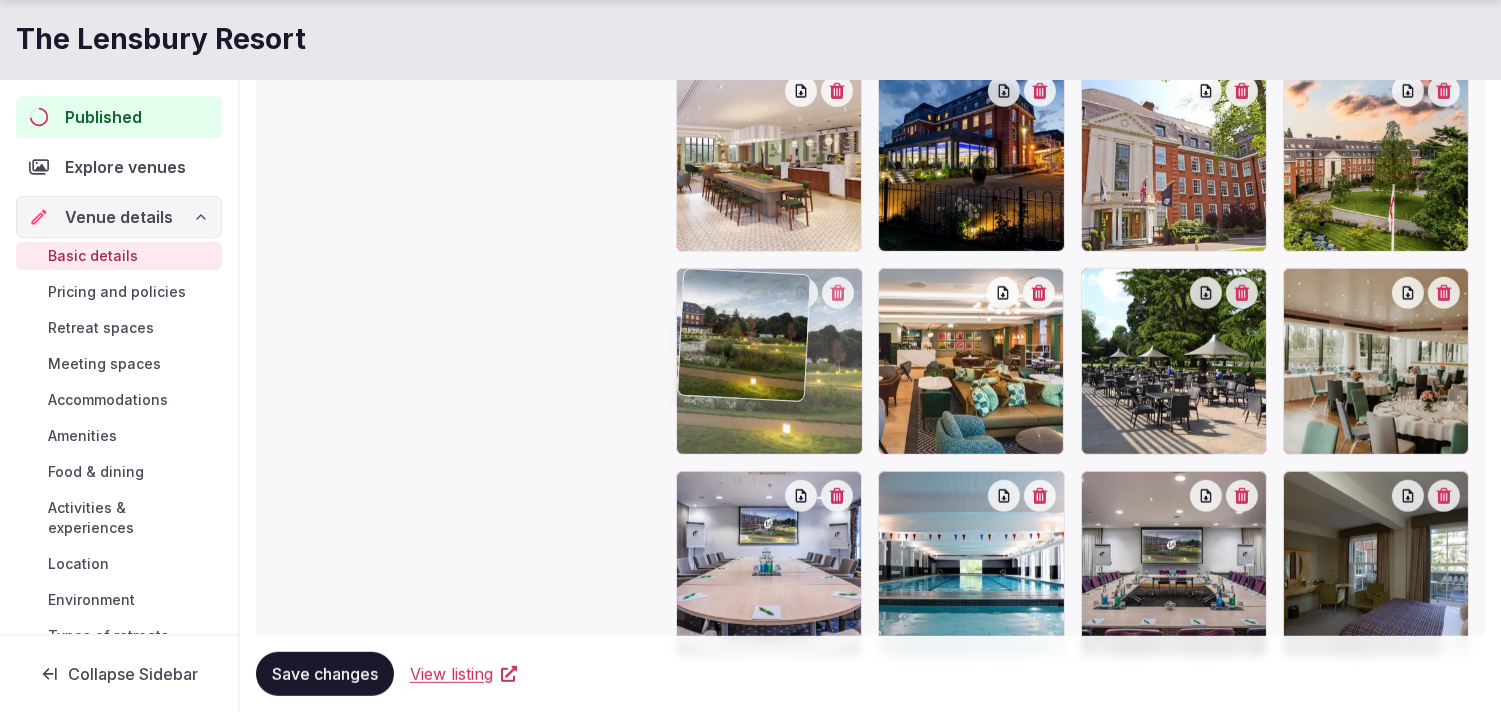 drag, startPoint x: 896, startPoint y: 291, endPoint x: 743, endPoint y: 317, distance: 155.19342 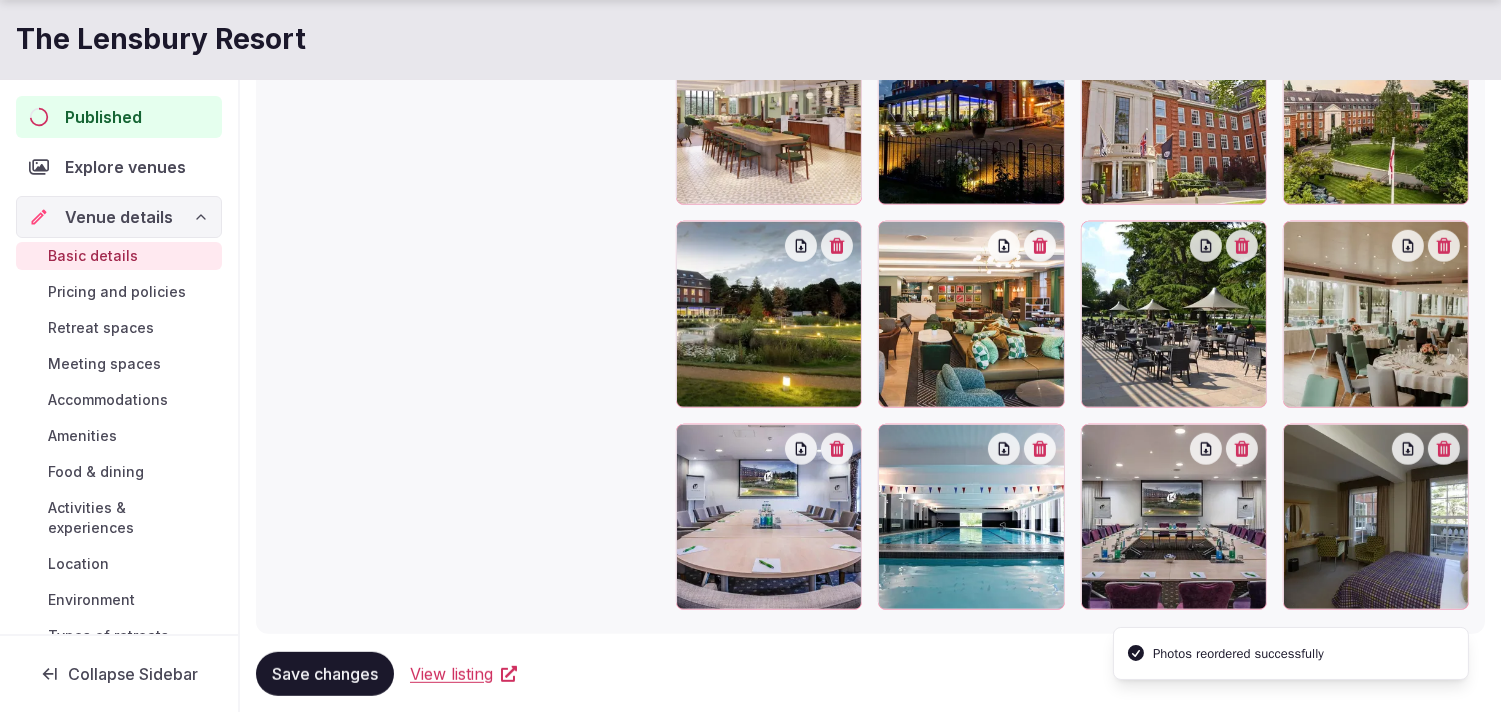 scroll, scrollTop: 2477, scrollLeft: 0, axis: vertical 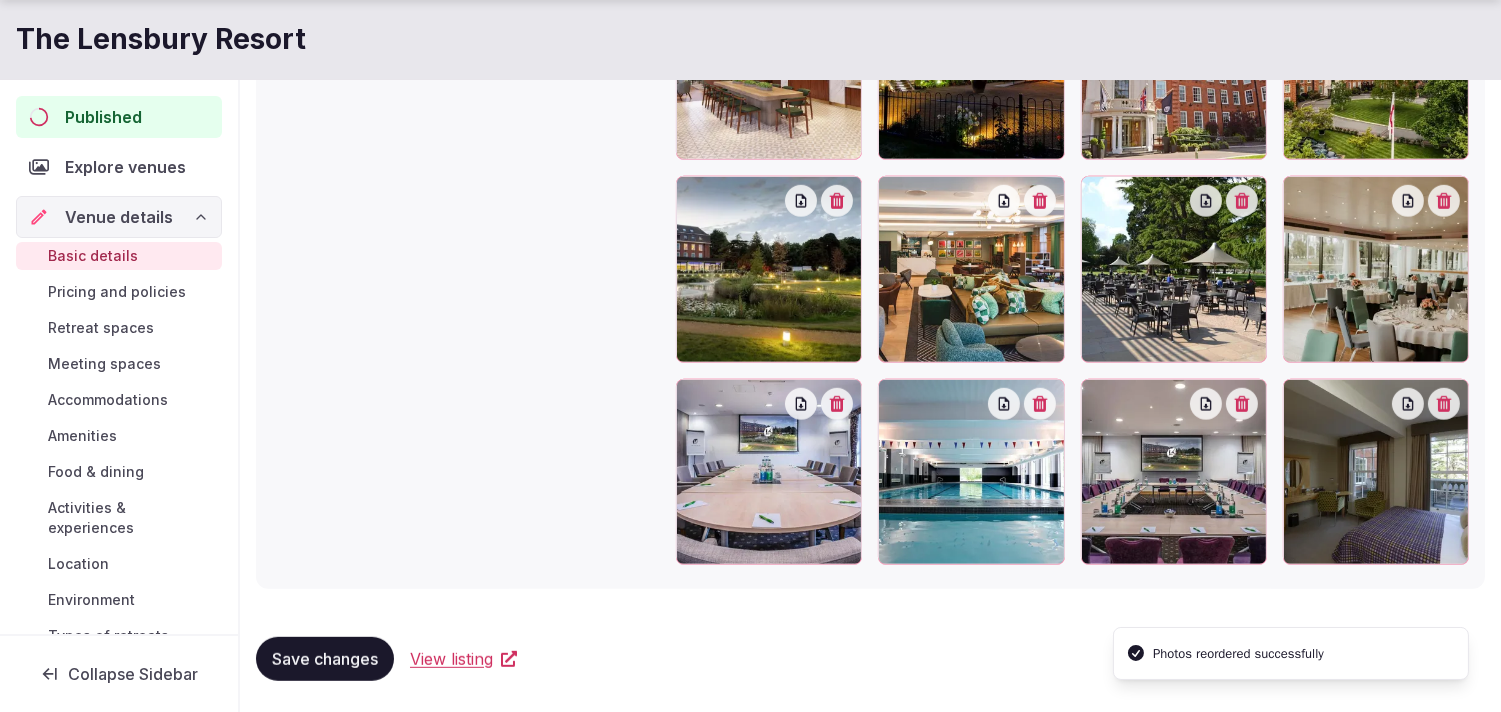 click on "Save changes View listing" at bounding box center [870, 659] 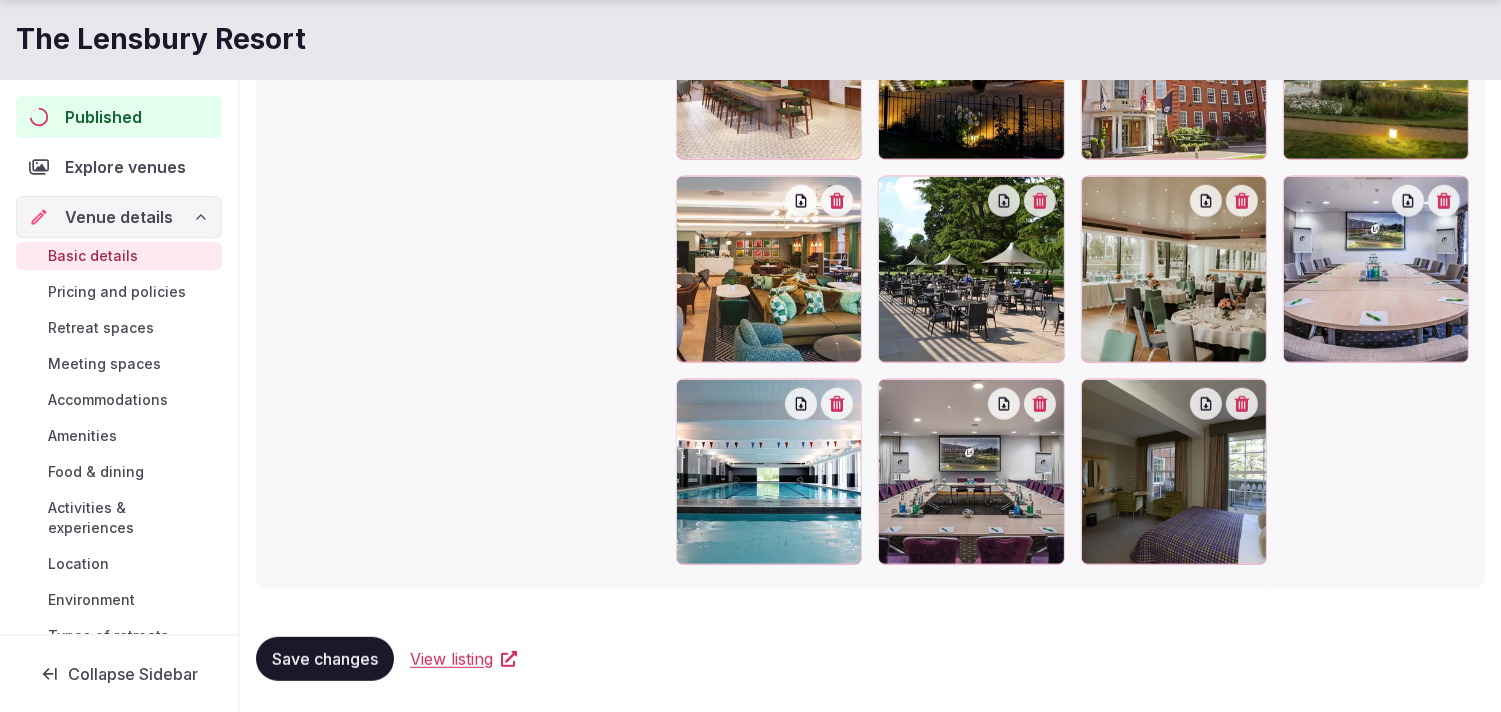 click on "Pricing and policies" at bounding box center (117, 292) 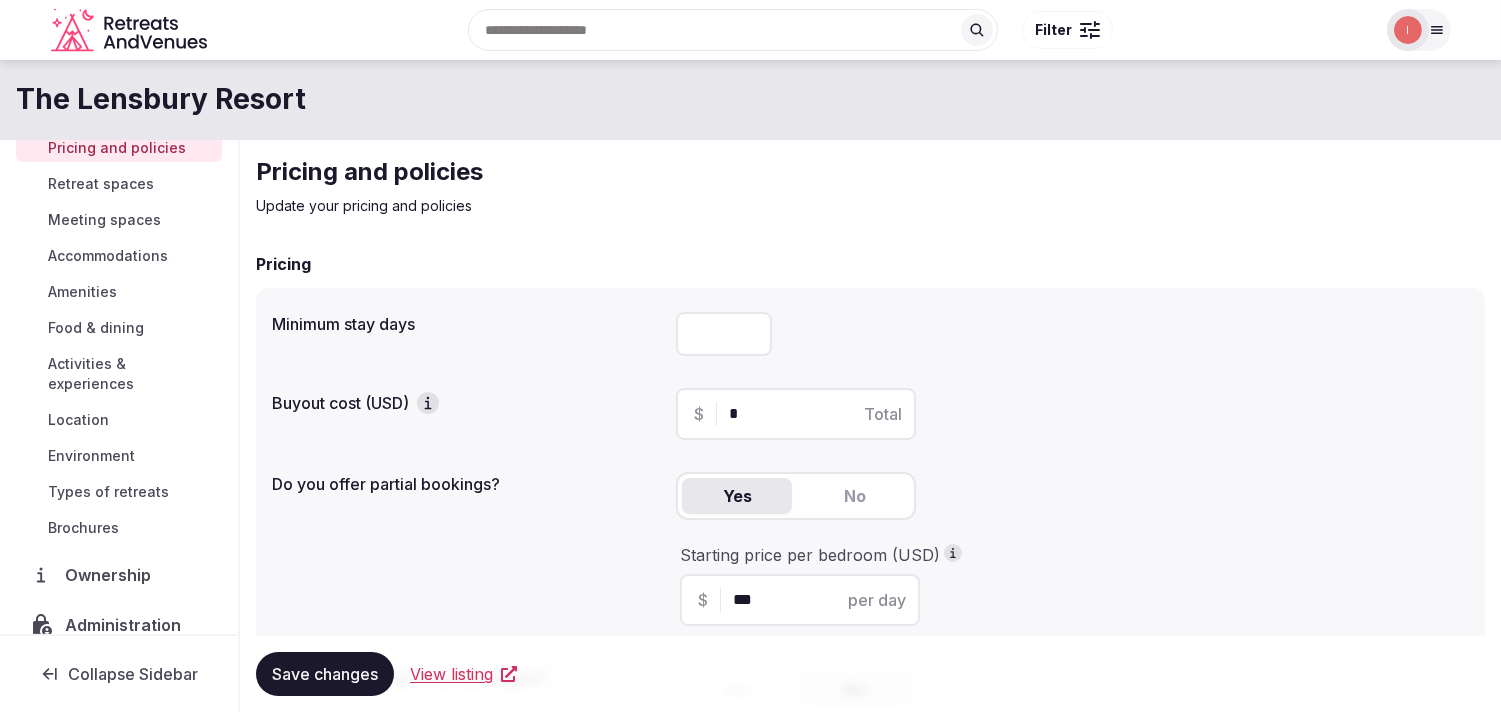 scroll, scrollTop: 222, scrollLeft: 0, axis: vertical 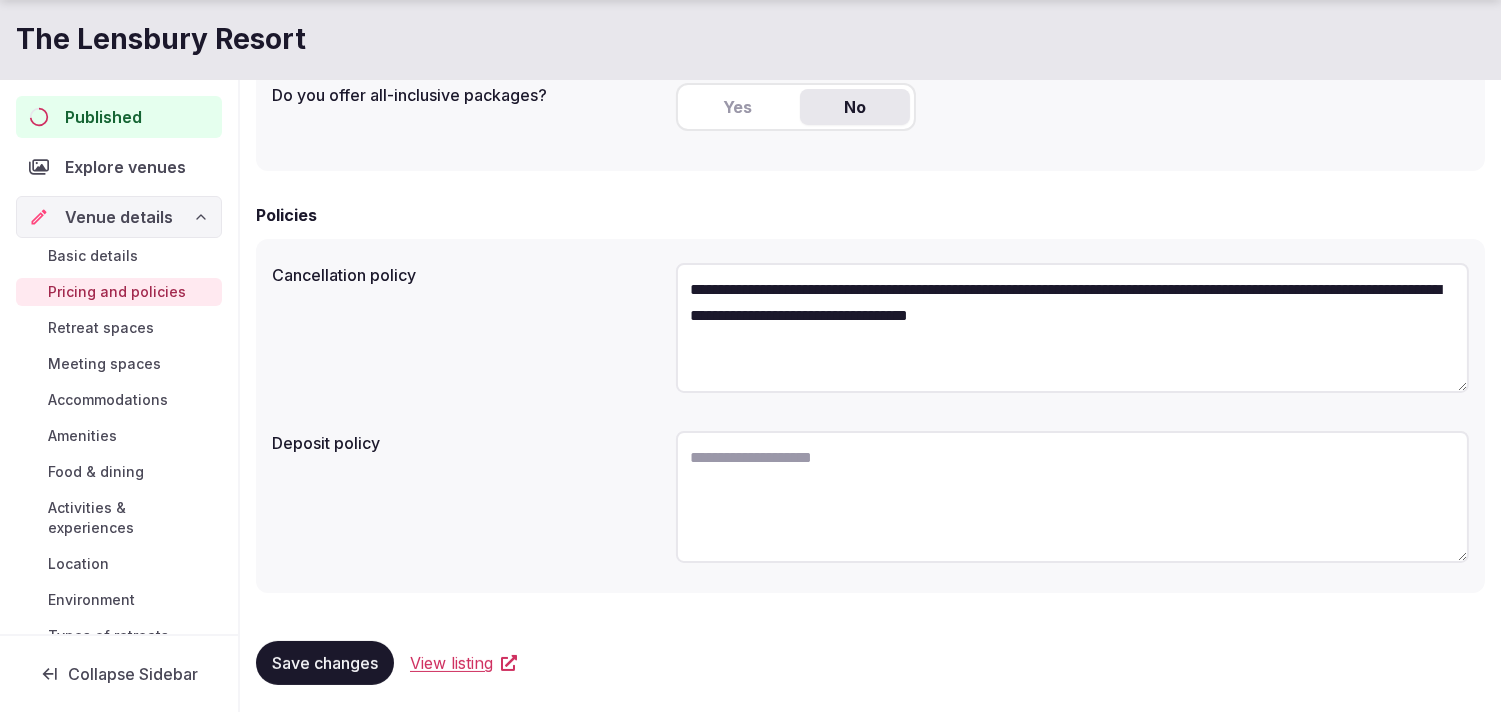 click on "Retreat spaces" at bounding box center [101, 328] 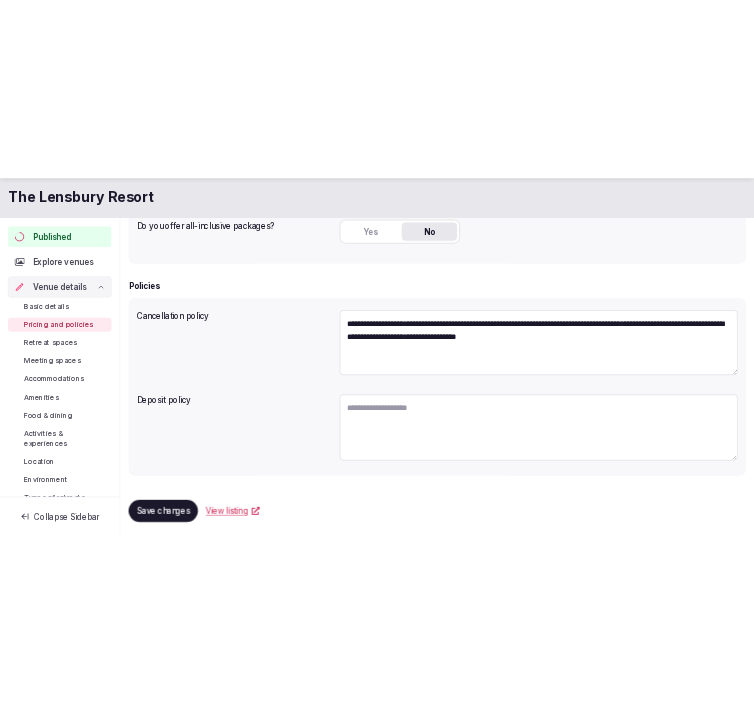 scroll, scrollTop: 0, scrollLeft: 0, axis: both 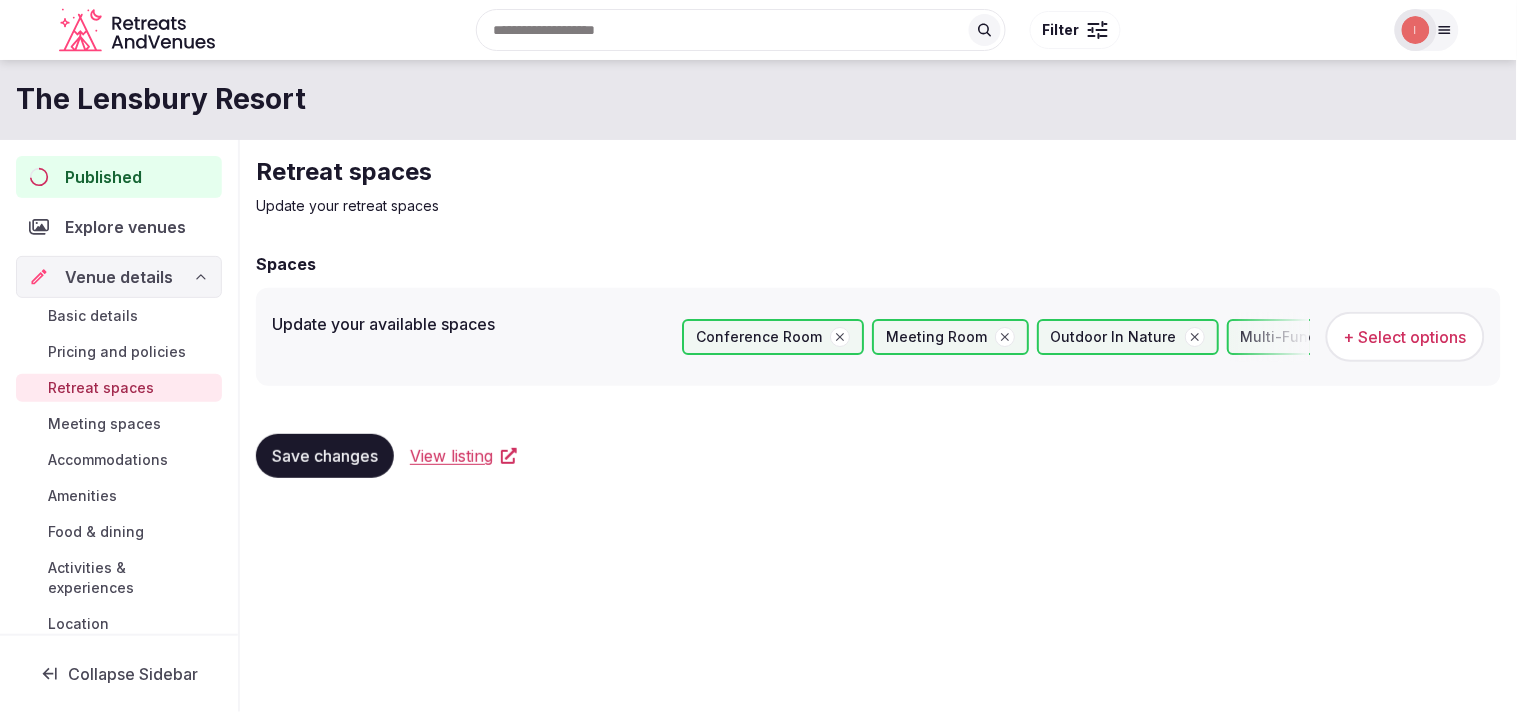 click on "Meeting spaces" at bounding box center [104, 424] 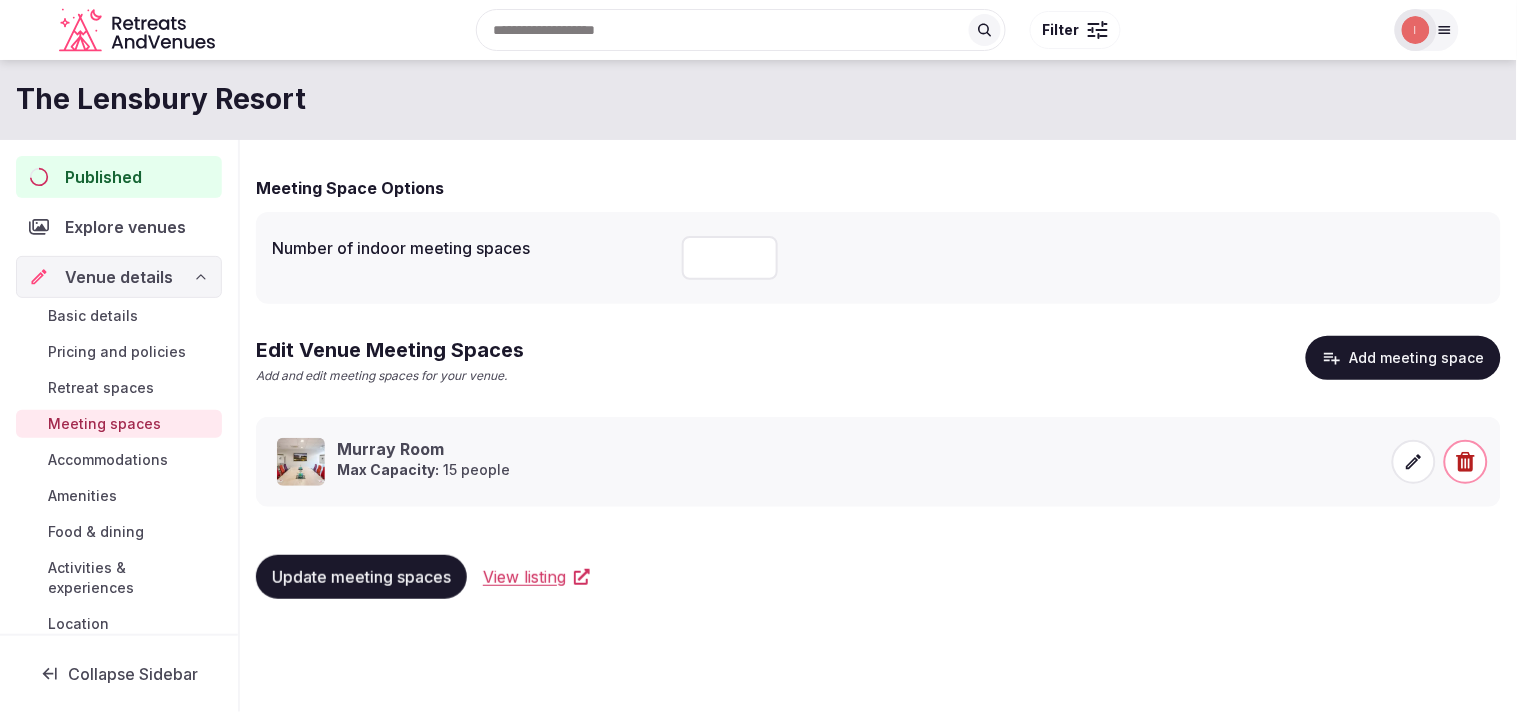 click on "Add meeting space" at bounding box center (1403, 358) 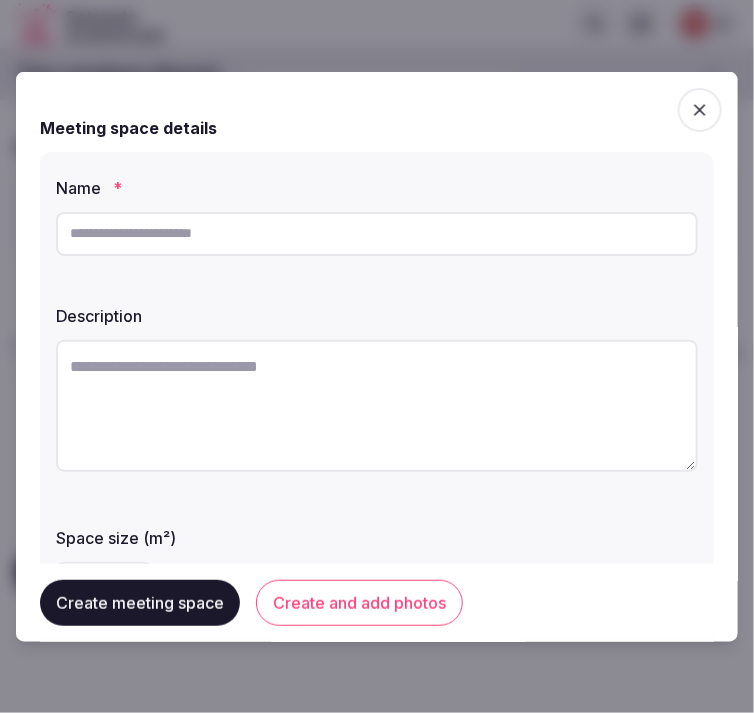 click 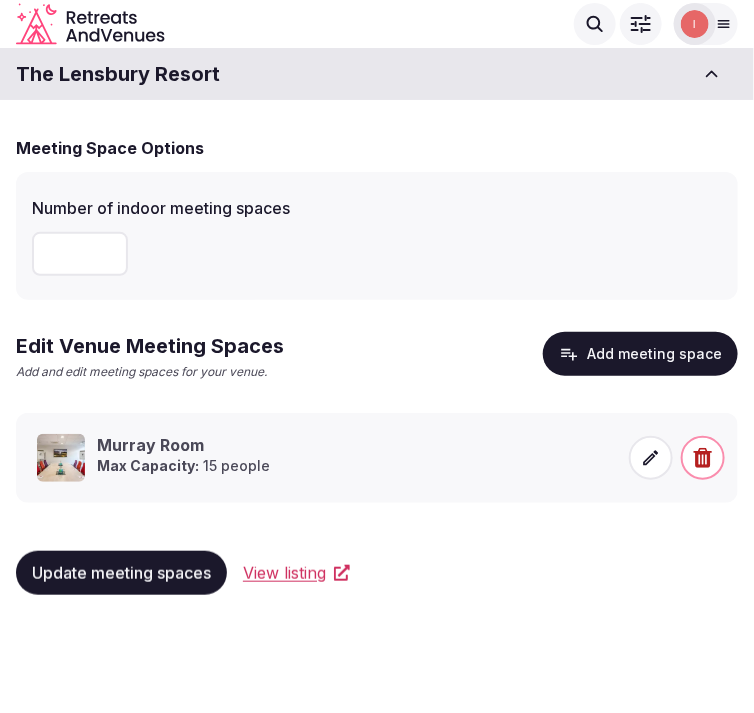 click on "Add meeting space" at bounding box center (640, 354) 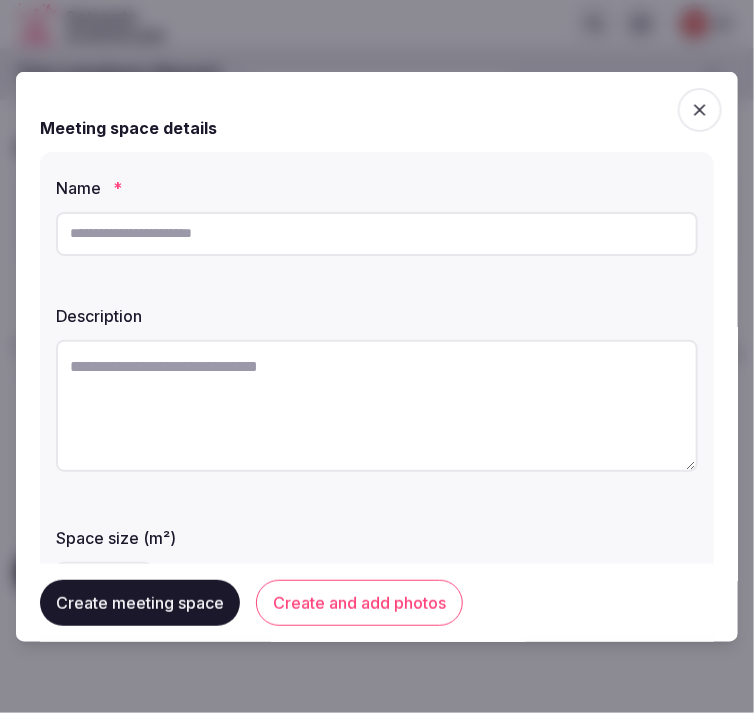 click at bounding box center [377, 233] 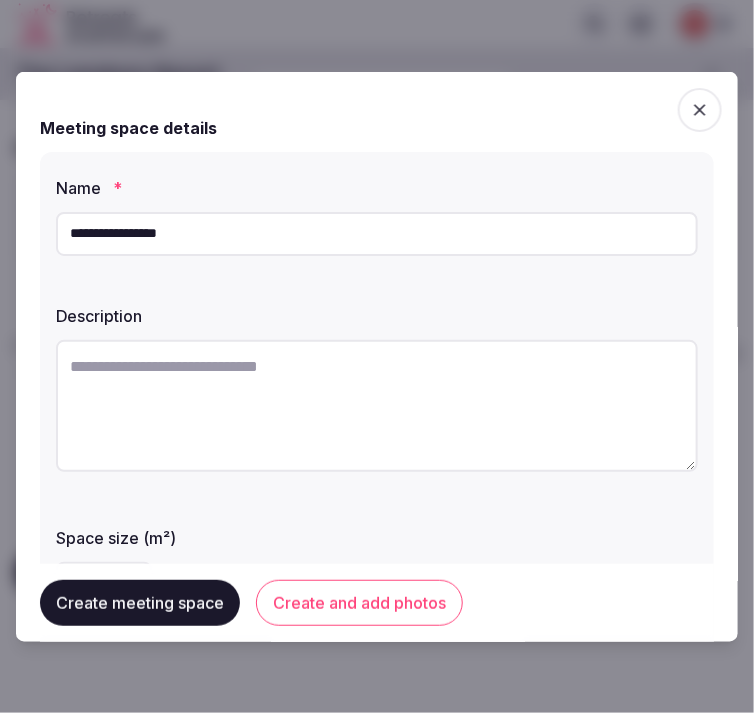 type on "**********" 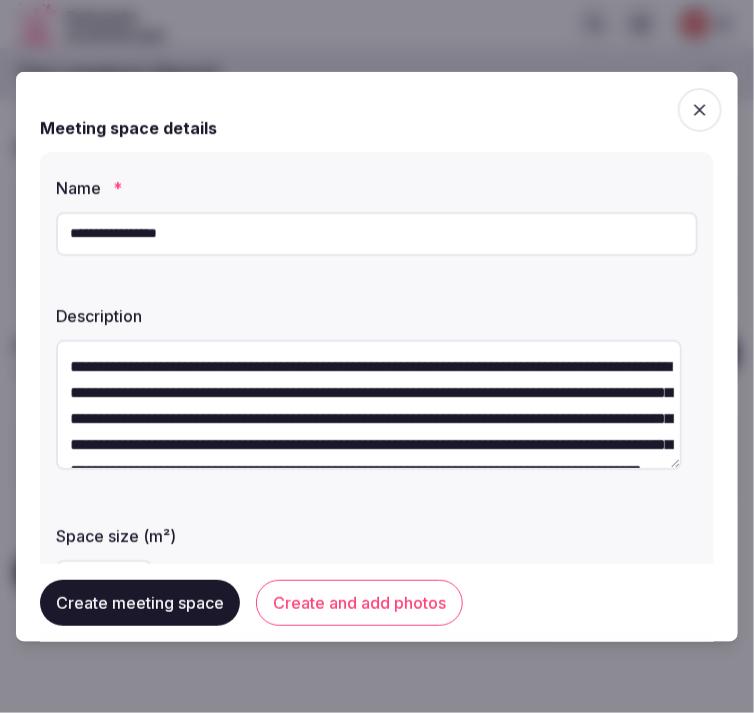 scroll, scrollTop: 63, scrollLeft: 0, axis: vertical 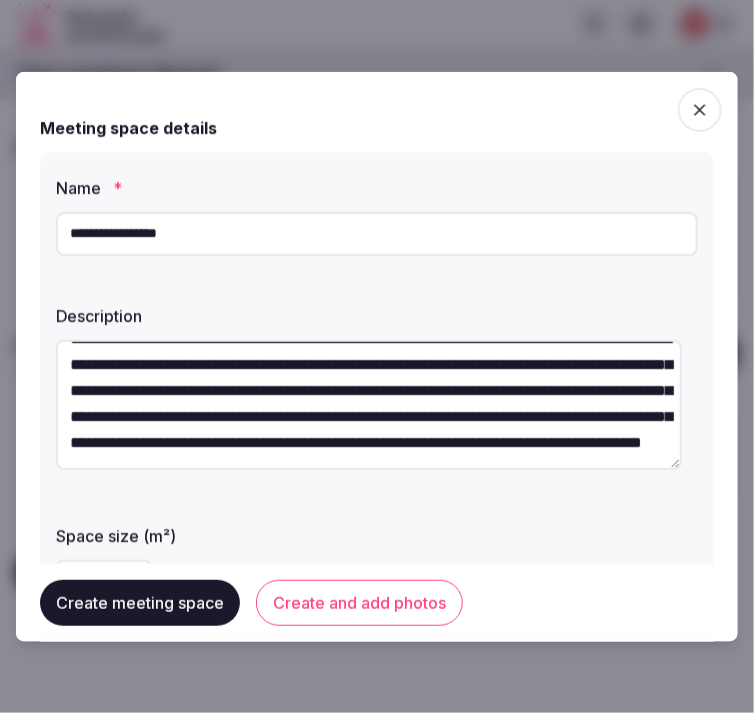 type on "**********" 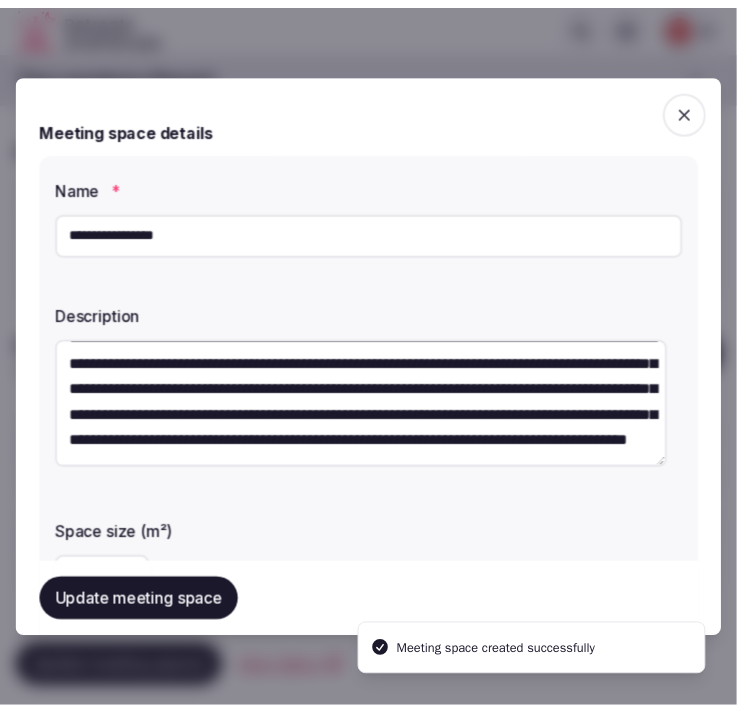 scroll, scrollTop: 77, scrollLeft: 0, axis: vertical 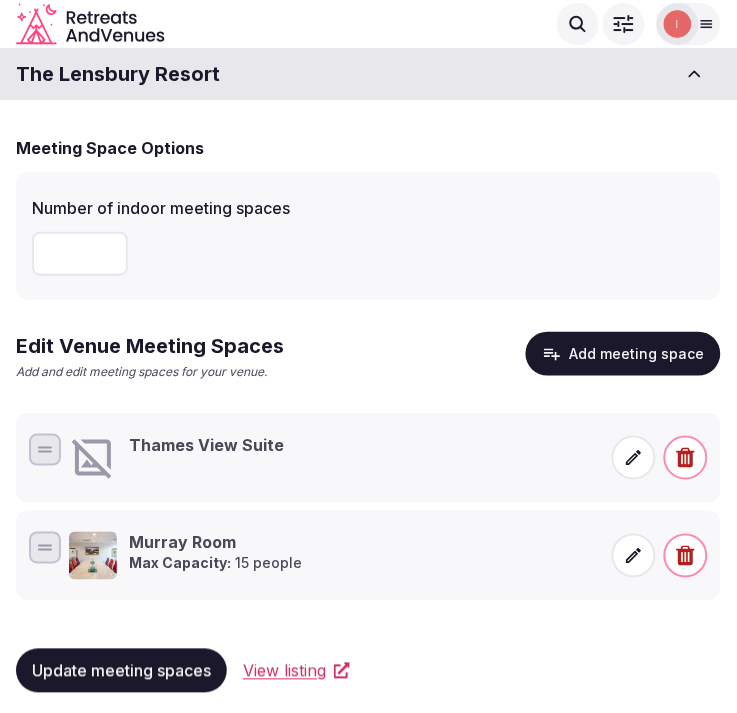 click on "The Lensbury Resort" at bounding box center [368, 74] 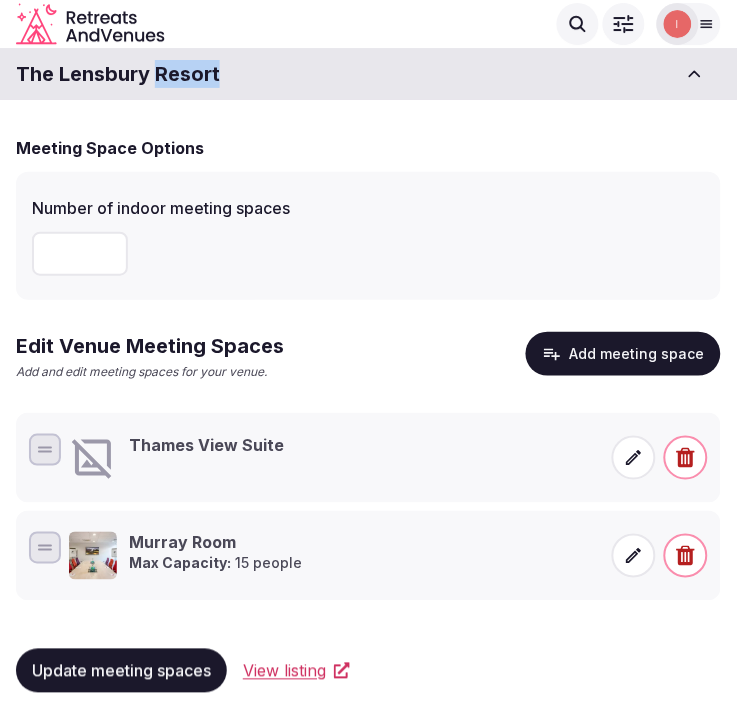 click on "The Lensbury Resort" at bounding box center (118, 74) 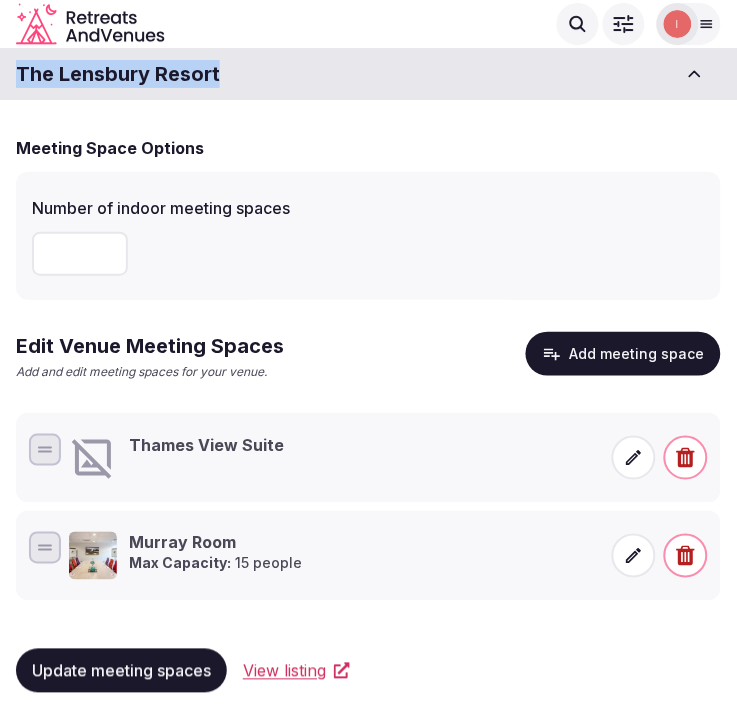 click on "The Lensbury Resort" at bounding box center (118, 74) 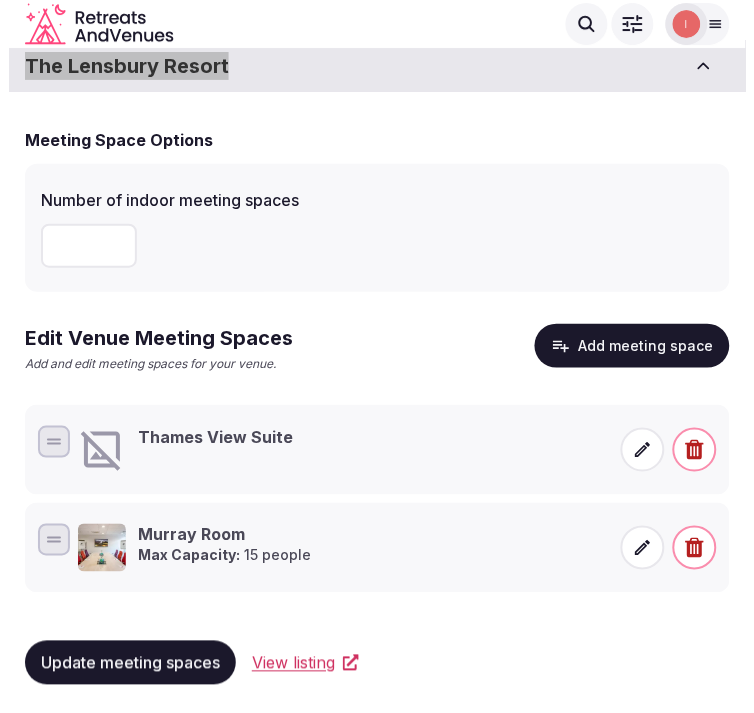 scroll, scrollTop: 11, scrollLeft: 0, axis: vertical 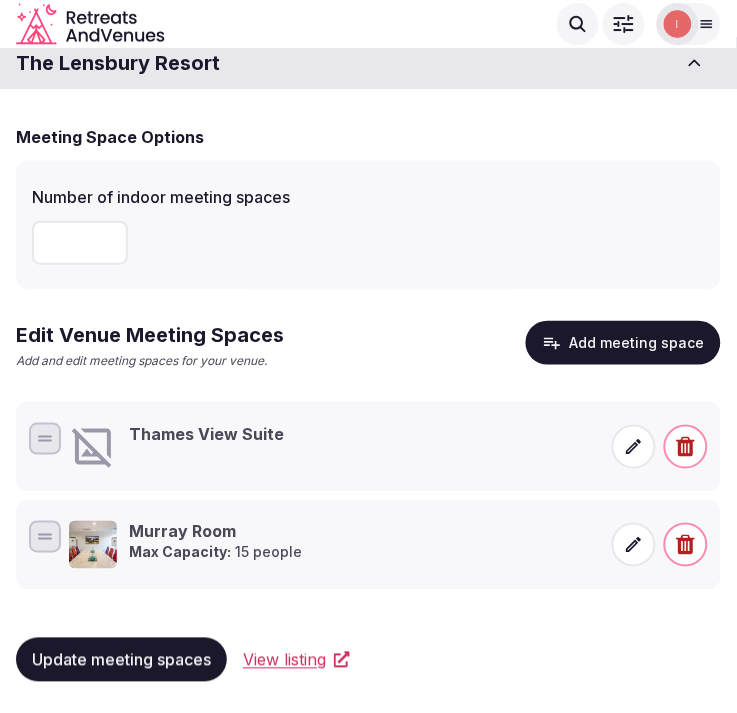 click on "Thames View Suite" at bounding box center (206, 434) 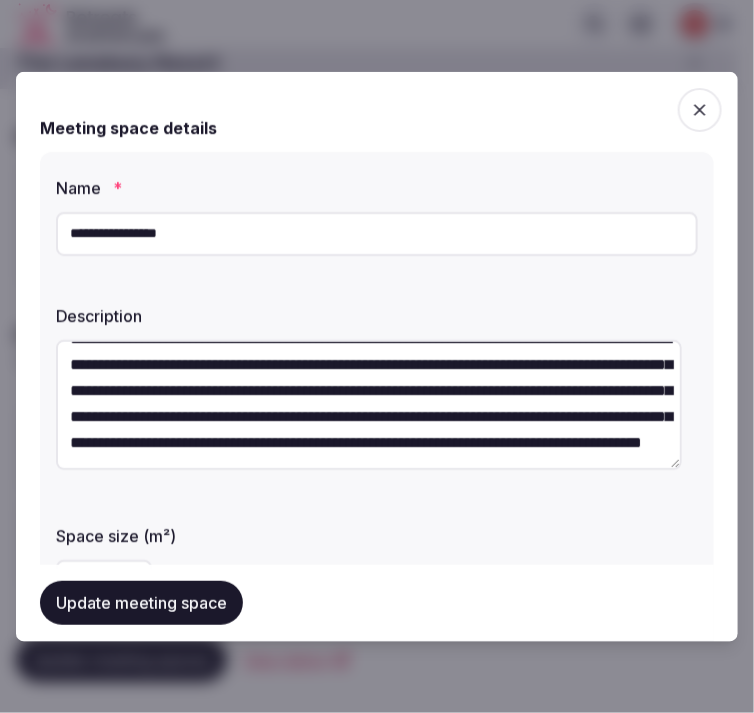 scroll, scrollTop: 77, scrollLeft: 0, axis: vertical 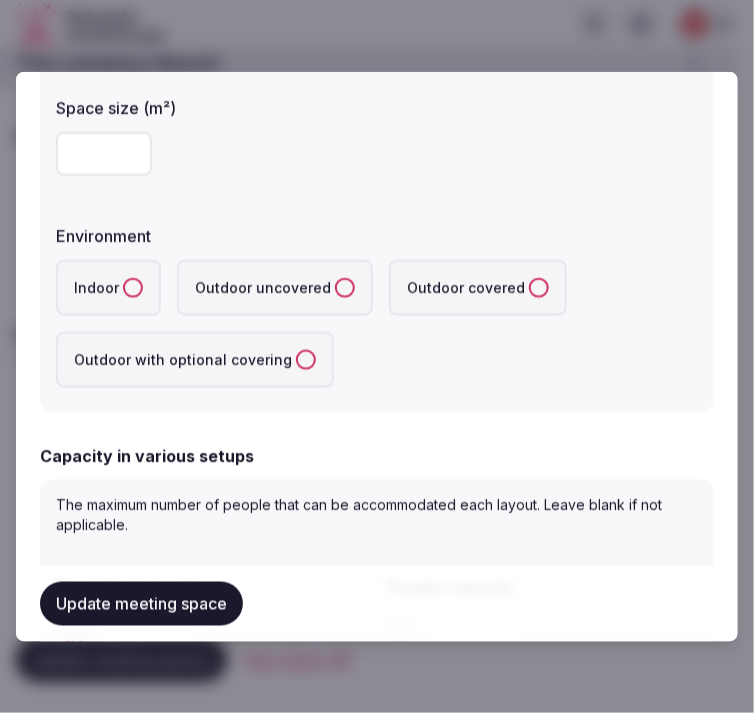 click at bounding box center [104, 153] 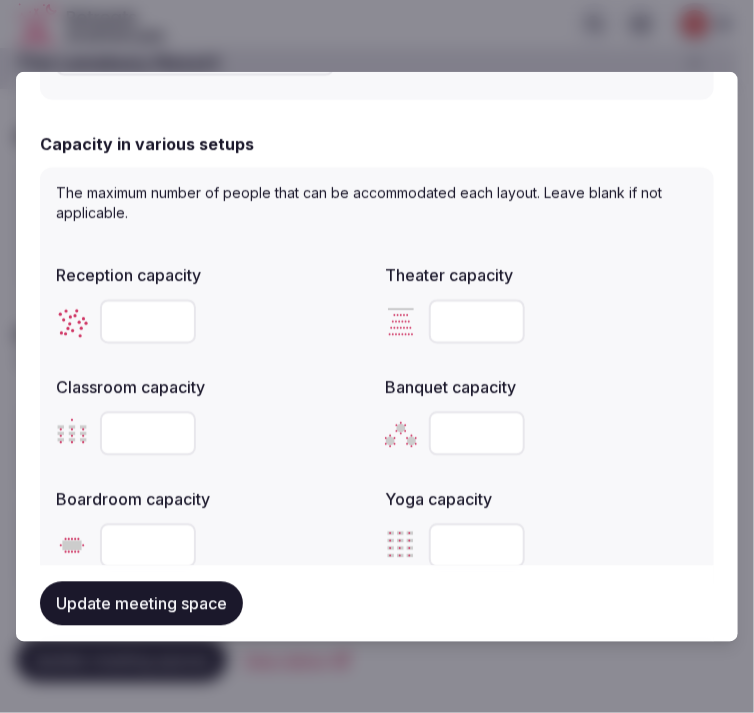 scroll, scrollTop: 762, scrollLeft: 0, axis: vertical 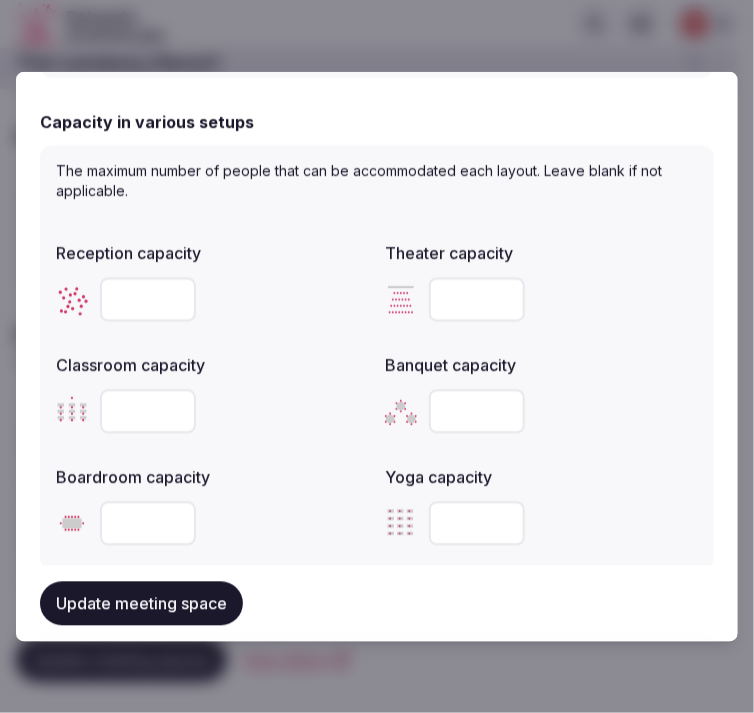 click at bounding box center [148, 299] 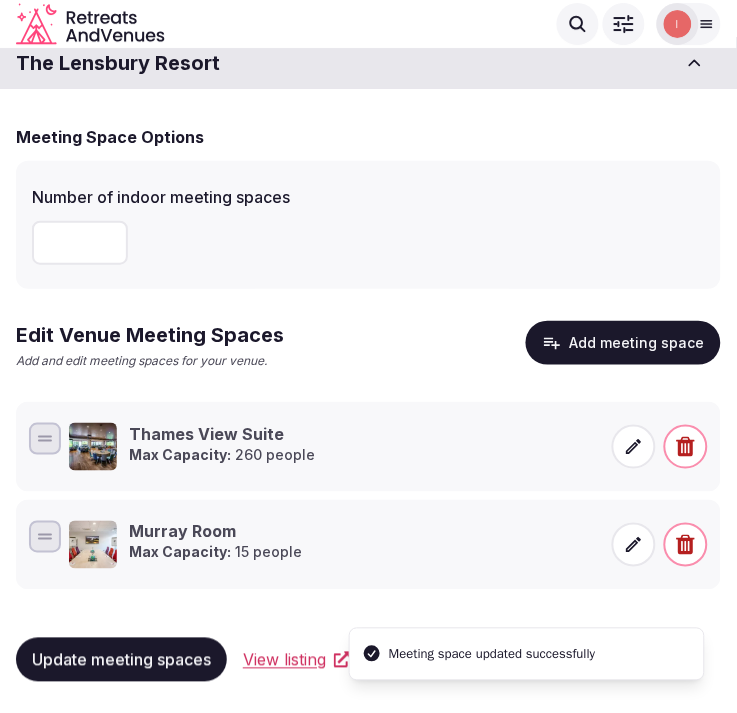 click on "Add meeting space" at bounding box center [623, 343] 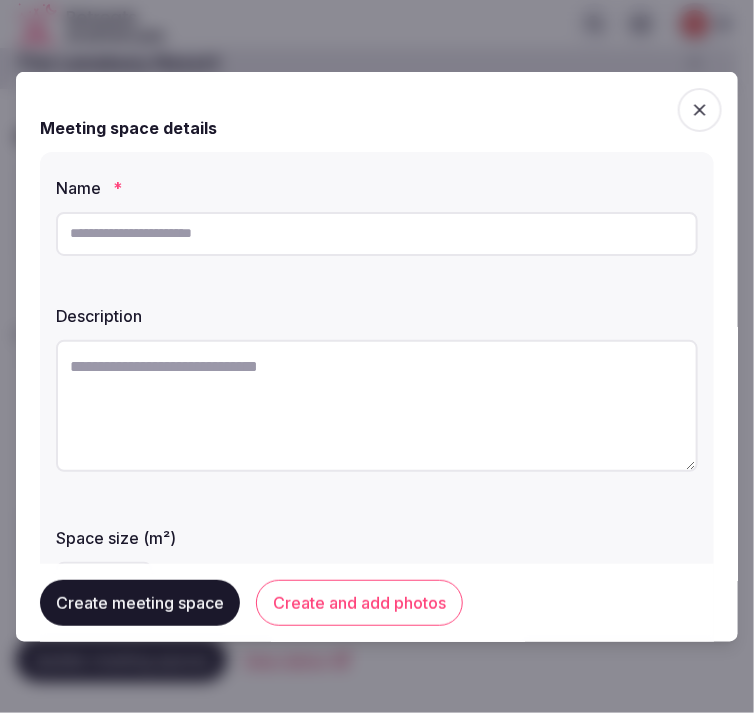 click at bounding box center [377, 233] 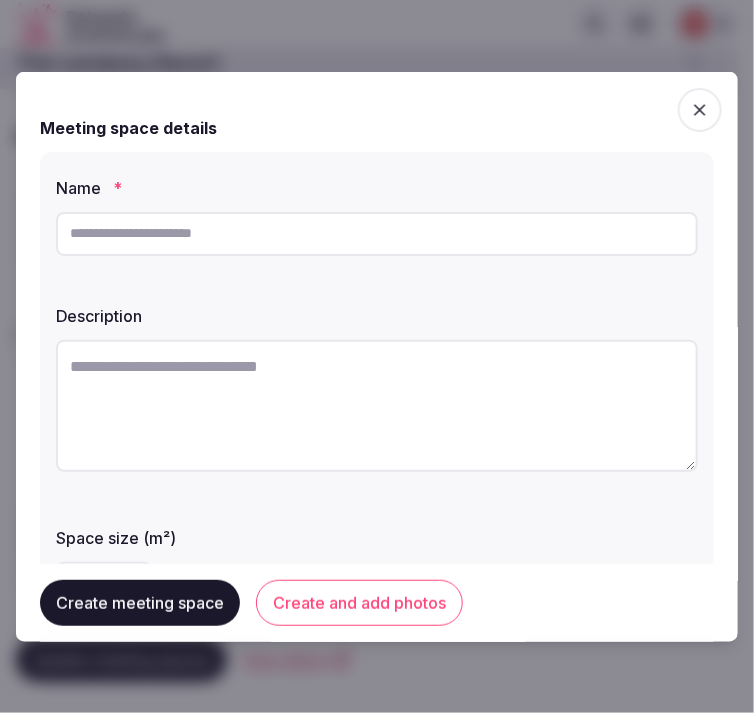 paste on "**********" 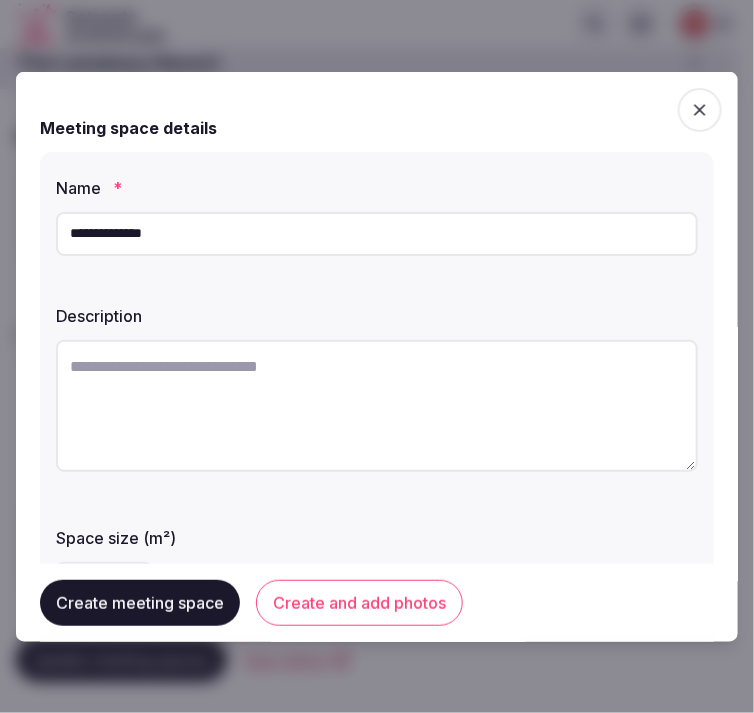 type on "**********" 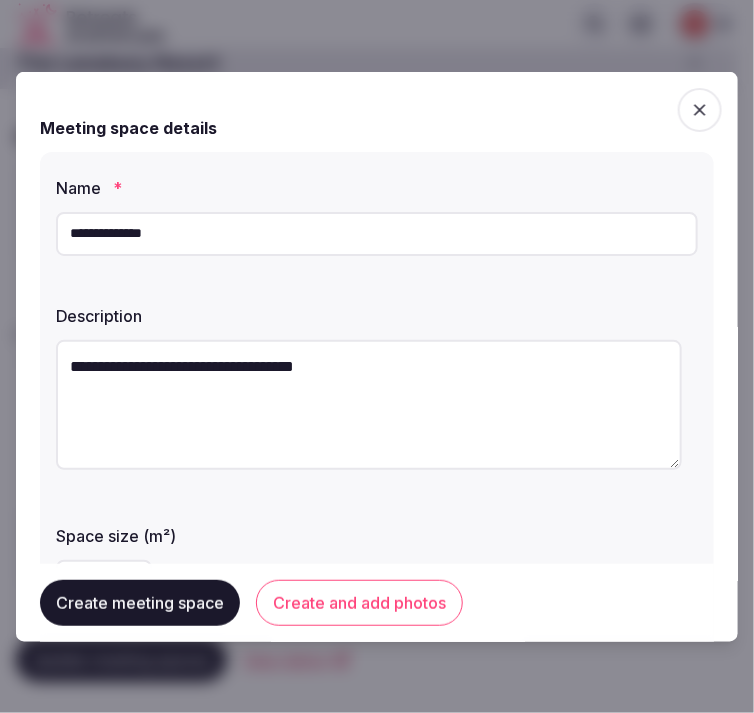type on "**********" 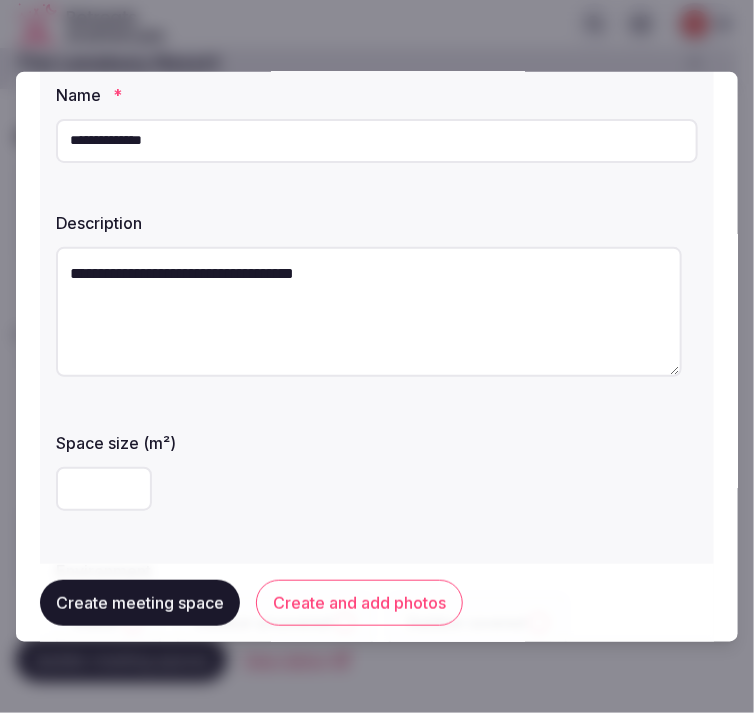 scroll, scrollTop: 222, scrollLeft: 0, axis: vertical 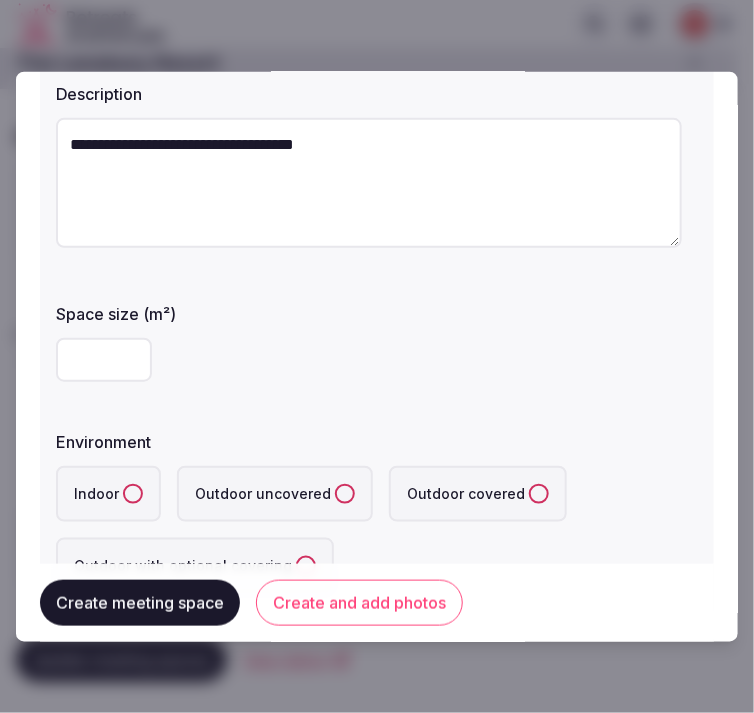 click at bounding box center [104, 359] 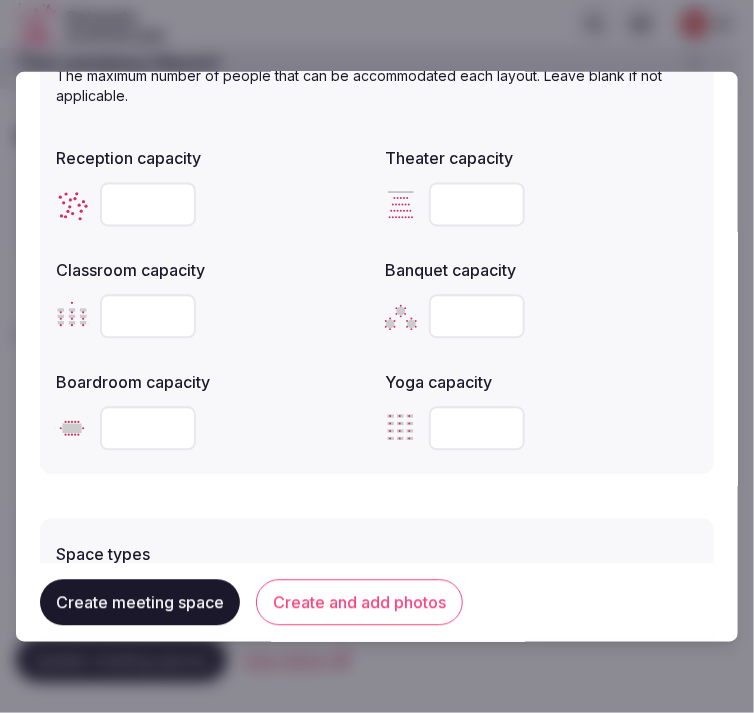scroll, scrollTop: 888, scrollLeft: 0, axis: vertical 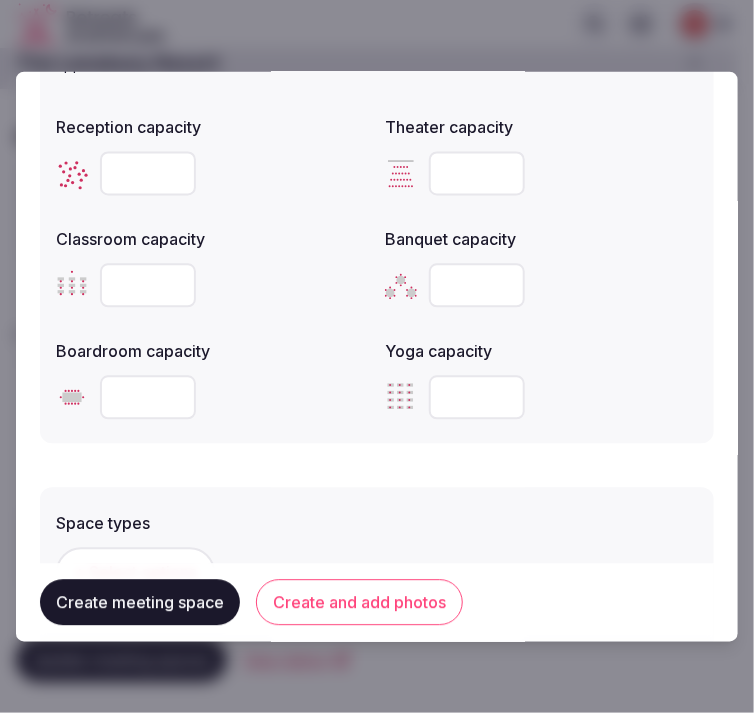 click at bounding box center (148, 173) 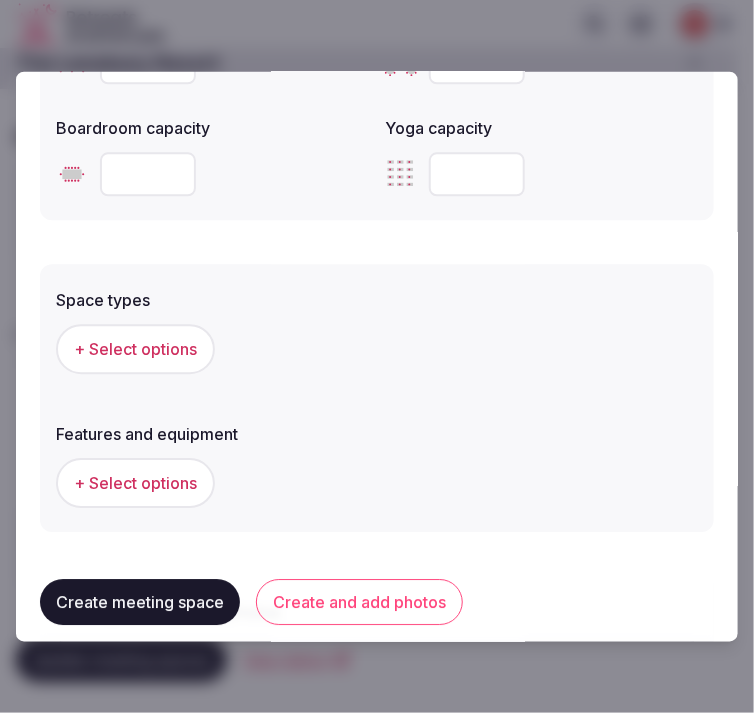 type on "**" 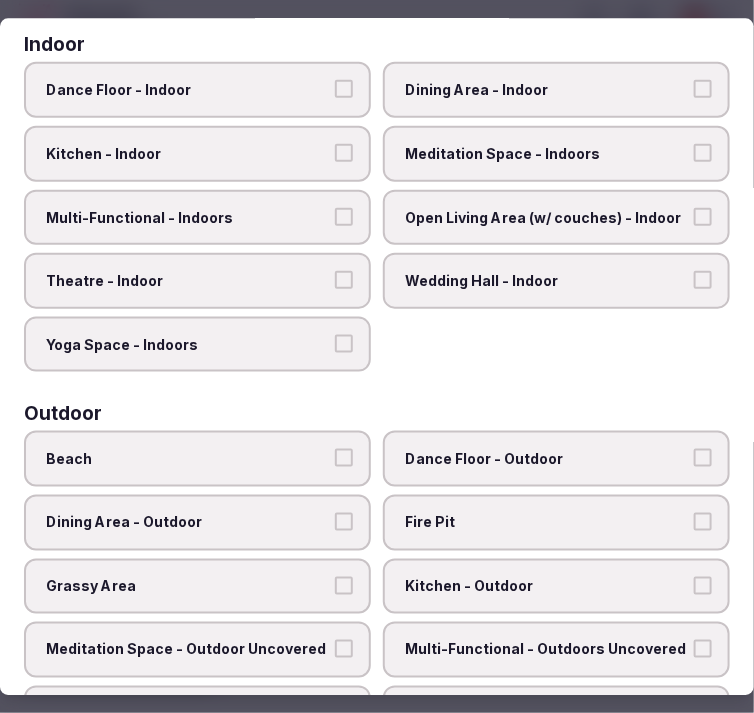 scroll, scrollTop: 225, scrollLeft: 0, axis: vertical 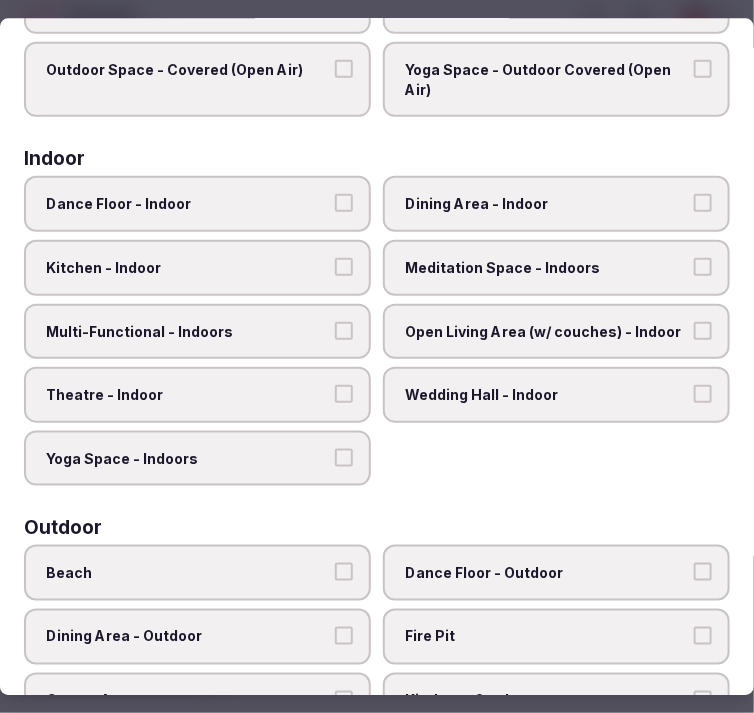 click on "Dining Area - Indoor" at bounding box center (556, 205) 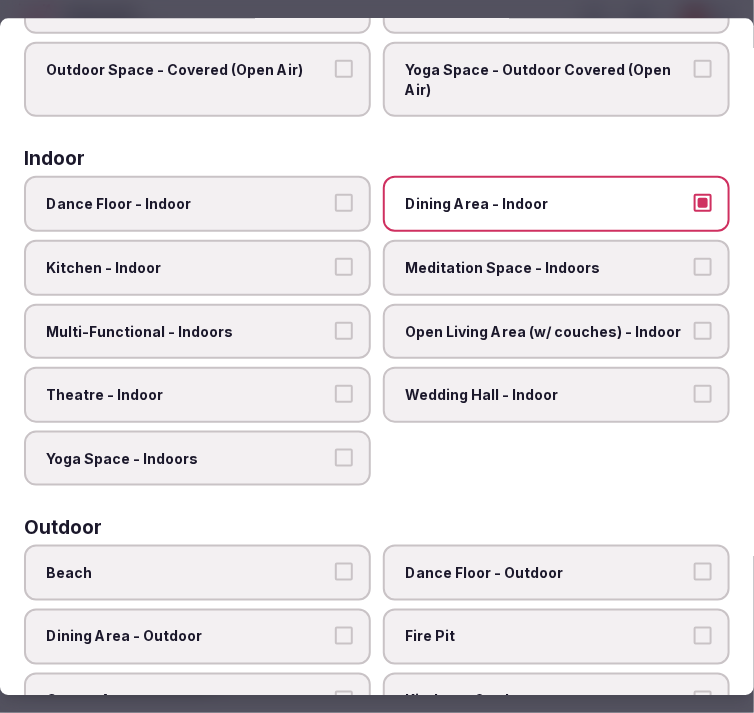 click on "Meditation Space - Indoors" at bounding box center [703, 267] 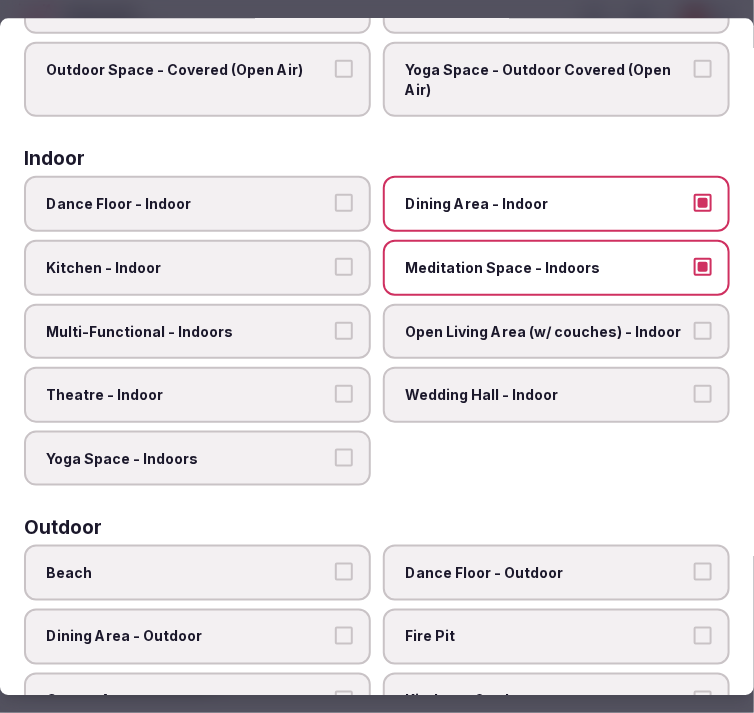 click on "Open Living Area (w/ couches) - Indoor" at bounding box center (556, 332) 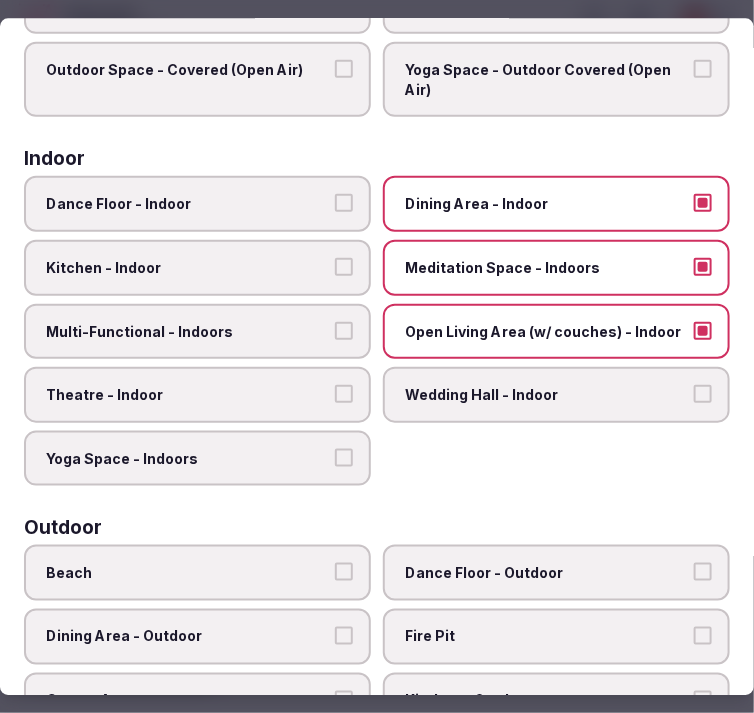 click on "Open Living Area (w/ couches) - Indoor" at bounding box center (703, 331) 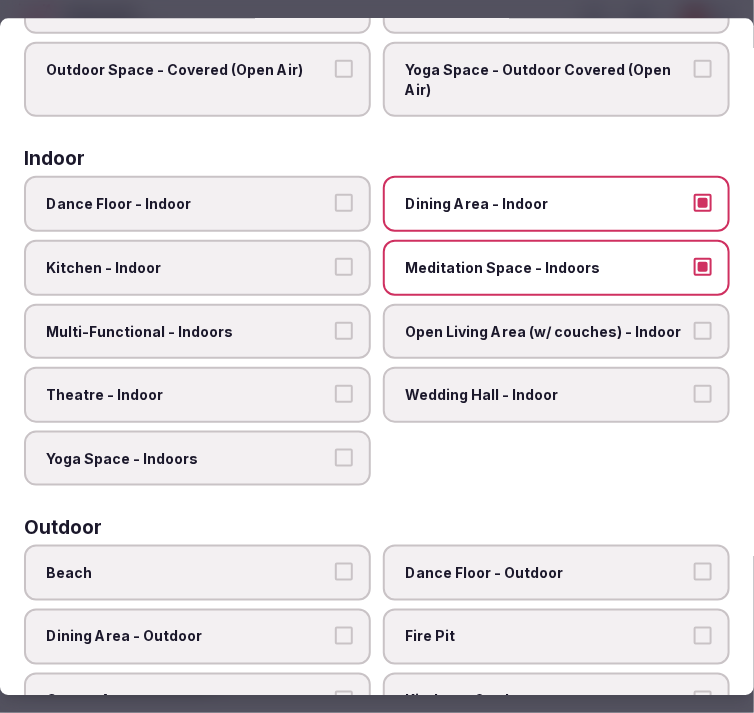 click on "Theatre - Indoor" at bounding box center (197, 396) 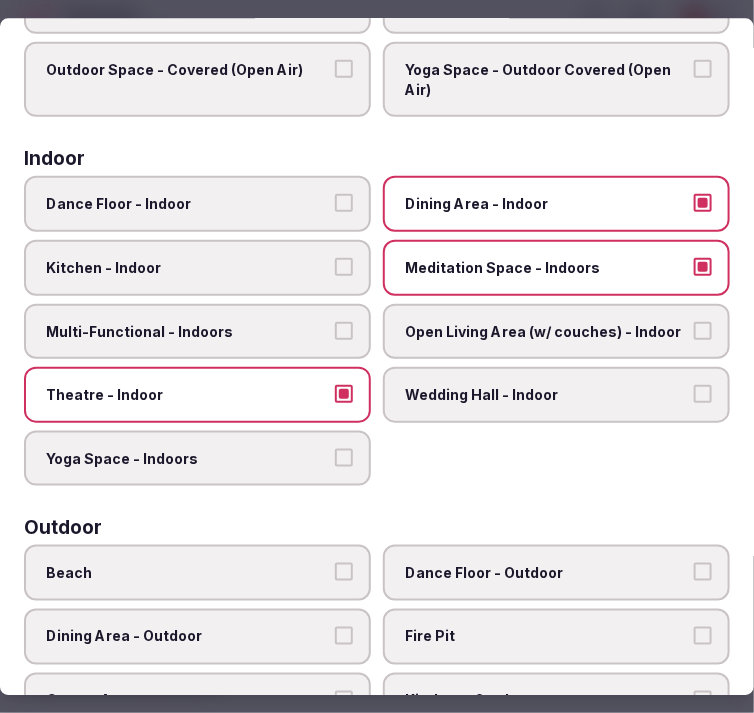 click on "Multi-Functional - Indoors" at bounding box center [197, 332] 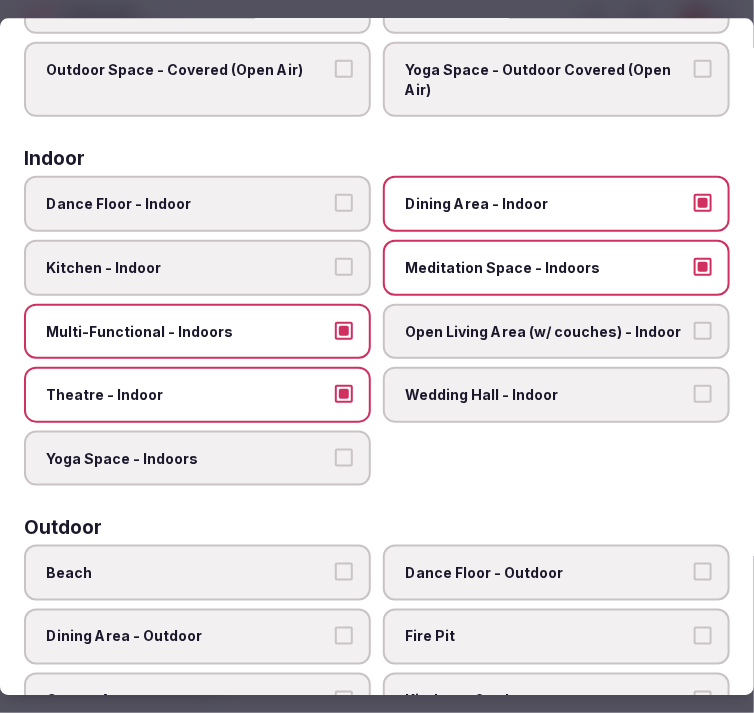click on "Multi-Functional - Indoors" at bounding box center [344, 331] 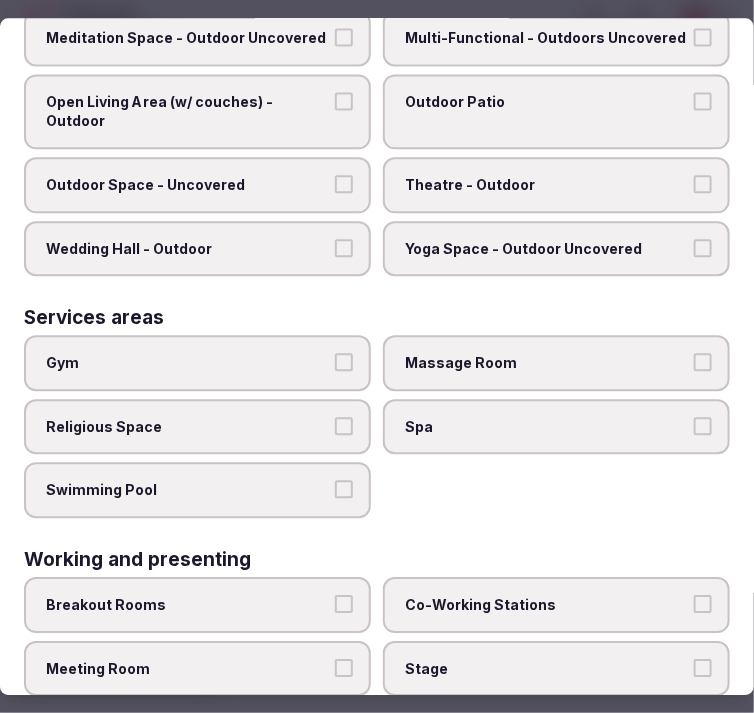 scroll, scrollTop: 1003, scrollLeft: 0, axis: vertical 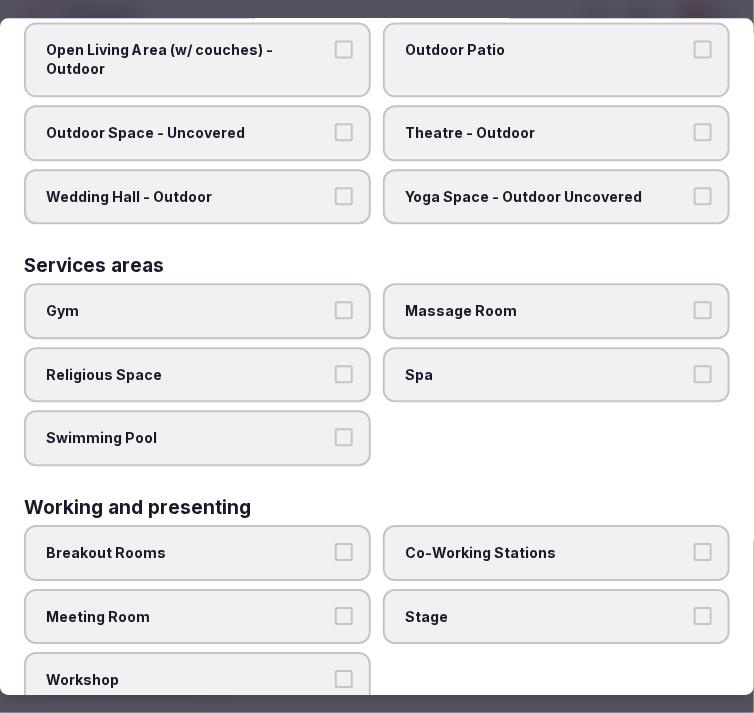 click on "Meeting Room" at bounding box center (197, 617) 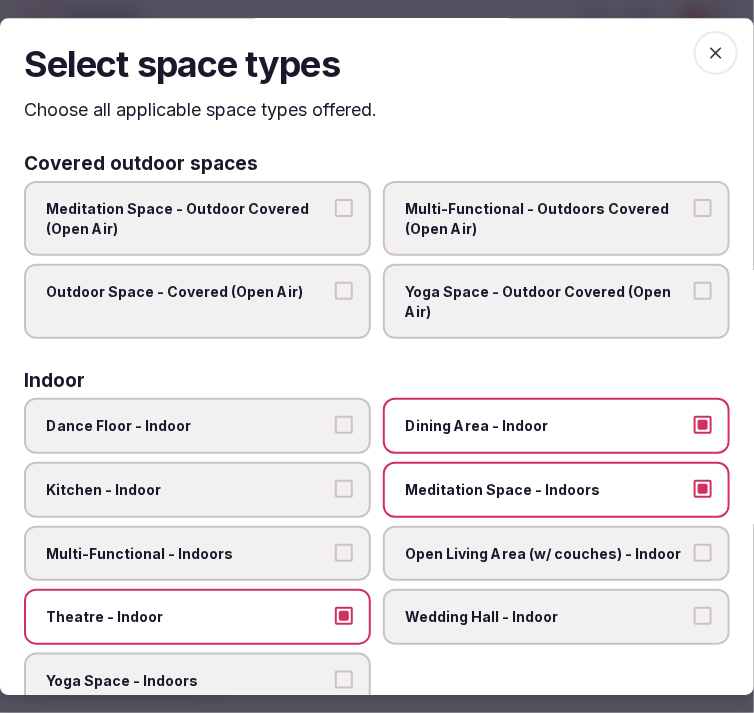 scroll, scrollTop: 0, scrollLeft: 0, axis: both 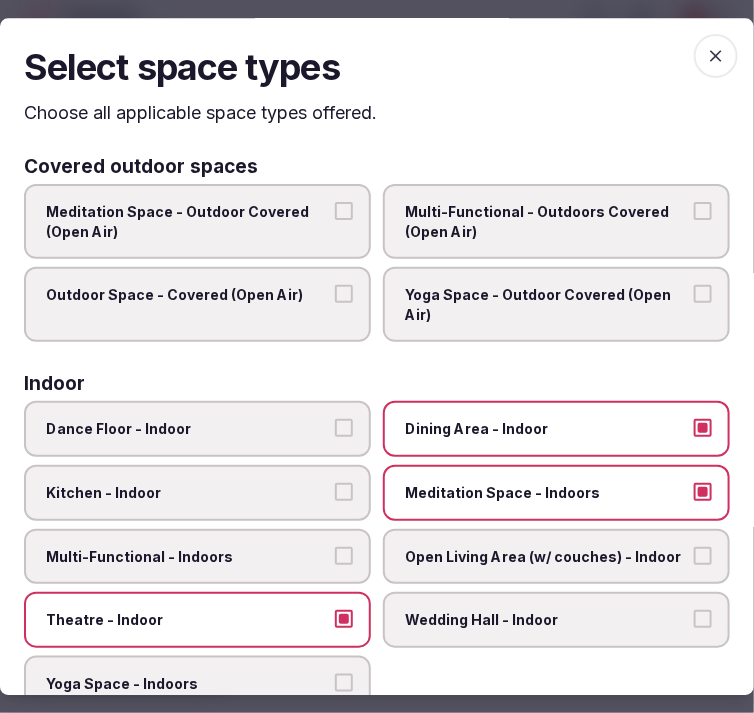 click 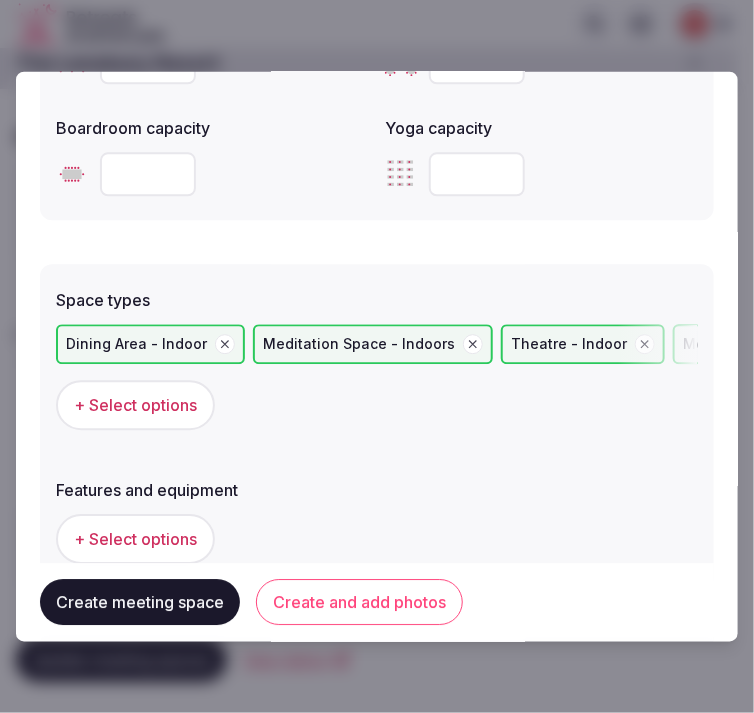 click on "+ Select options" at bounding box center (135, 540) 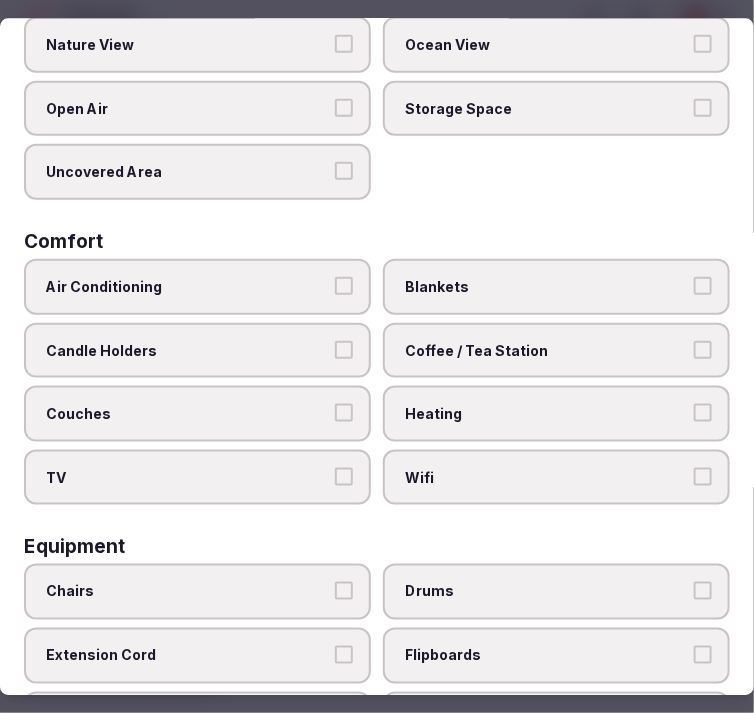 scroll, scrollTop: 333, scrollLeft: 0, axis: vertical 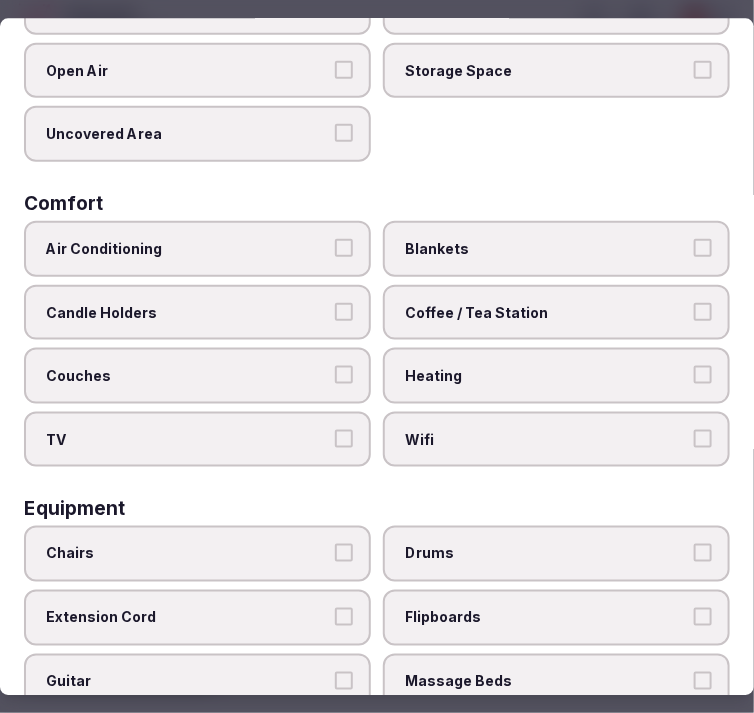 click on "Air Conditioning" at bounding box center (197, 248) 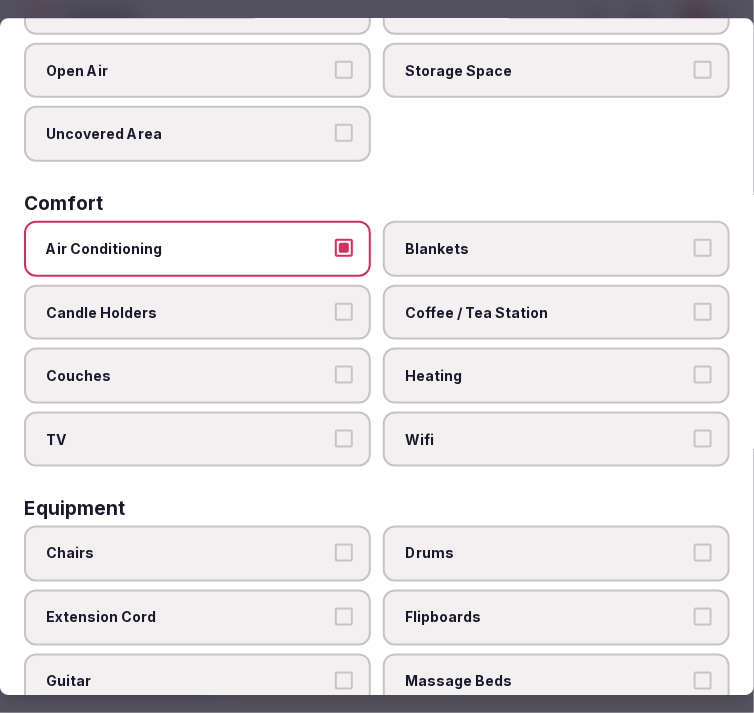 click on "TV" at bounding box center [197, 439] 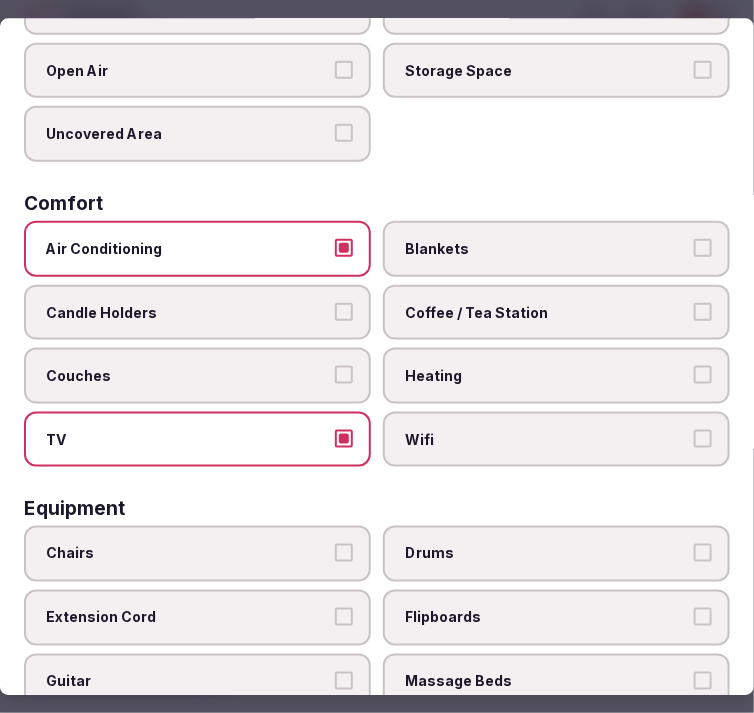 click on "TV" at bounding box center [197, 439] 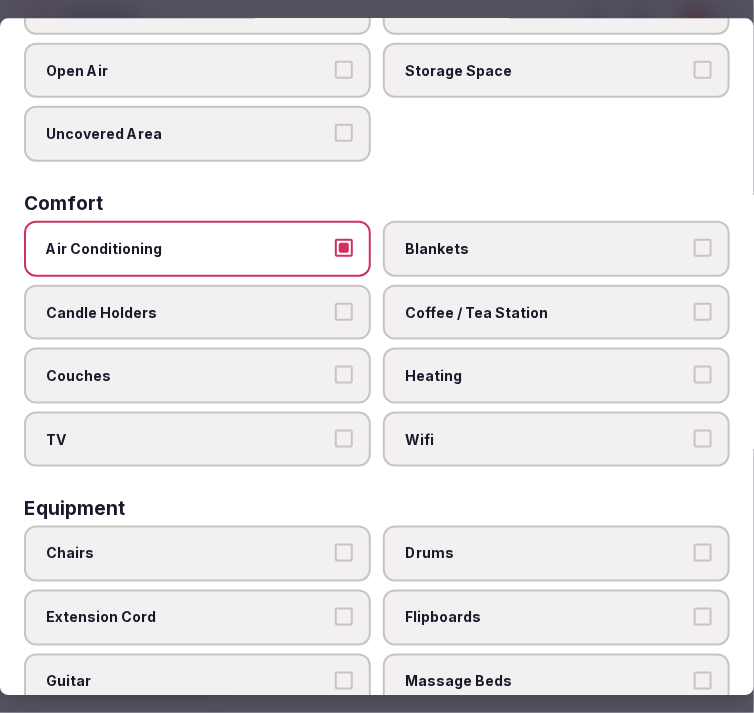 click on "Wifi" at bounding box center [703, 438] 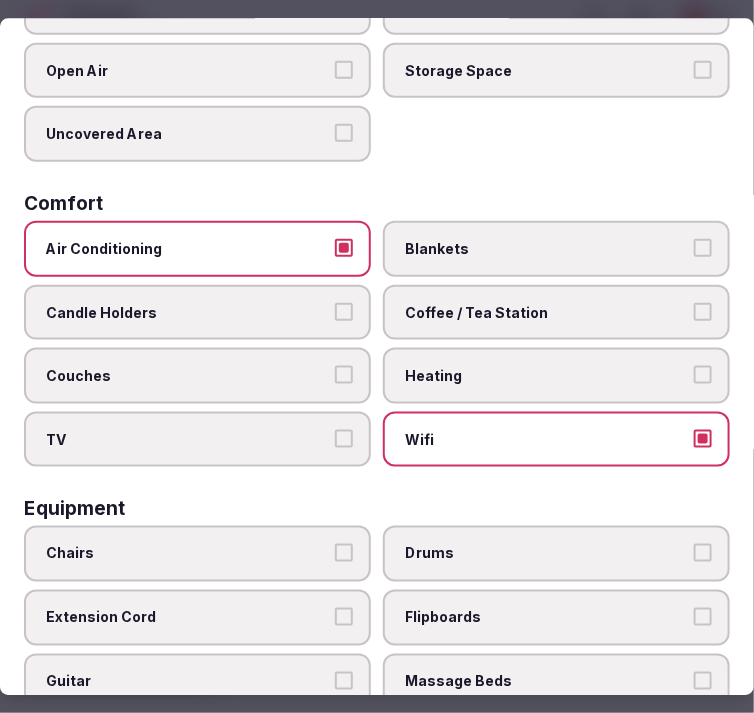 click on "Coffee / Tea Station" at bounding box center [703, 311] 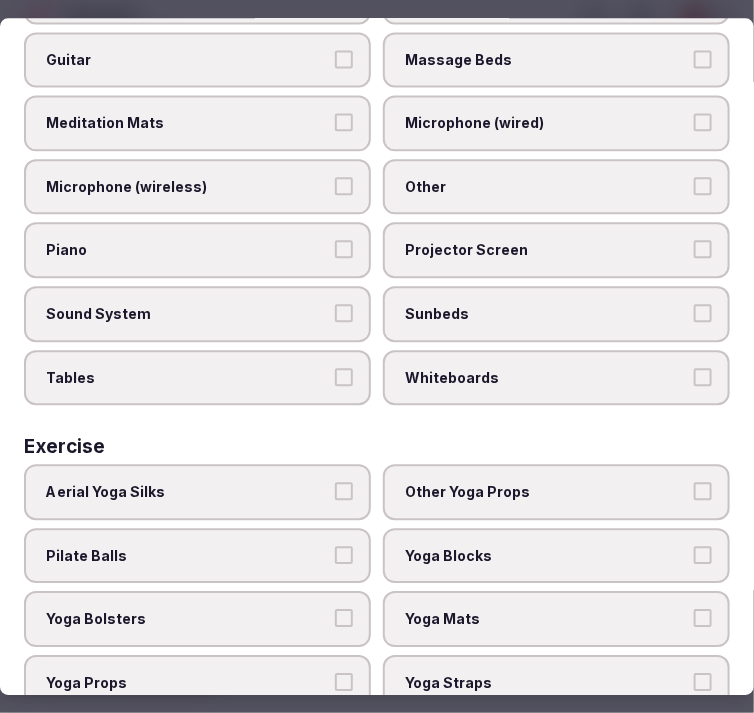 scroll, scrollTop: 843, scrollLeft: 0, axis: vertical 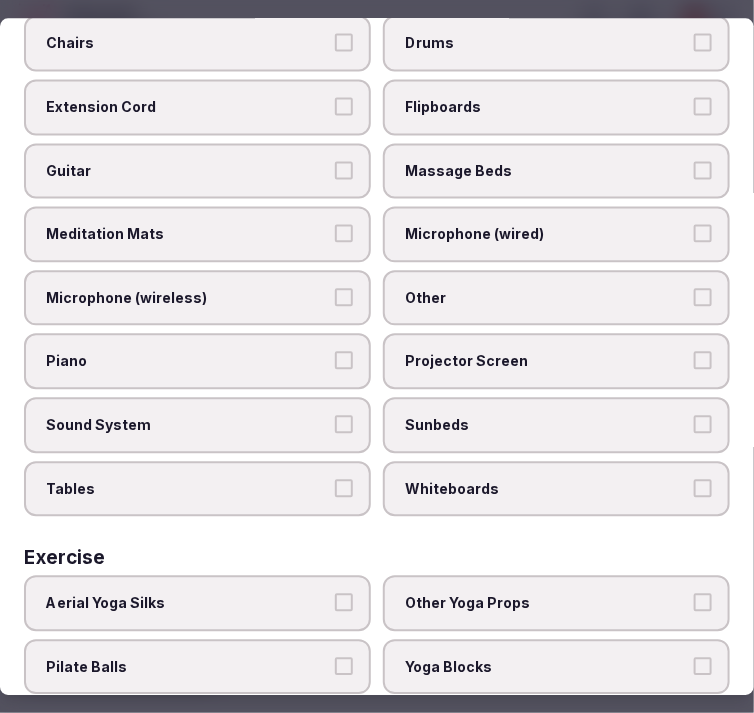 click on "Sound System" at bounding box center (197, 425) 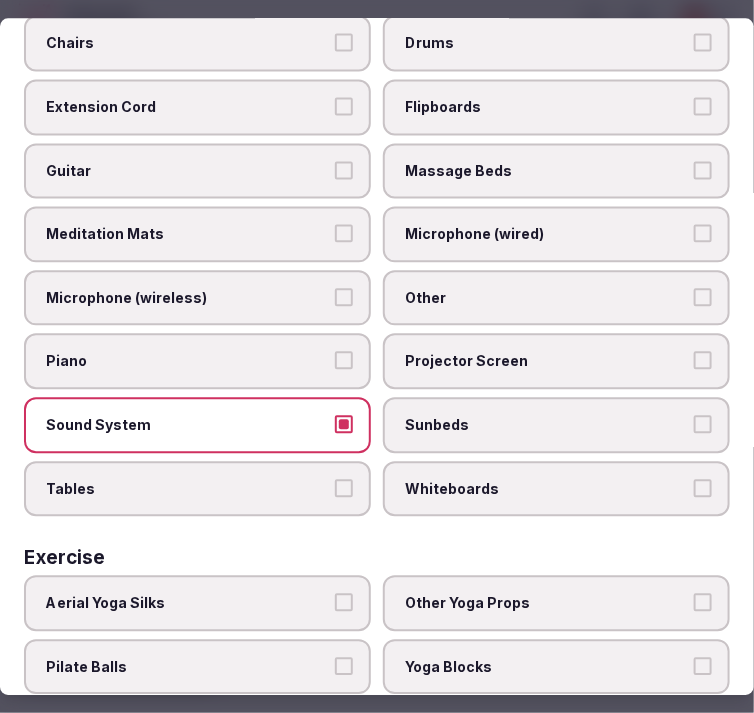 click on "Projector Screen" at bounding box center [556, 362] 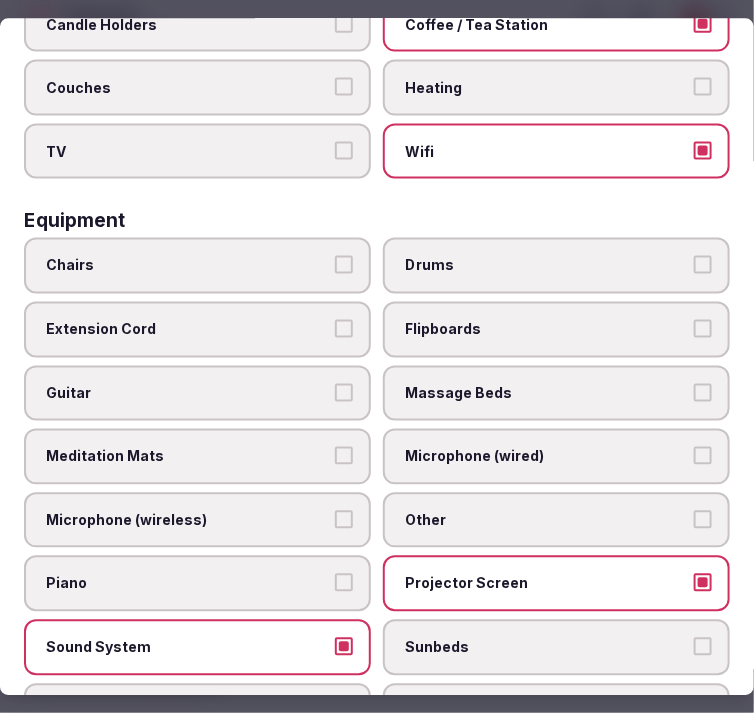 scroll, scrollTop: 732, scrollLeft: 0, axis: vertical 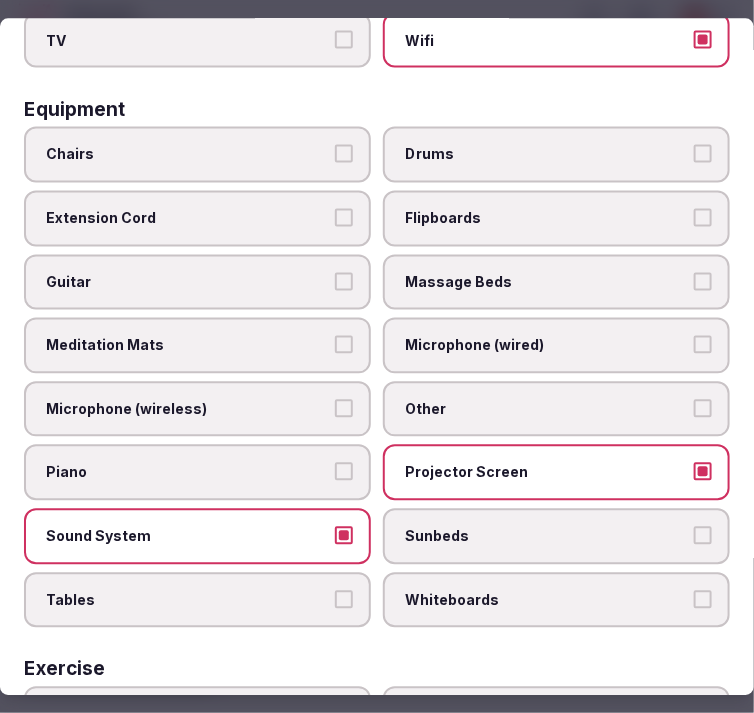 click on "Other" at bounding box center [556, 409] 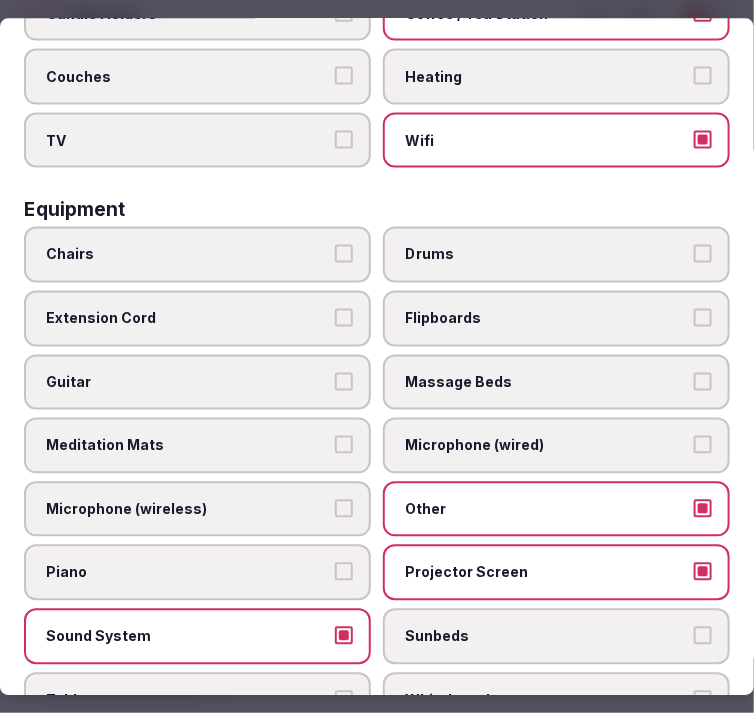 scroll, scrollTop: 621, scrollLeft: 0, axis: vertical 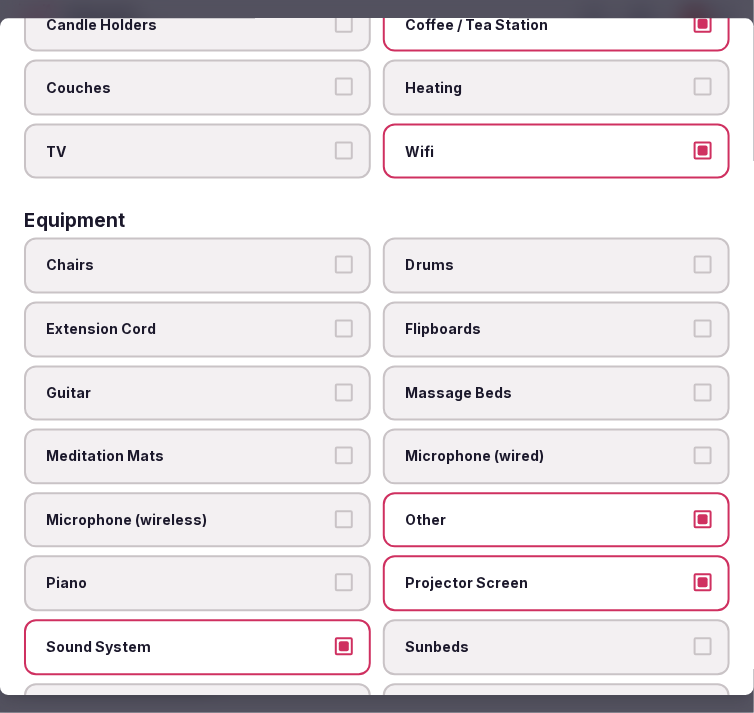 click on "Chairs" at bounding box center (197, 266) 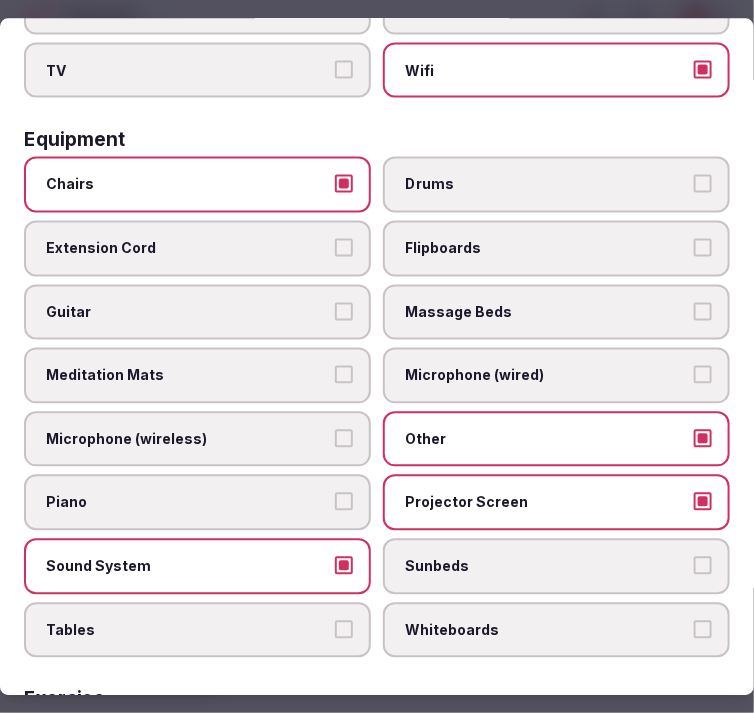 scroll, scrollTop: 732, scrollLeft: 0, axis: vertical 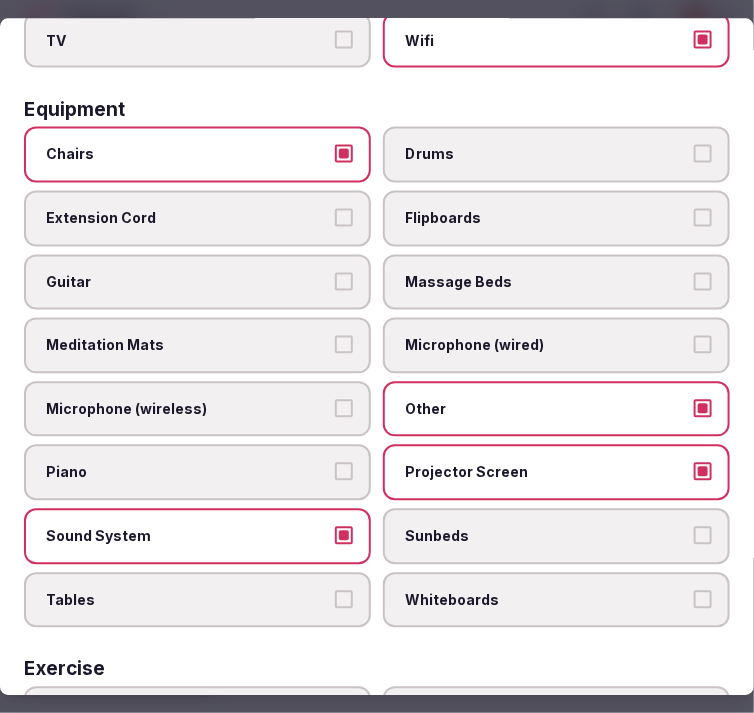 click on "Tables" at bounding box center [187, 600] 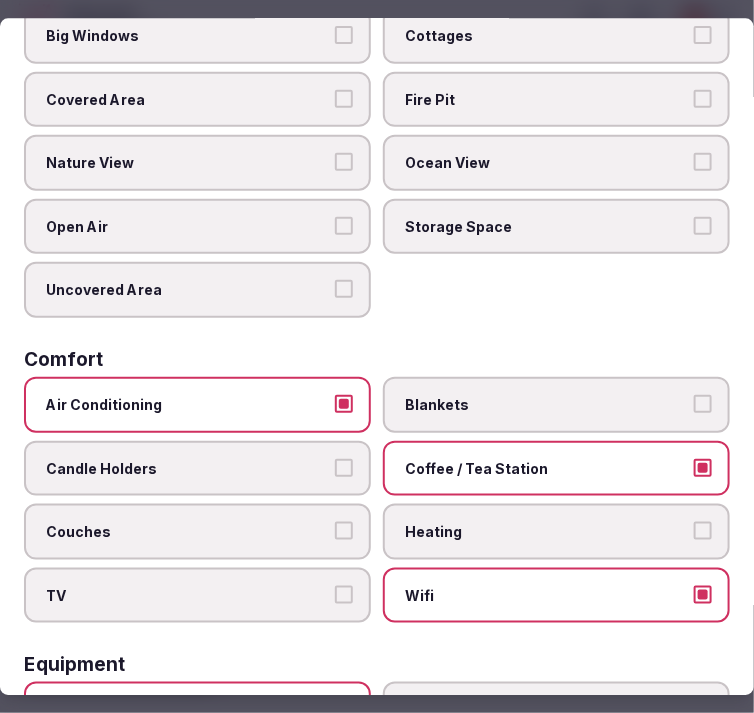 scroll, scrollTop: 0, scrollLeft: 0, axis: both 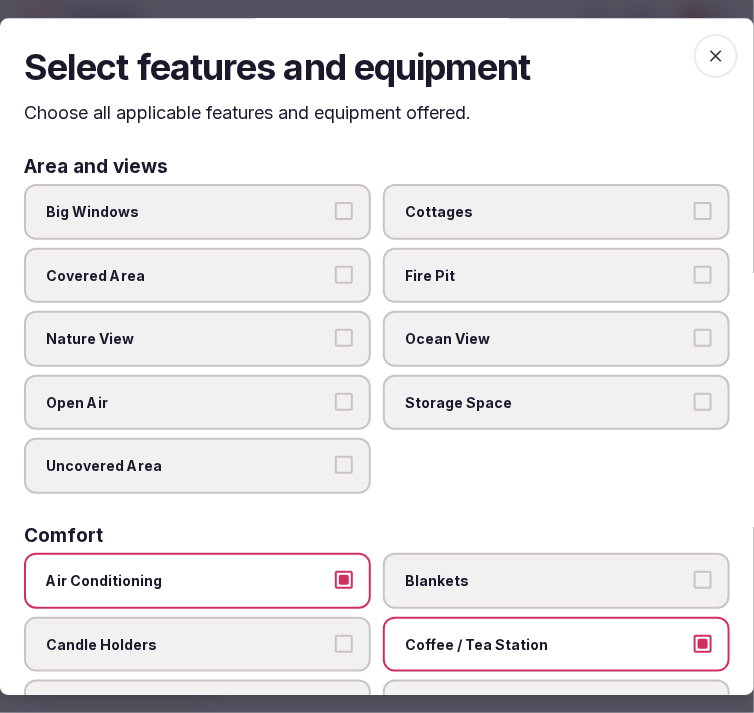click 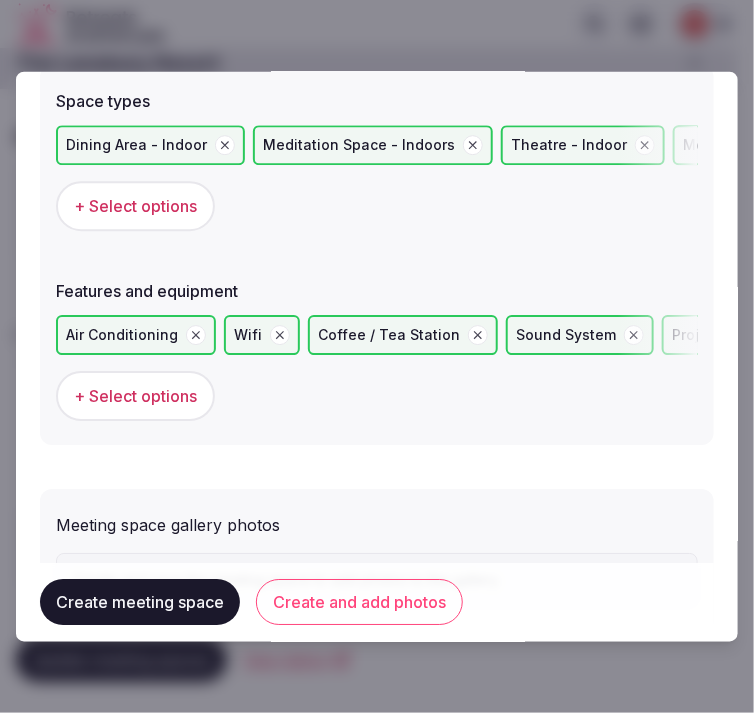 scroll, scrollTop: 1333, scrollLeft: 0, axis: vertical 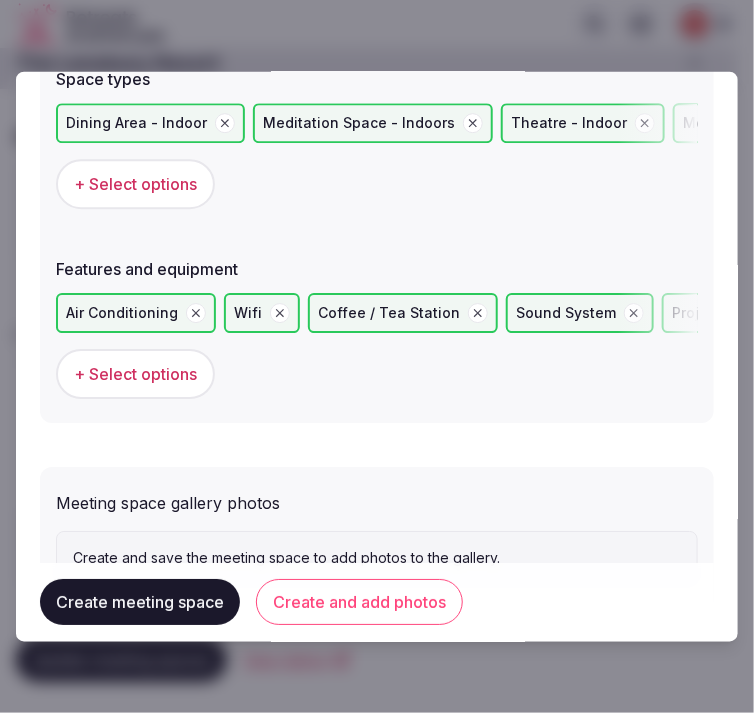 click on "Create meeting space" at bounding box center (140, 603) 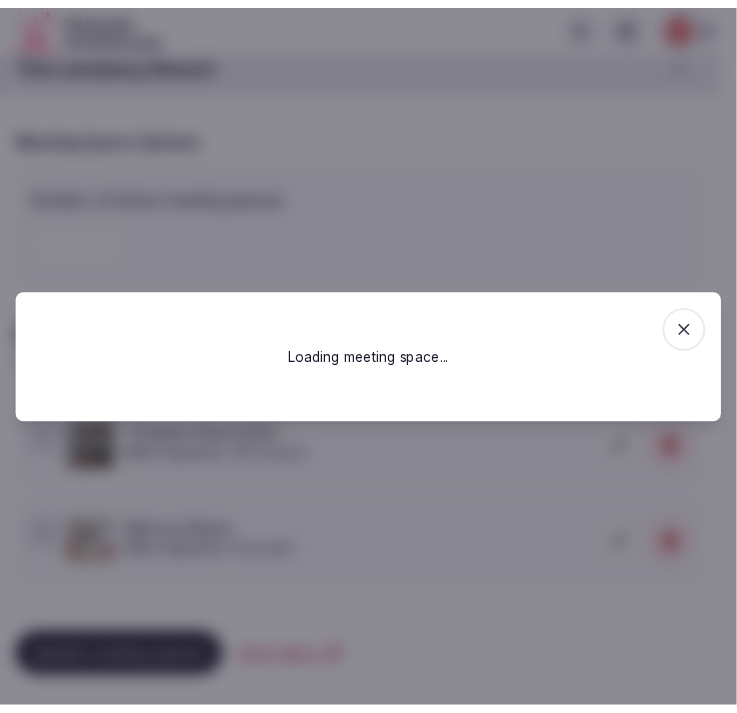 scroll, scrollTop: 0, scrollLeft: 0, axis: both 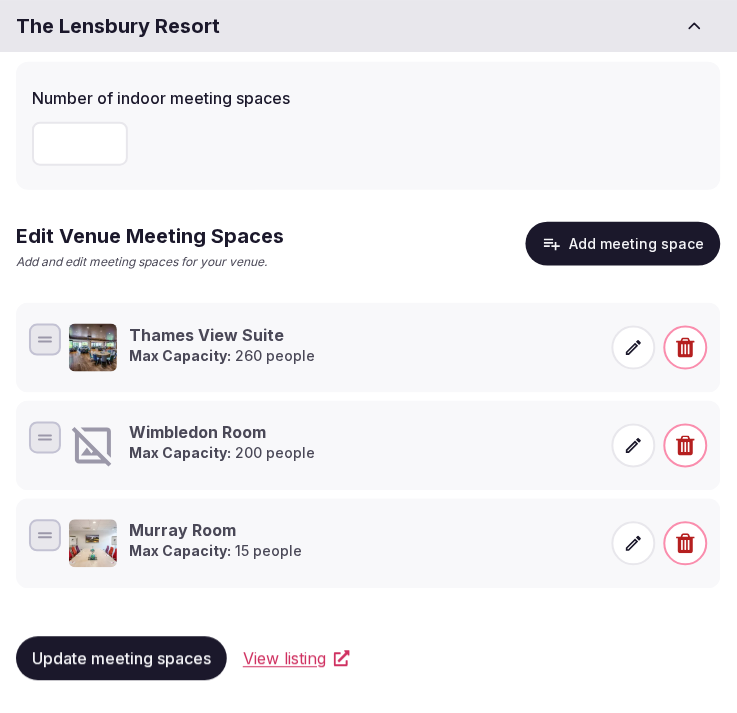 click on "Max Capacity:" at bounding box center (180, 453) 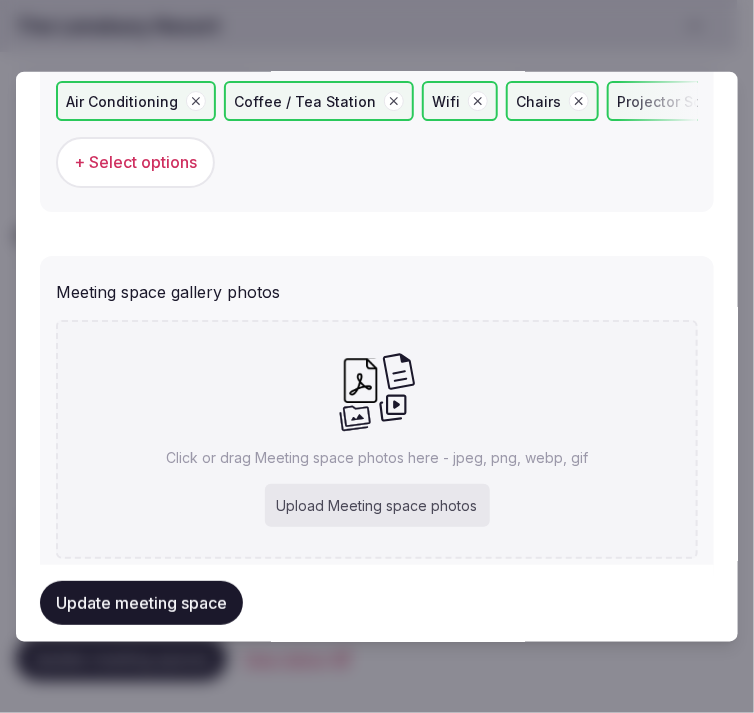 scroll, scrollTop: 1590, scrollLeft: 0, axis: vertical 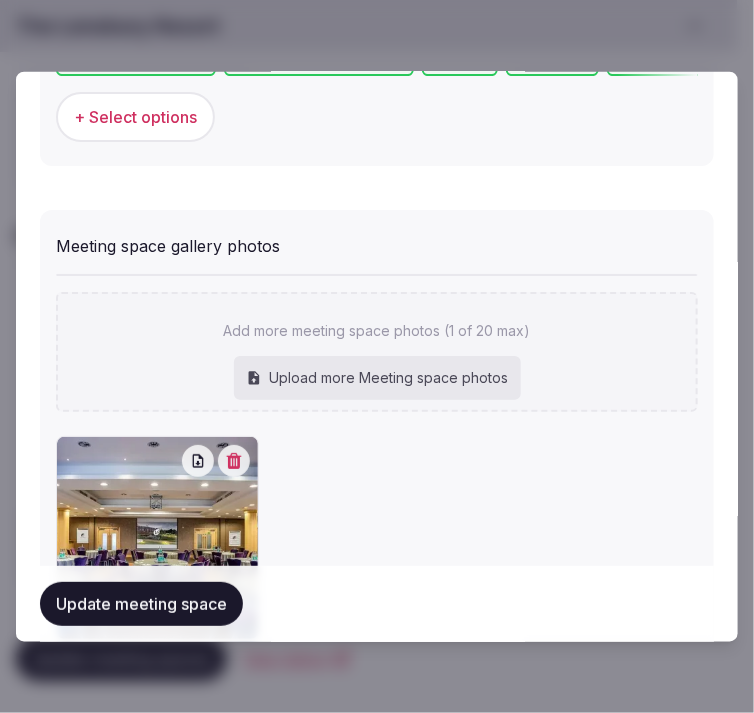 click on "Update meeting space" at bounding box center (141, 604) 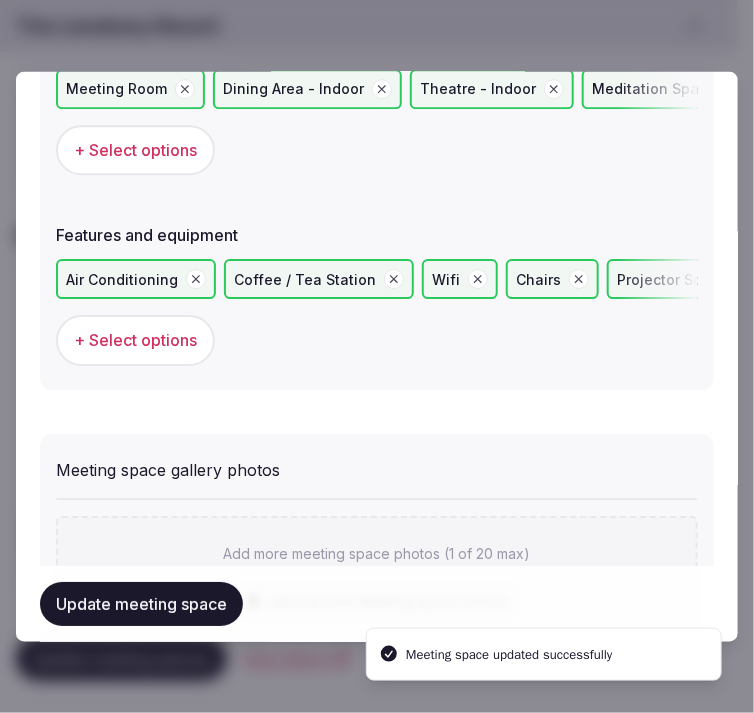 scroll, scrollTop: 0, scrollLeft: 0, axis: both 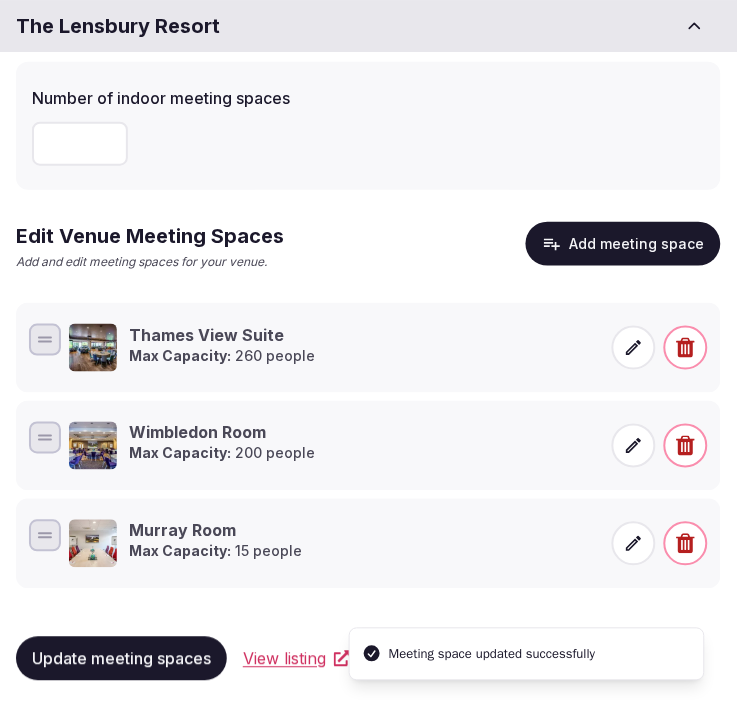 click on "Max Capacity:" at bounding box center [180, 355] 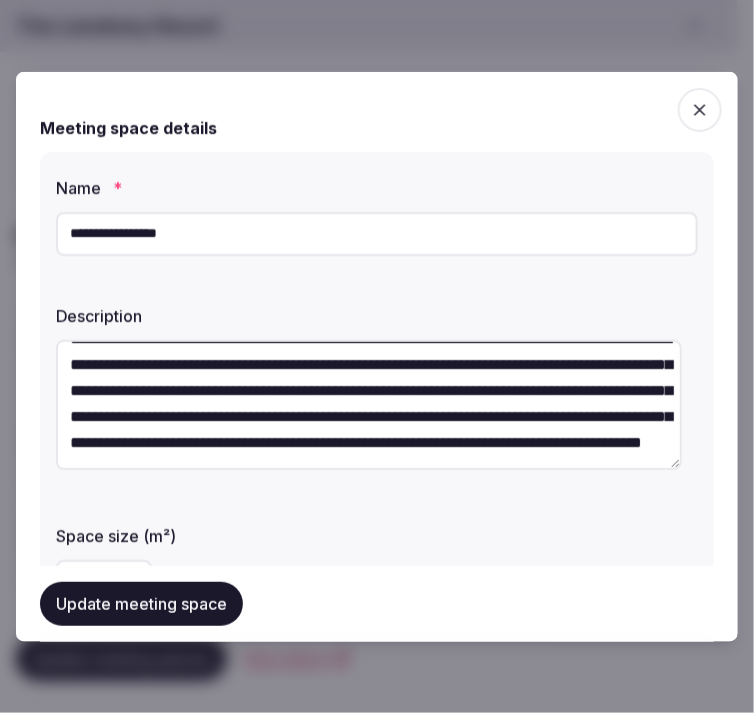 scroll, scrollTop: 77, scrollLeft: 0, axis: vertical 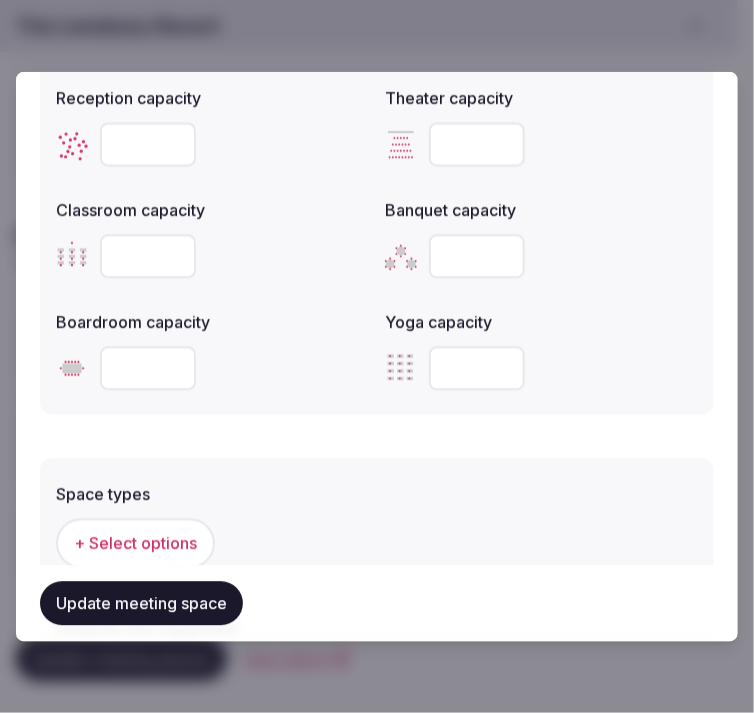 click on "+ Select options" at bounding box center (135, 543) 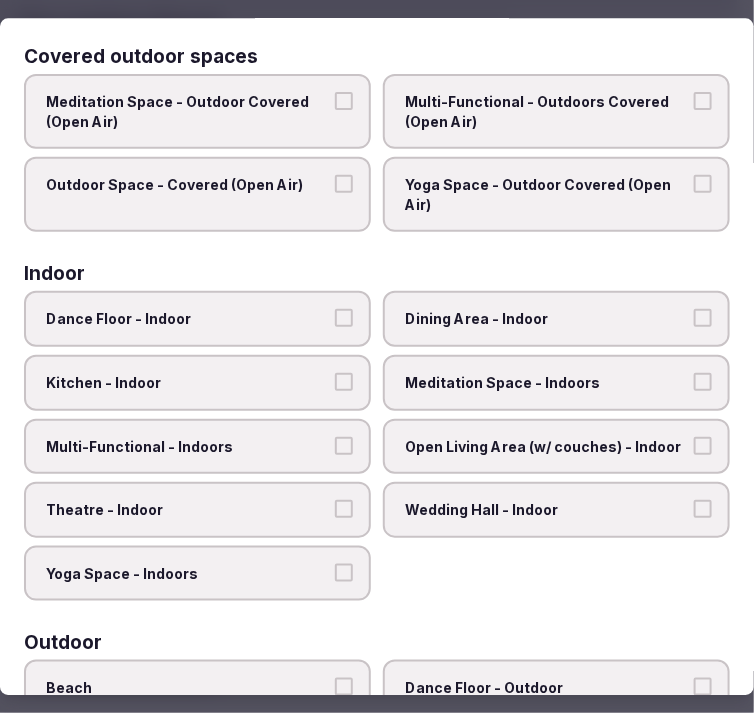scroll, scrollTop: 222, scrollLeft: 0, axis: vertical 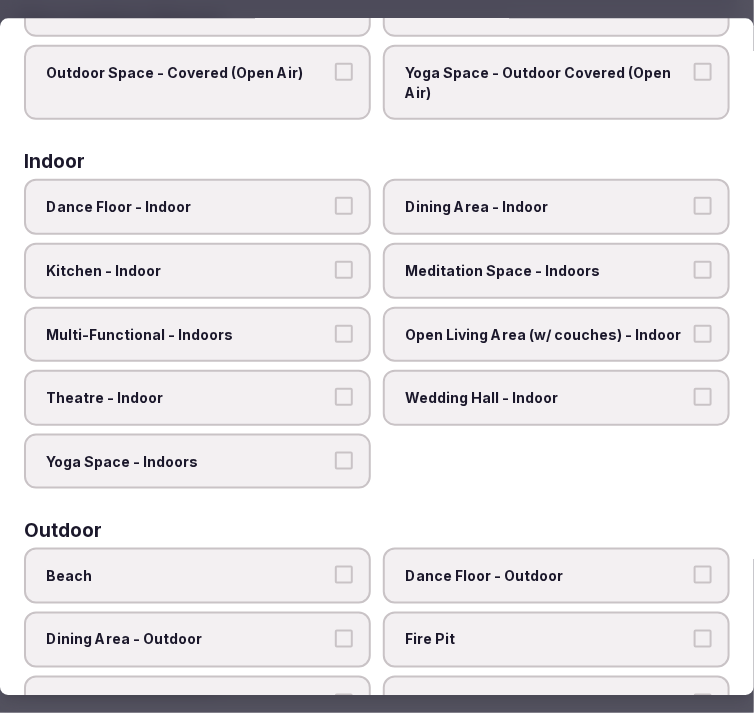 click on "Dining Area - Indoor" at bounding box center (546, 208) 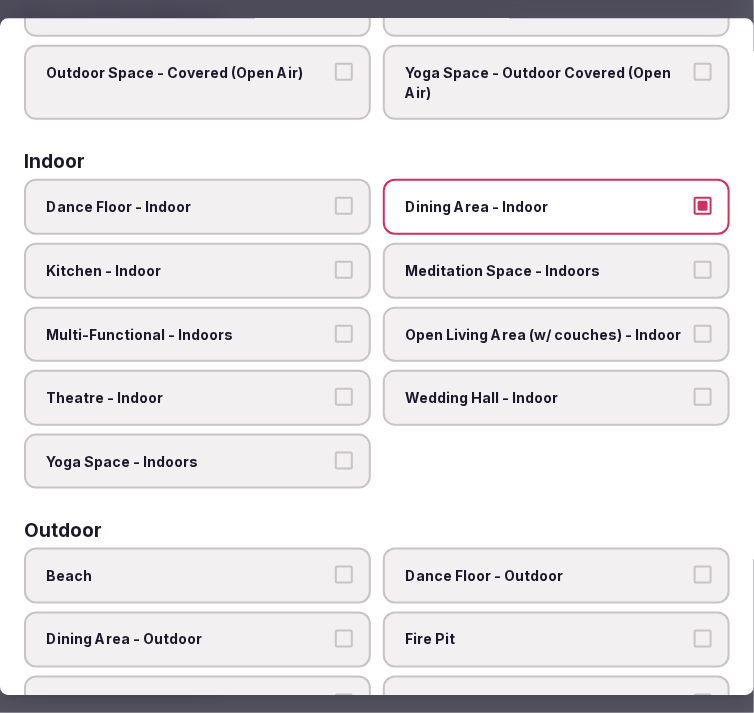 drag, startPoint x: 666, startPoint y: 254, endPoint x: 677, endPoint y: 258, distance: 11.7046995 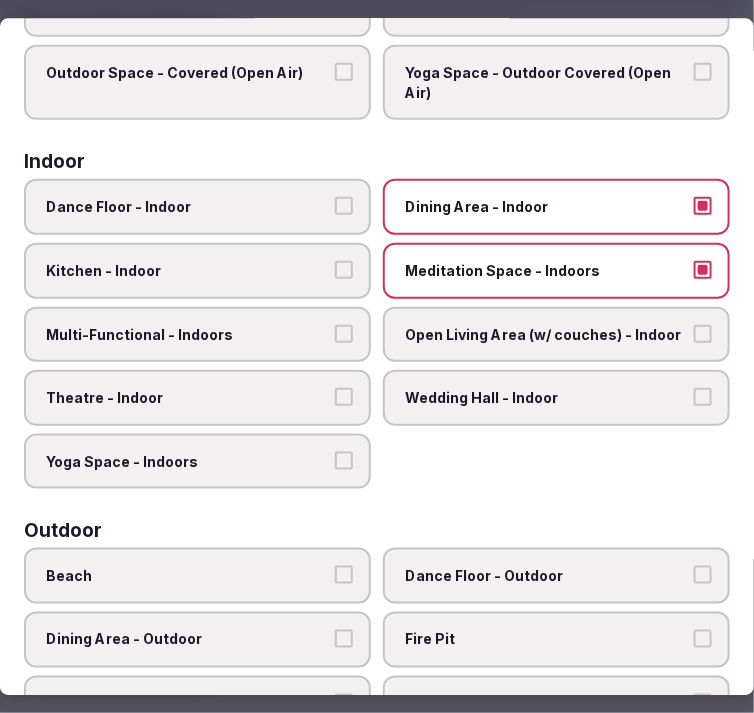 click on "Open Living Area (w/ couches) - Indoor" at bounding box center [703, 334] 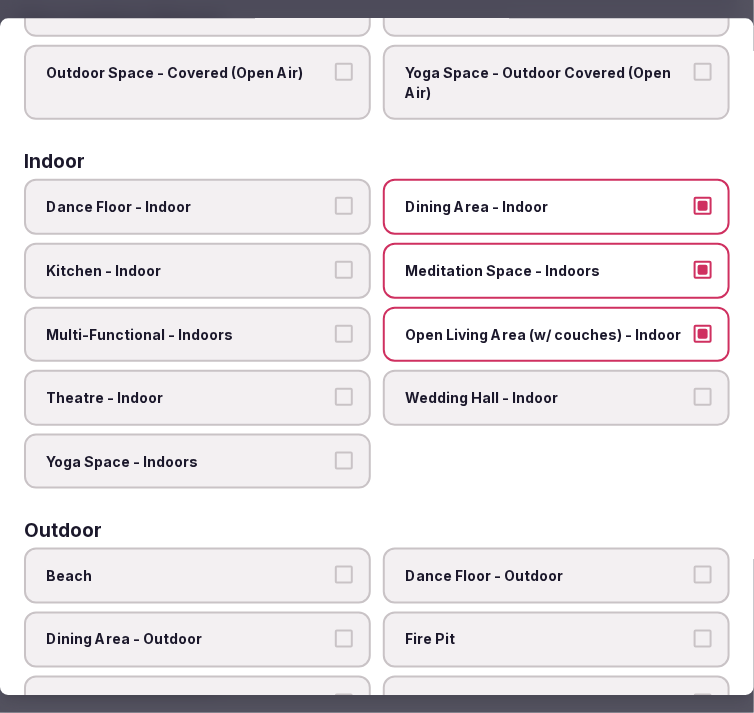 click on "Open Living Area (w/ couches) - Indoor" at bounding box center [703, 334] 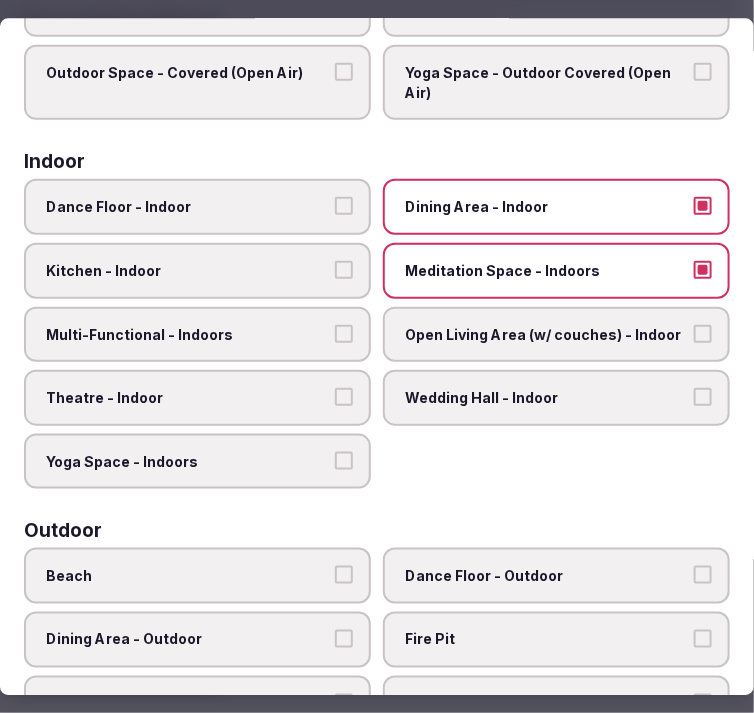 click on "Multi-Functional - Indoors" at bounding box center (344, 334) 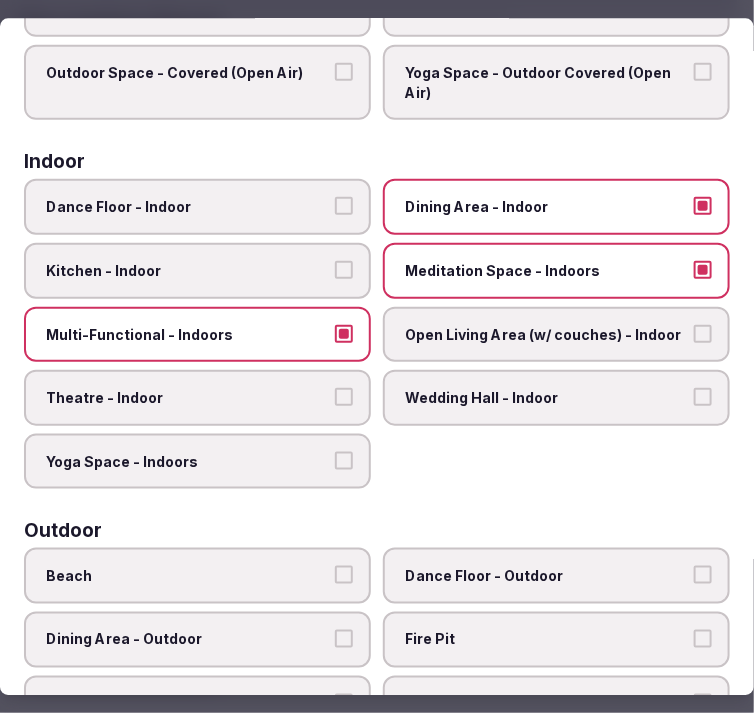click on "Theatre - Indoor" at bounding box center [197, 399] 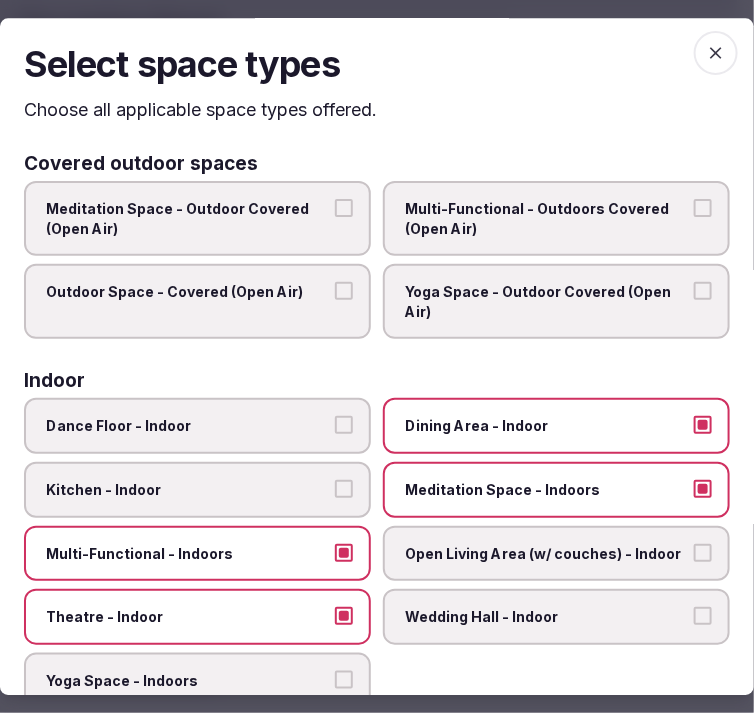 scroll, scrollTop: 0, scrollLeft: 0, axis: both 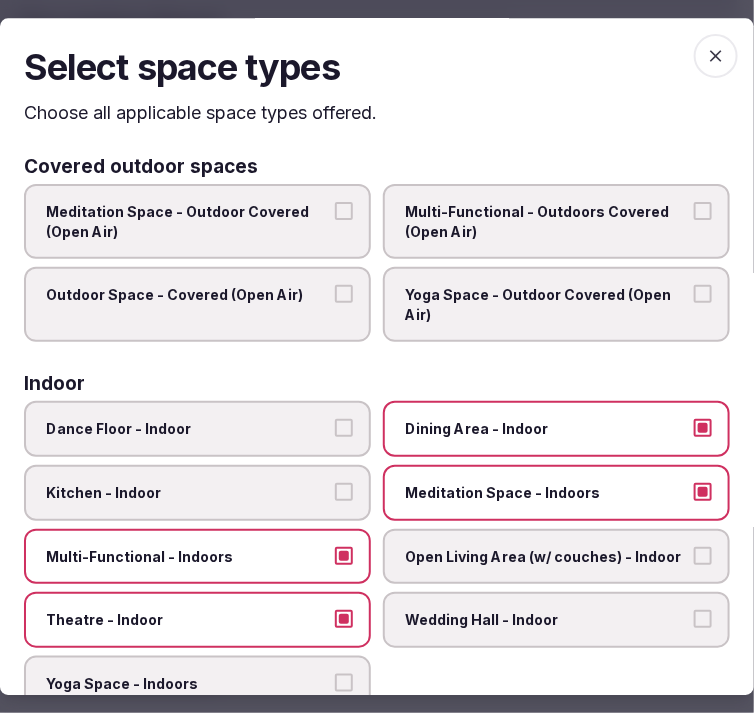click 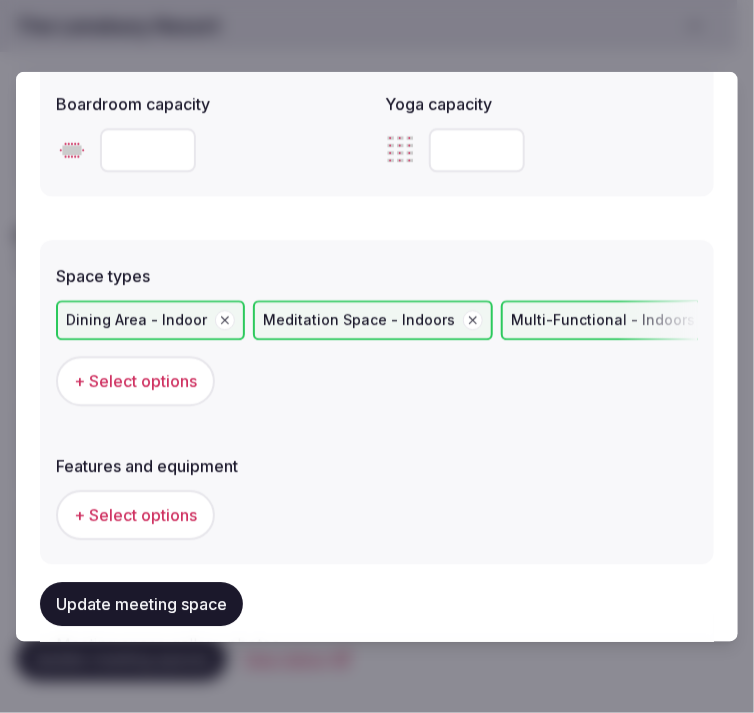 scroll, scrollTop: 1140, scrollLeft: 0, axis: vertical 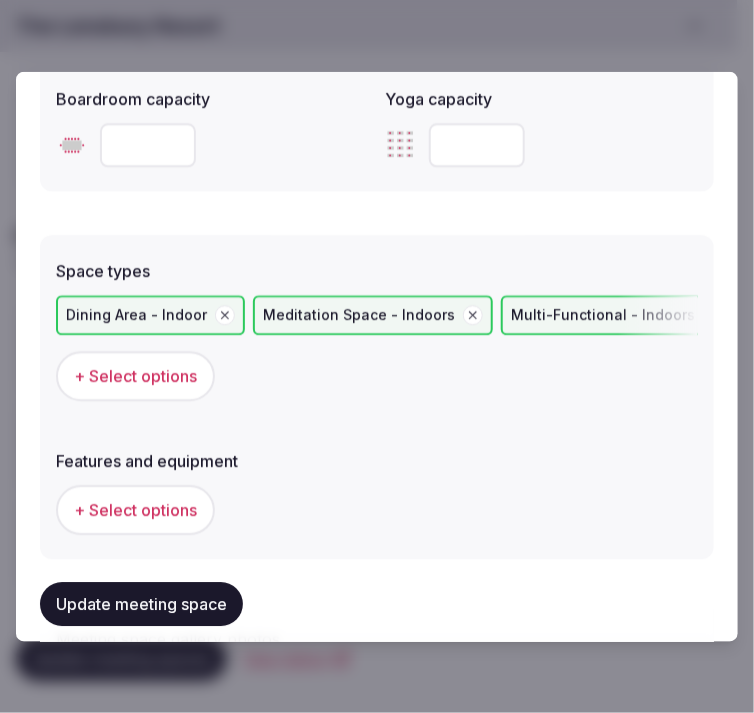 click on "+ Select options" at bounding box center (135, 511) 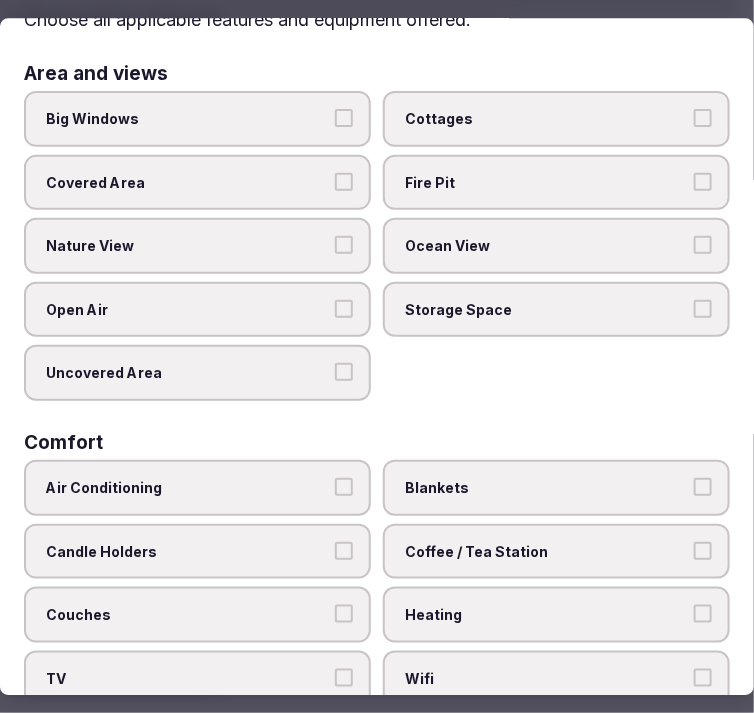 scroll, scrollTop: 222, scrollLeft: 0, axis: vertical 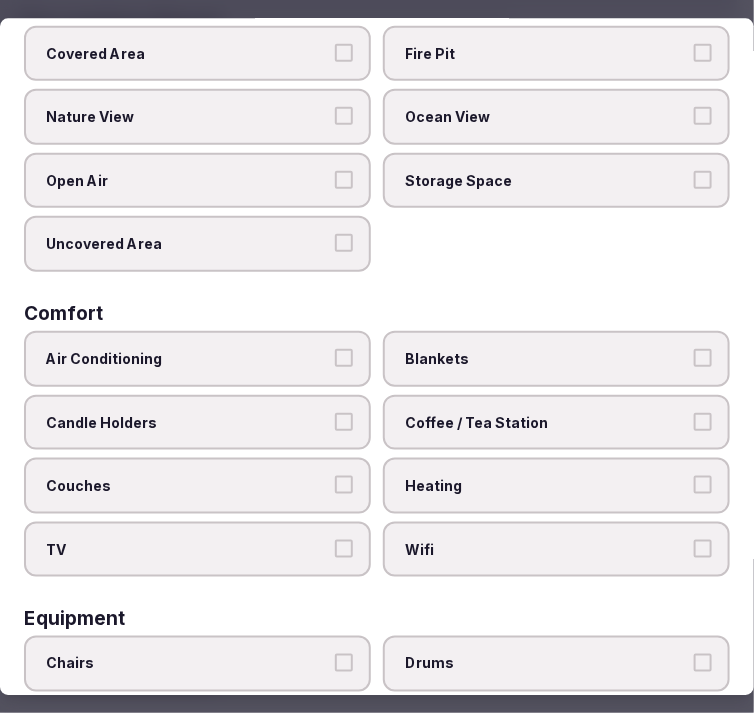 click on "Air Conditioning" at bounding box center (187, 359) 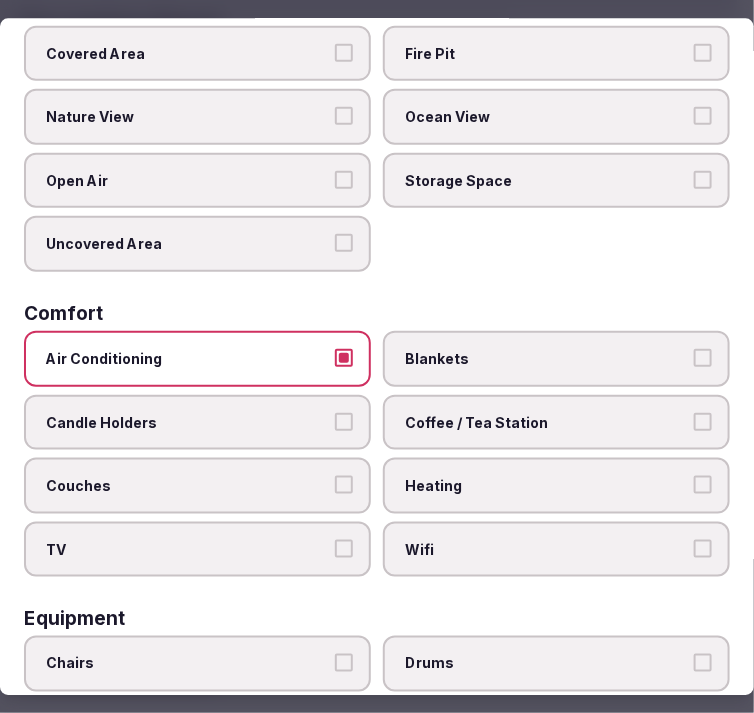 click on "Wifi" at bounding box center [546, 550] 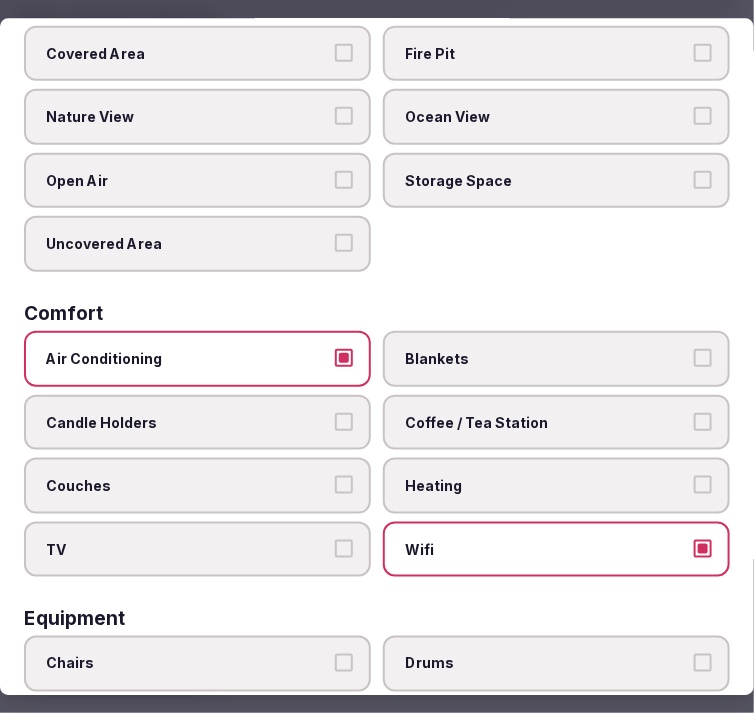 click on "Coffee / Tea Station" at bounding box center (546, 423) 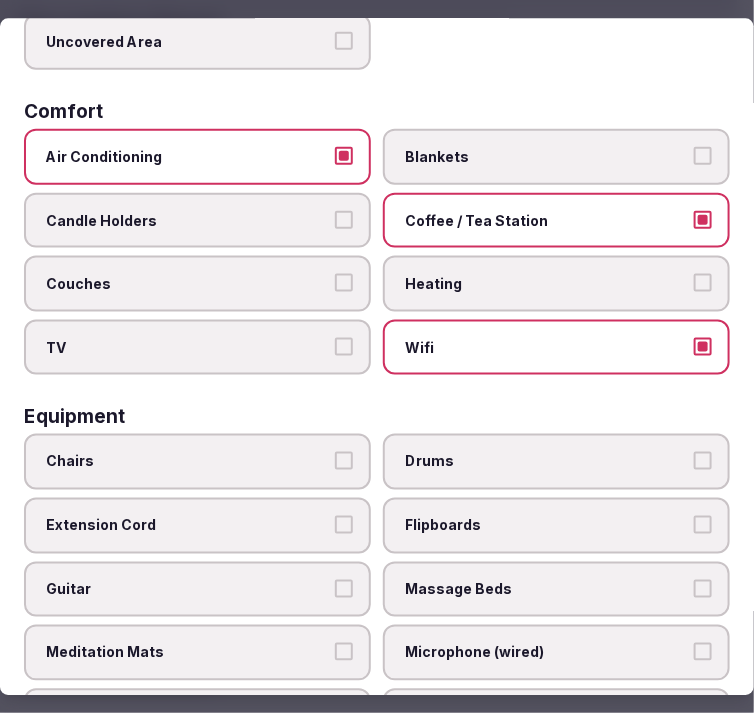 scroll, scrollTop: 555, scrollLeft: 0, axis: vertical 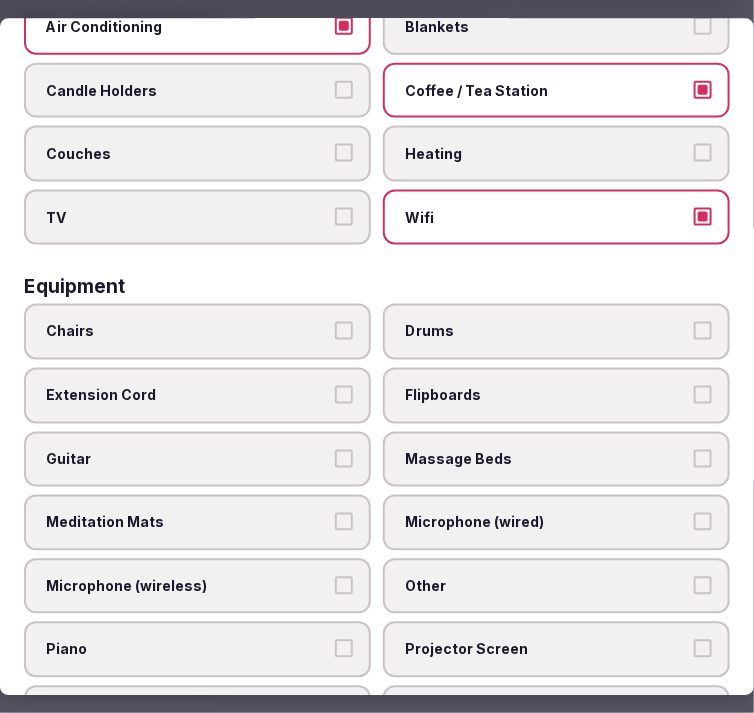 drag, startPoint x: 205, startPoint y: 312, endPoint x: 244, endPoint y: 353, distance: 56.586216 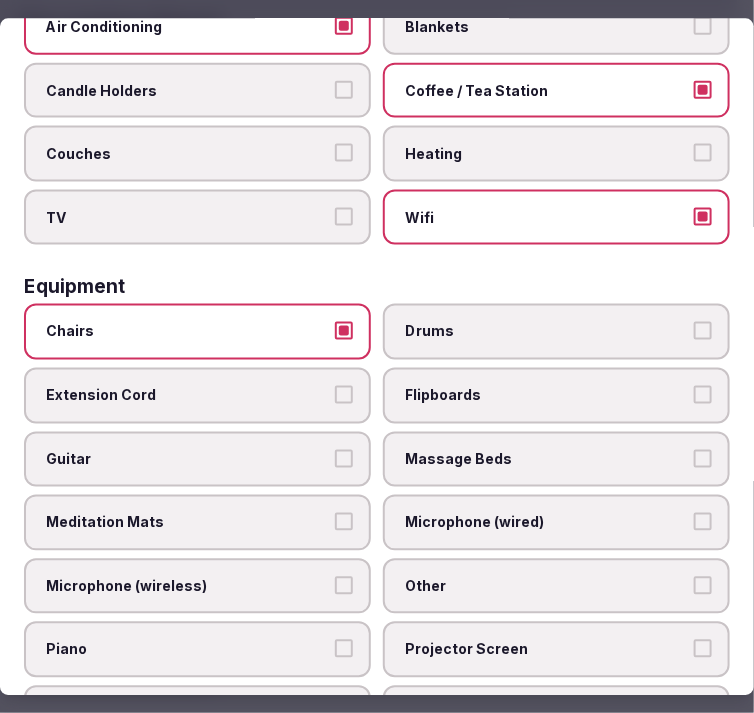 click on "Other" at bounding box center [546, 586] 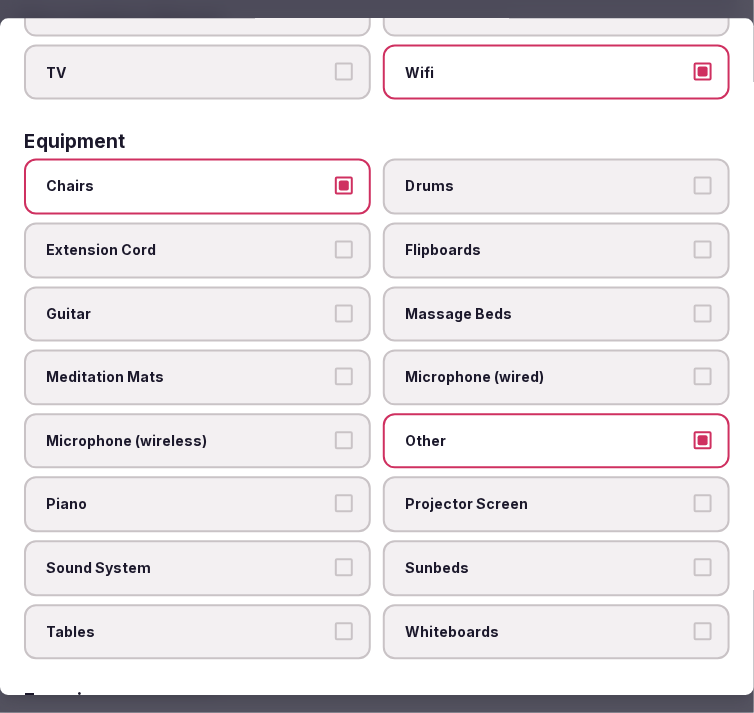 scroll, scrollTop: 777, scrollLeft: 0, axis: vertical 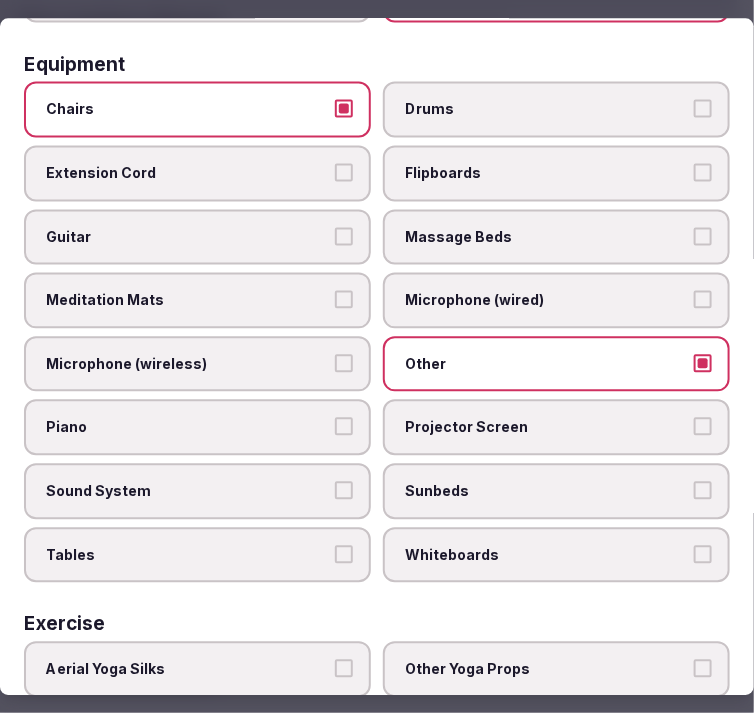 click on "Tables" at bounding box center (197, 555) 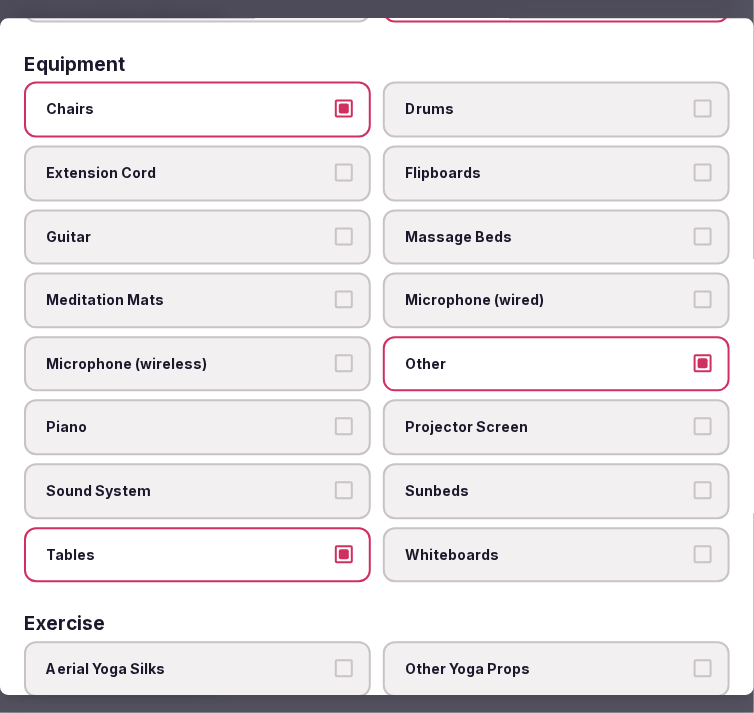 click on "Projector Screen" at bounding box center (546, 428) 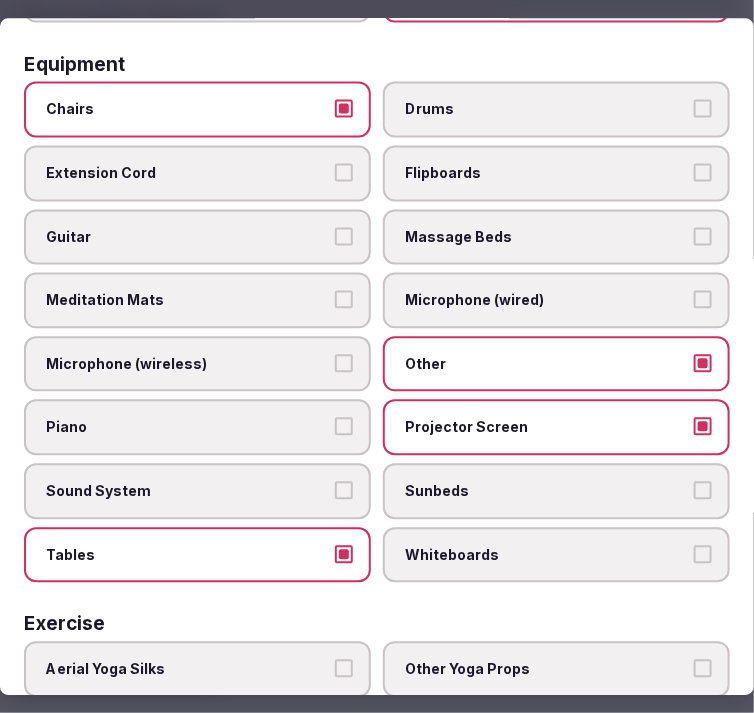 click on "Sound System" at bounding box center [187, 491] 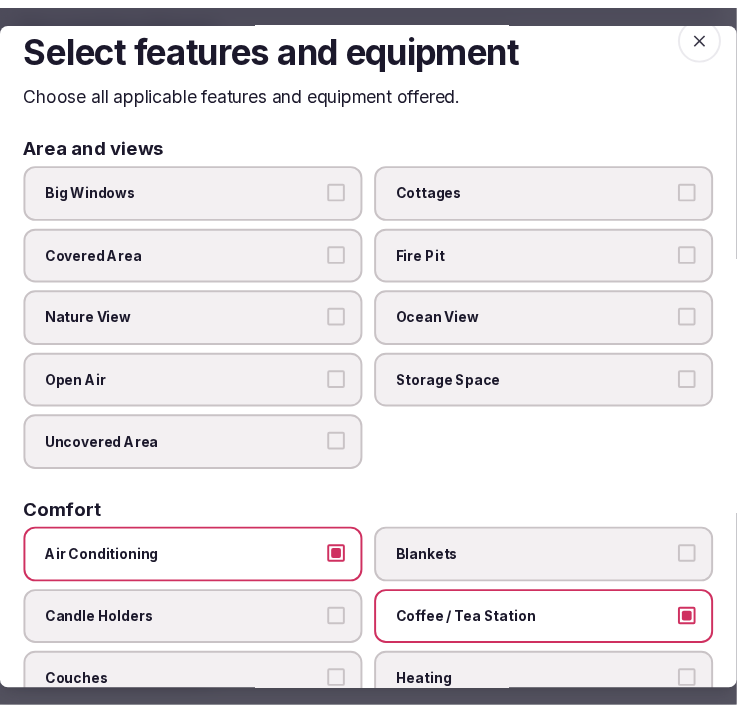 scroll, scrollTop: 0, scrollLeft: 0, axis: both 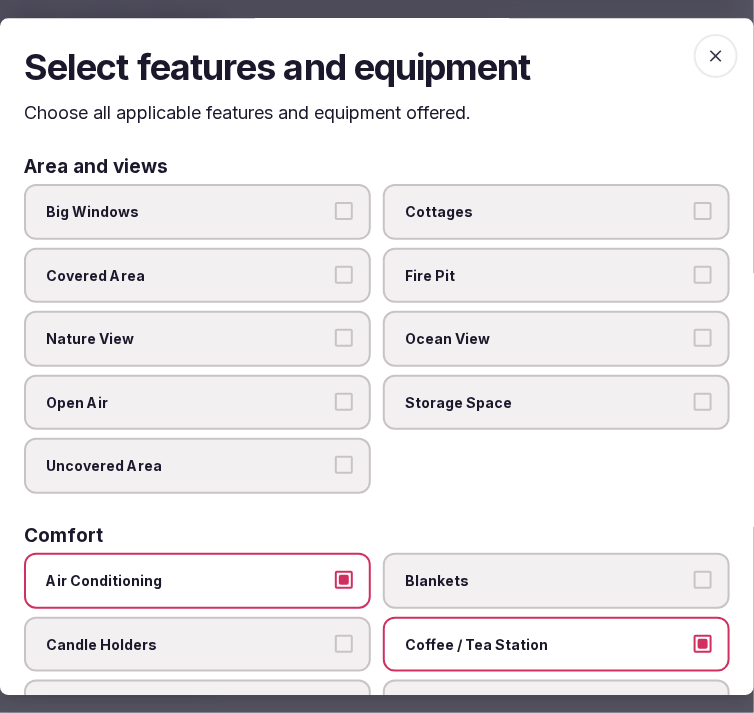 click at bounding box center (716, 56) 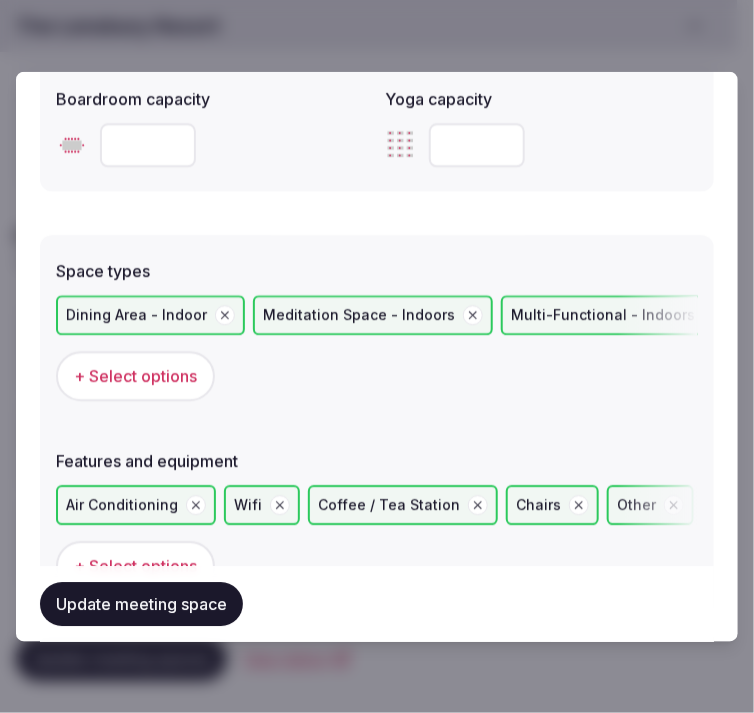 click on "Update meeting space" at bounding box center [141, 604] 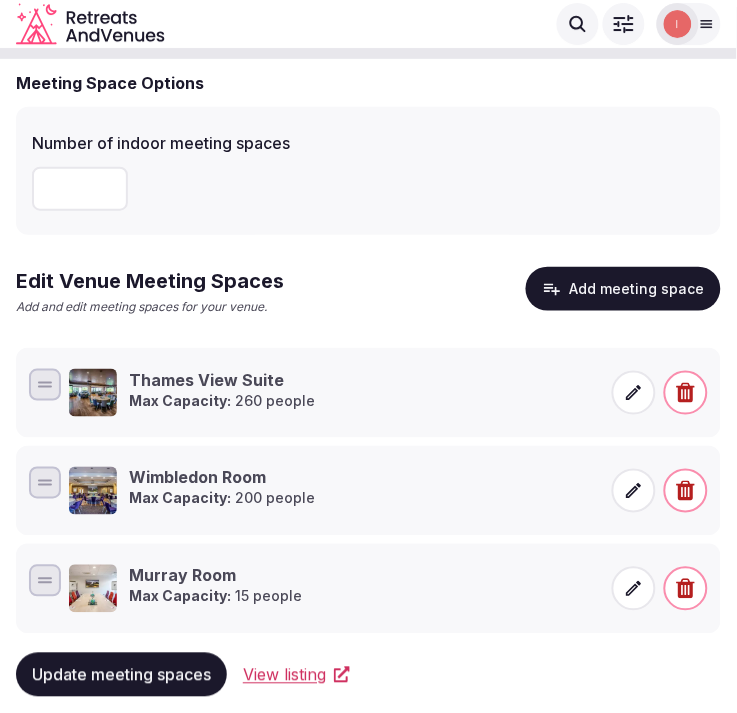 scroll, scrollTop: 0, scrollLeft: 0, axis: both 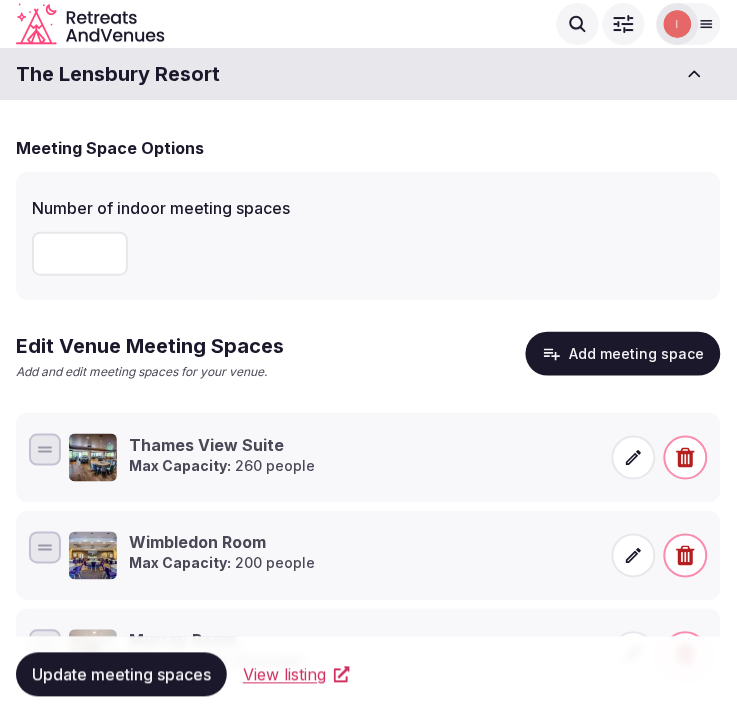 click on "Number of indoor meeting spaces" at bounding box center [368, 208] 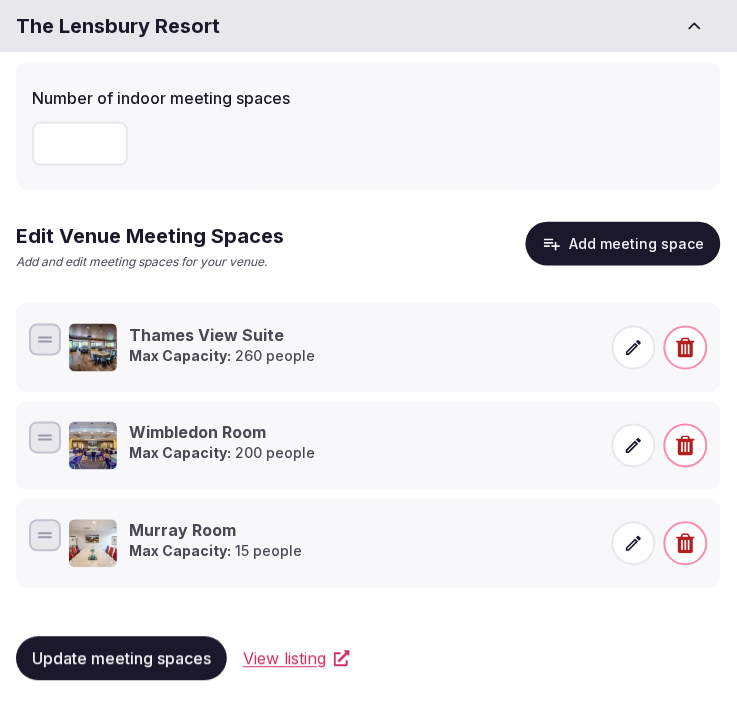 click on "Add meeting space" at bounding box center [623, 244] 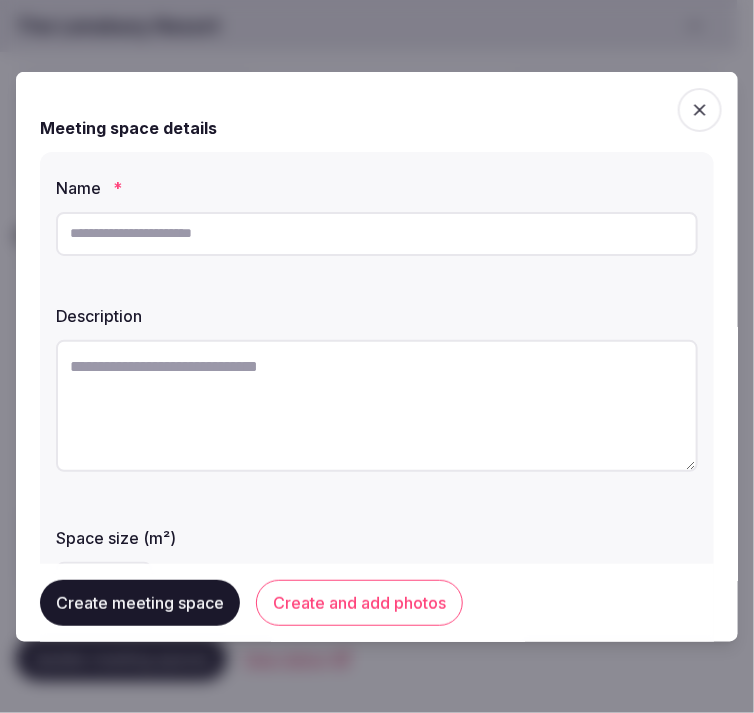 drag, startPoint x: 674, startPoint y: 96, endPoint x: 678, endPoint y: 84, distance: 12.649111 